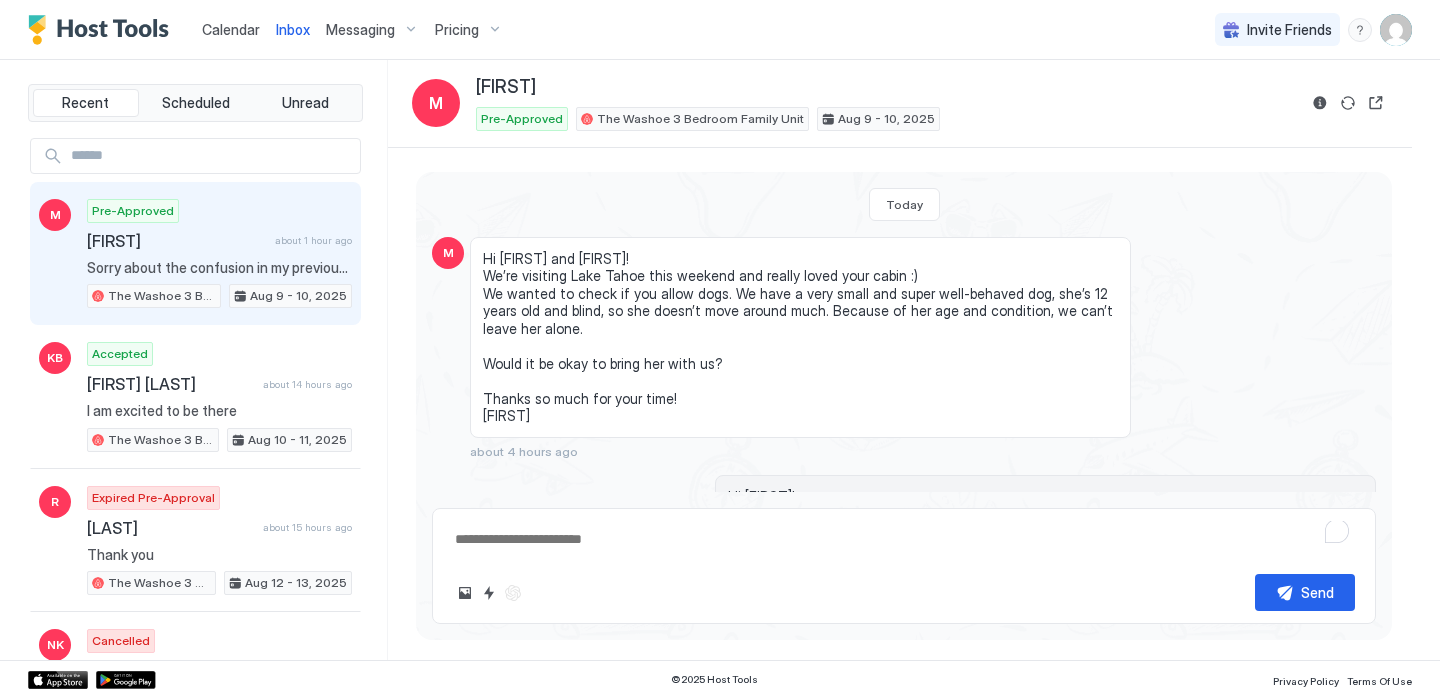 scroll, scrollTop: 0, scrollLeft: 0, axis: both 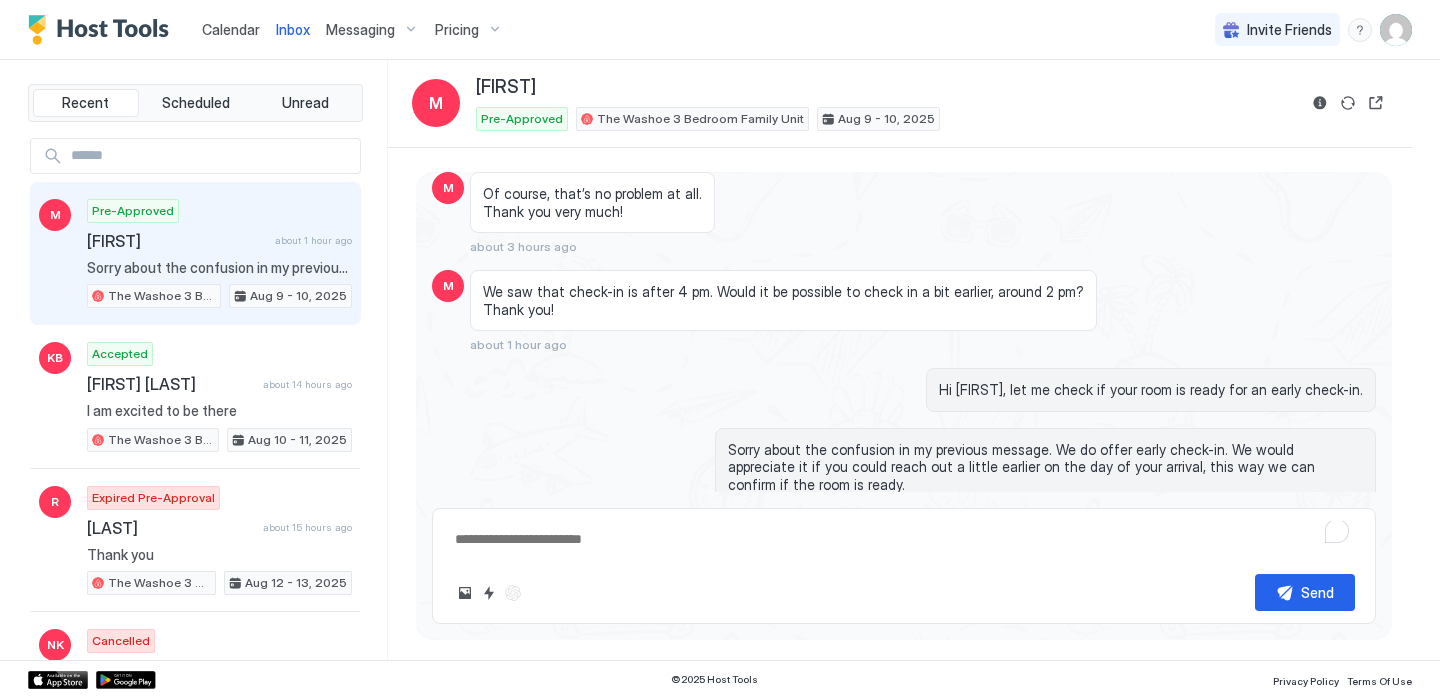 click on "Calendar" at bounding box center (231, 29) 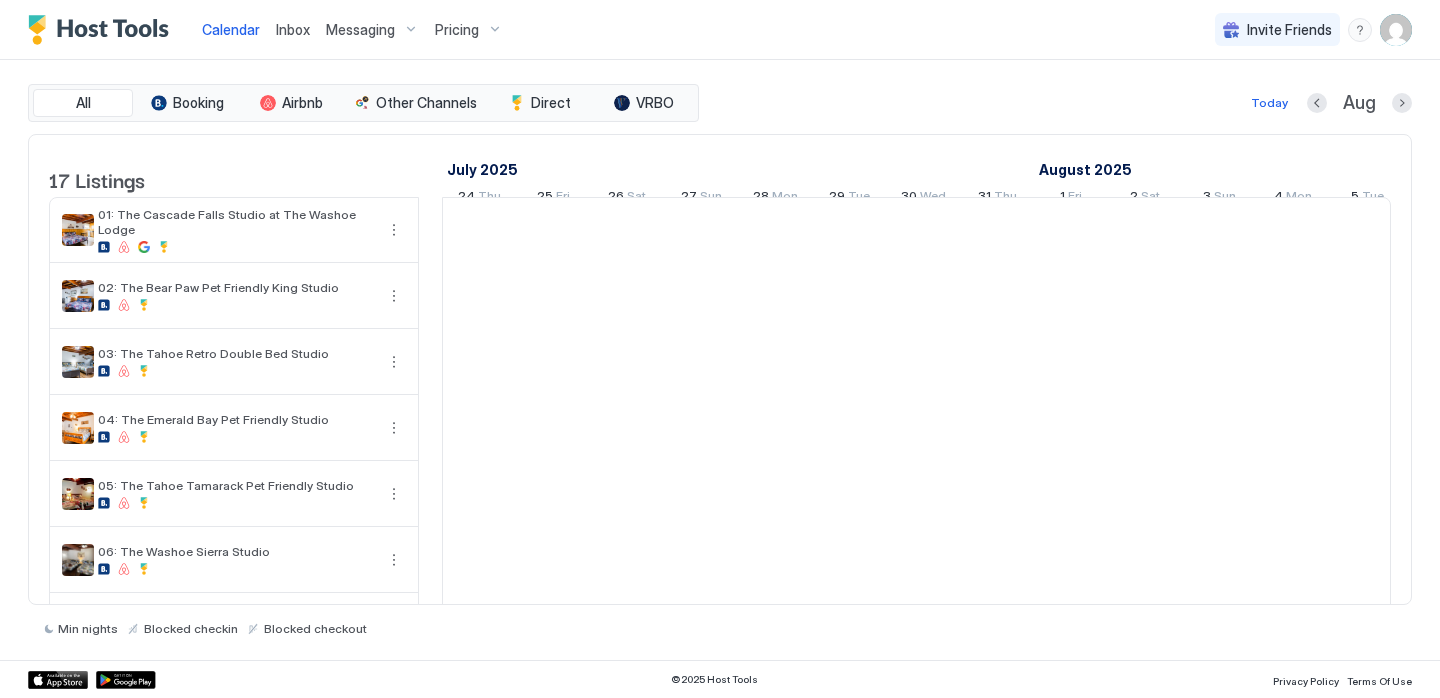 scroll, scrollTop: 0, scrollLeft: 1111, axis: horizontal 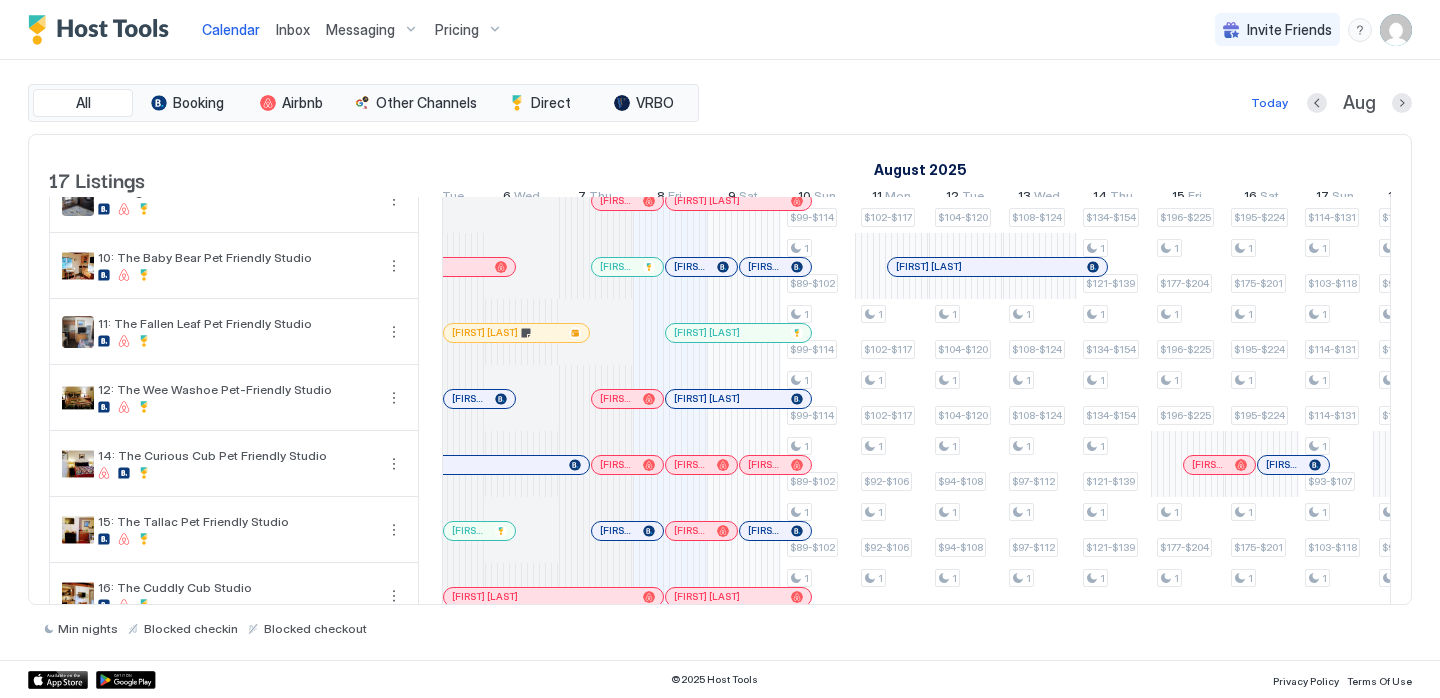 click at bounding box center [739, 333] 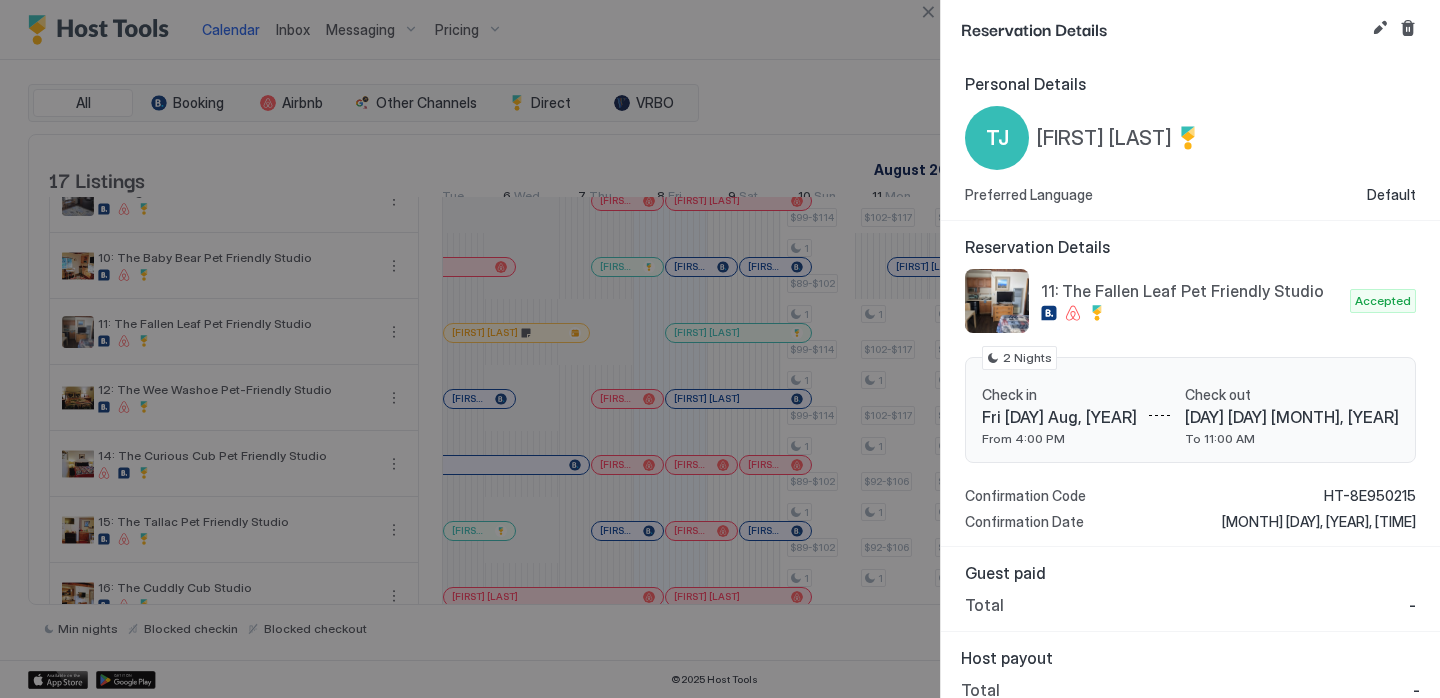 click at bounding box center [720, 349] 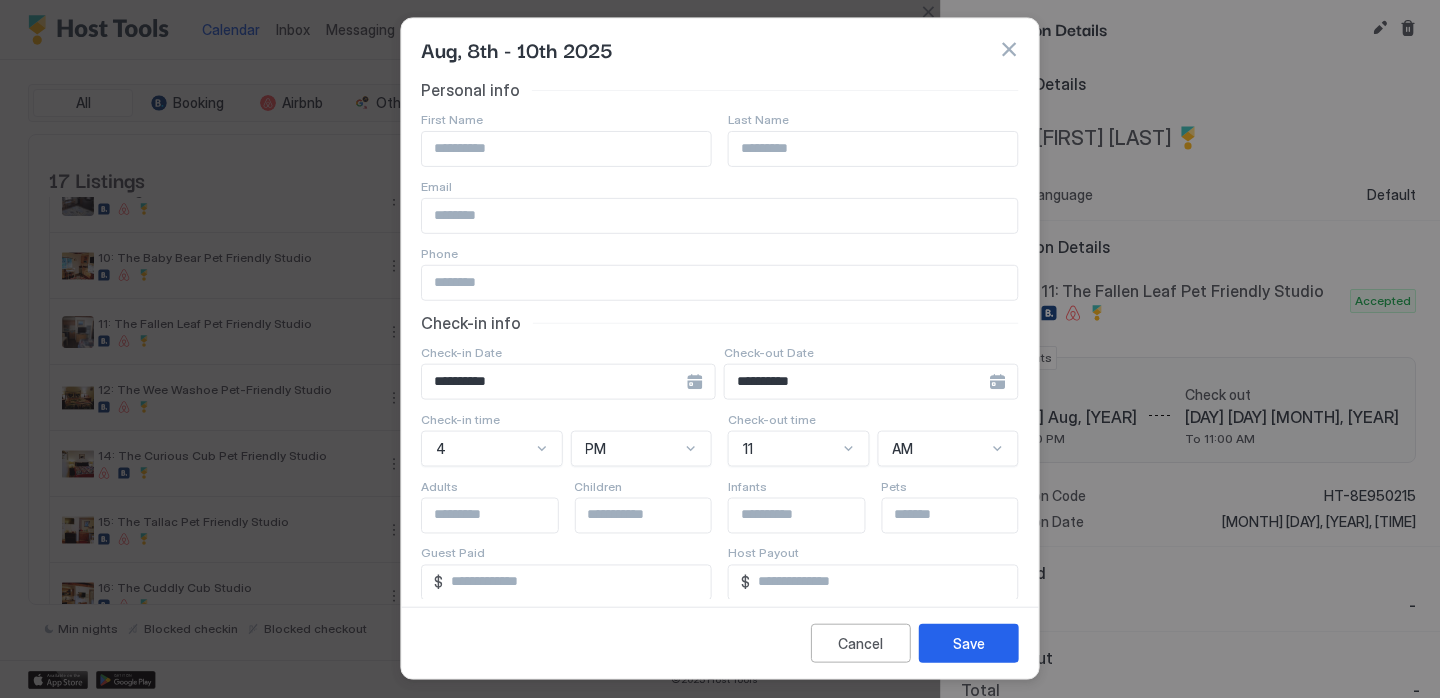 click at bounding box center (566, 150) 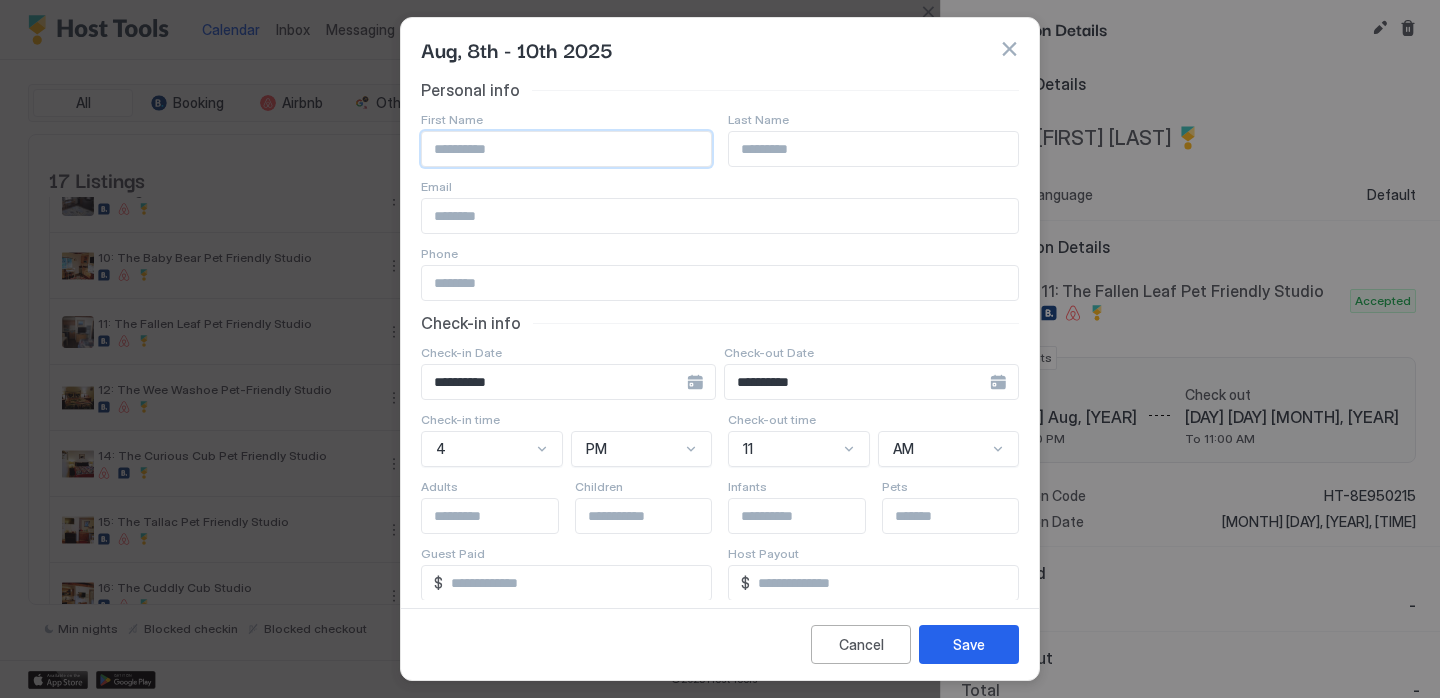 paste on "**********" 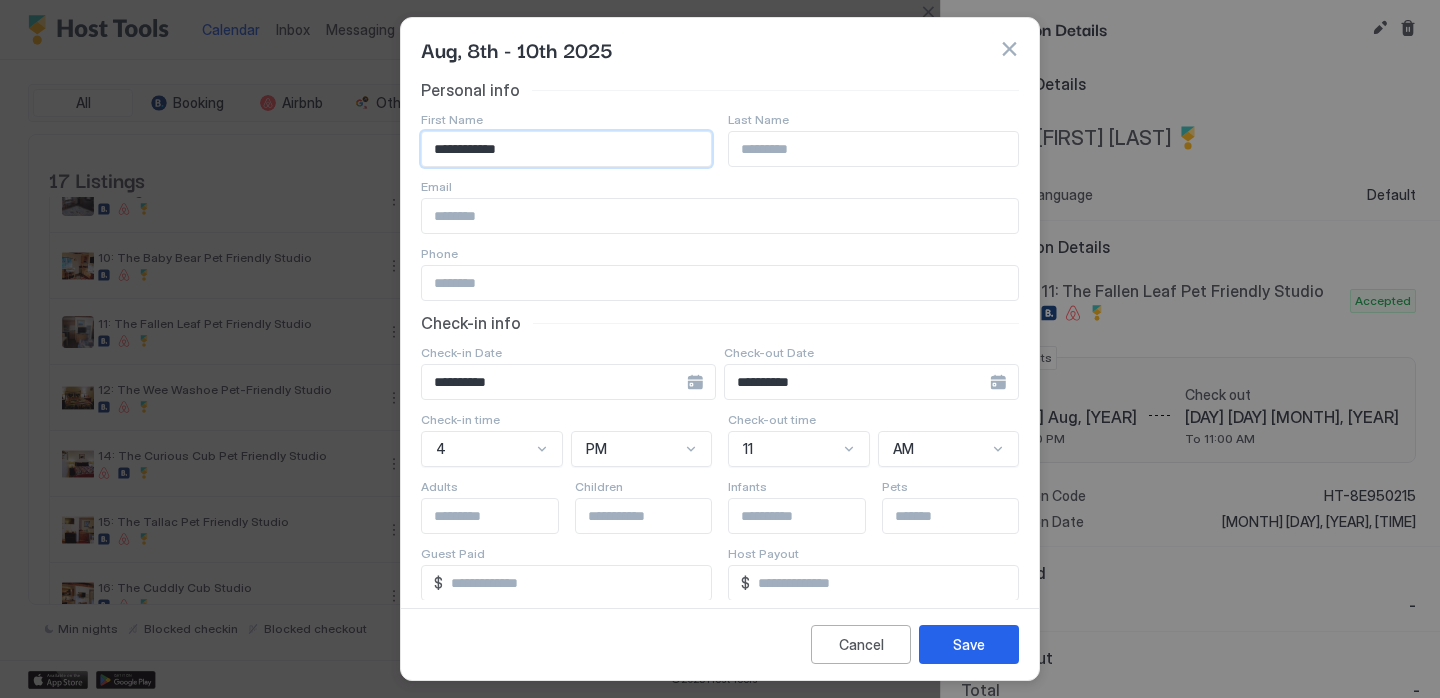 type 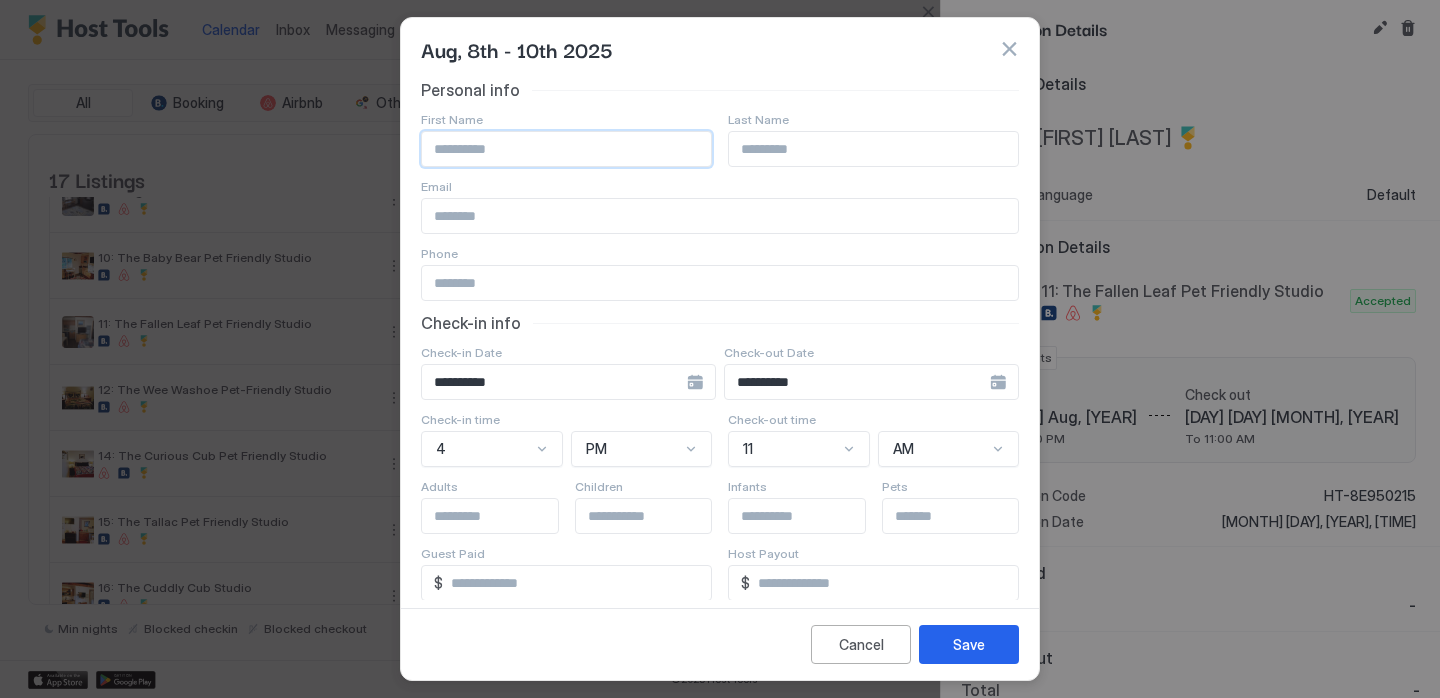click at bounding box center [720, 216] 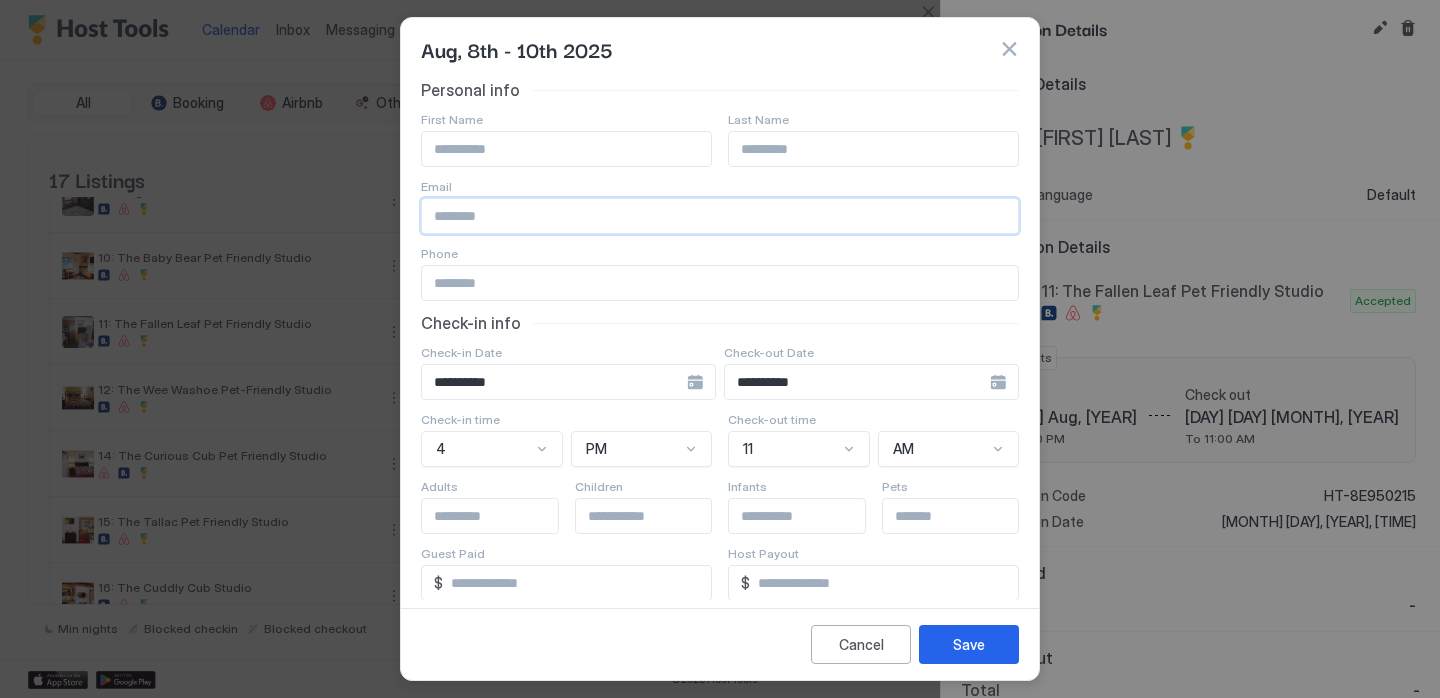 click at bounding box center (720, 283) 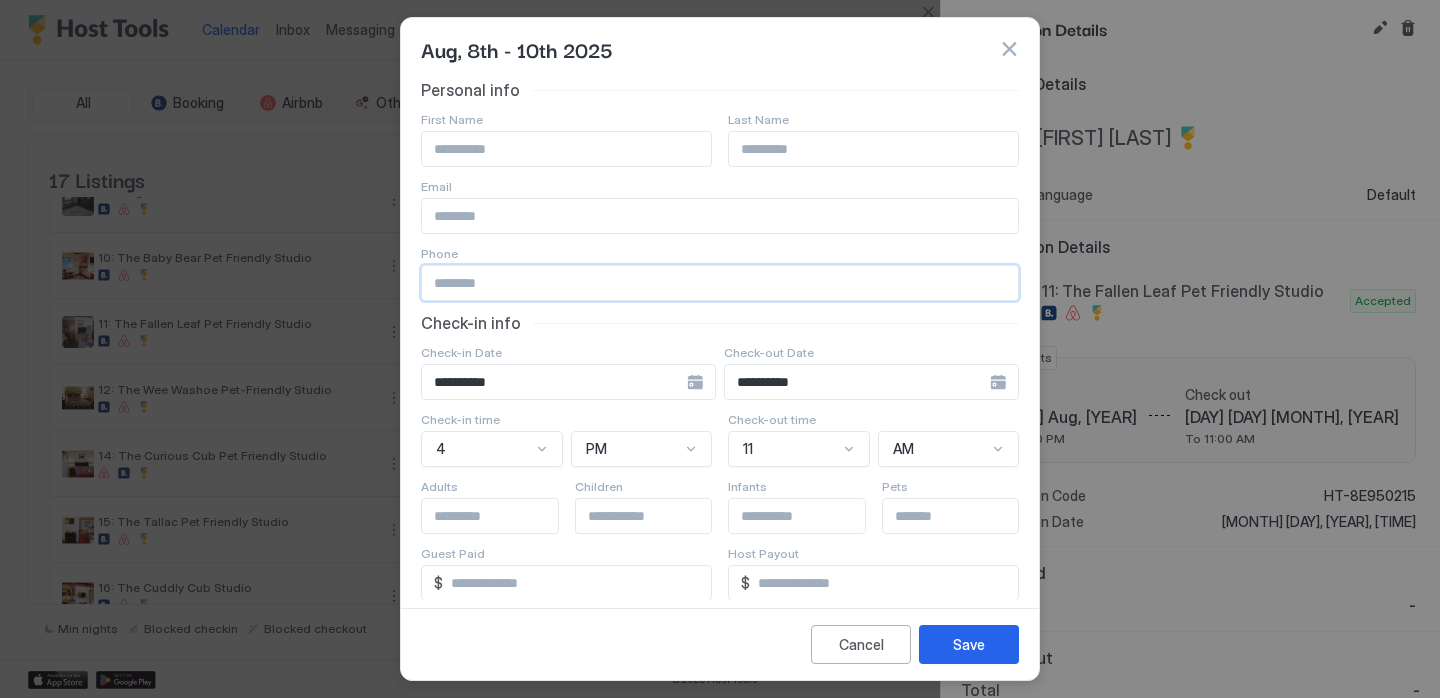 paste on "**********" 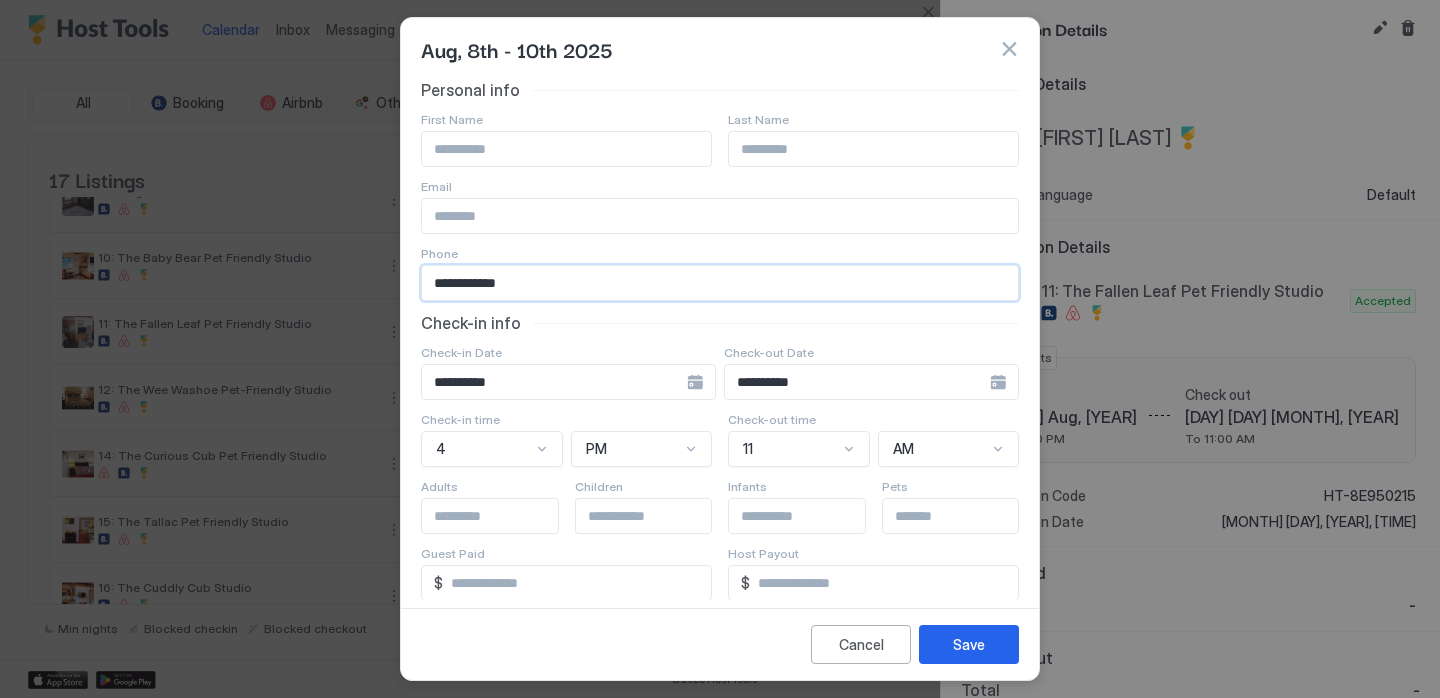 type on "**********" 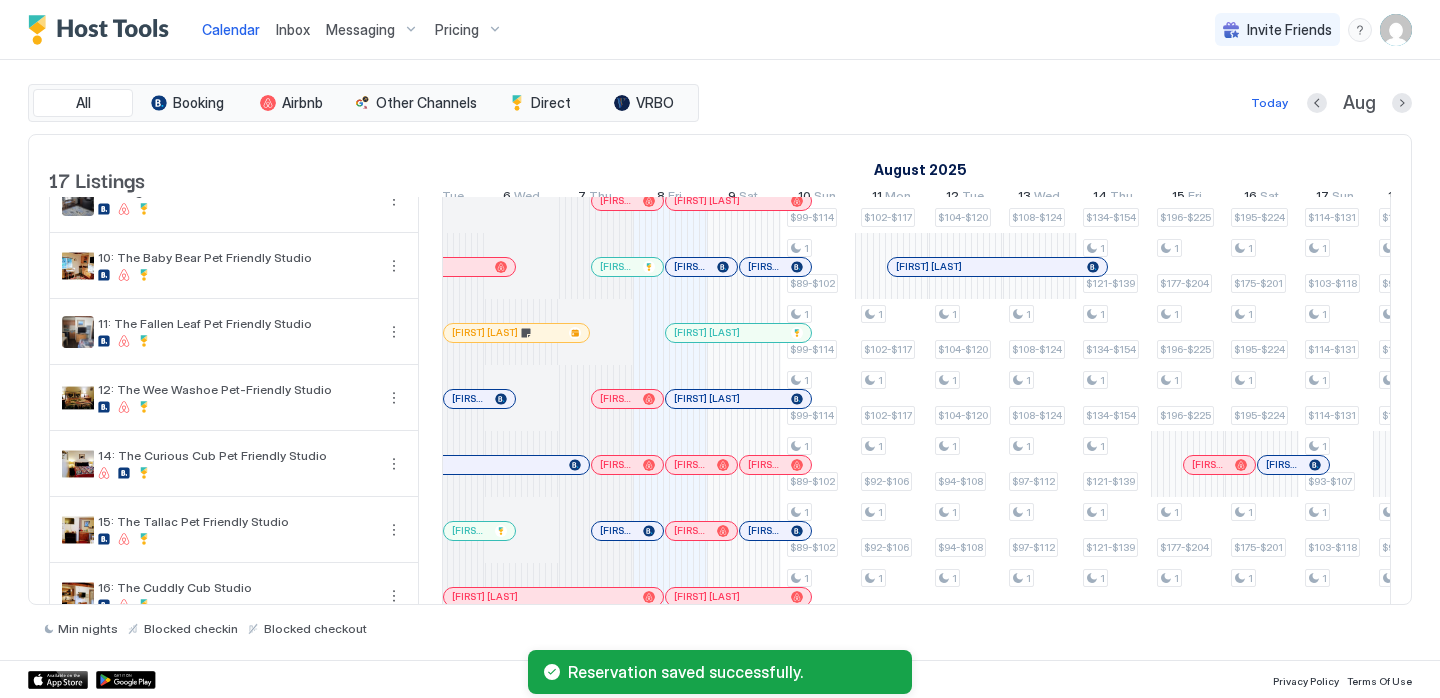 click on "[FIRST] [LAST]" at bounding box center [738, 333] 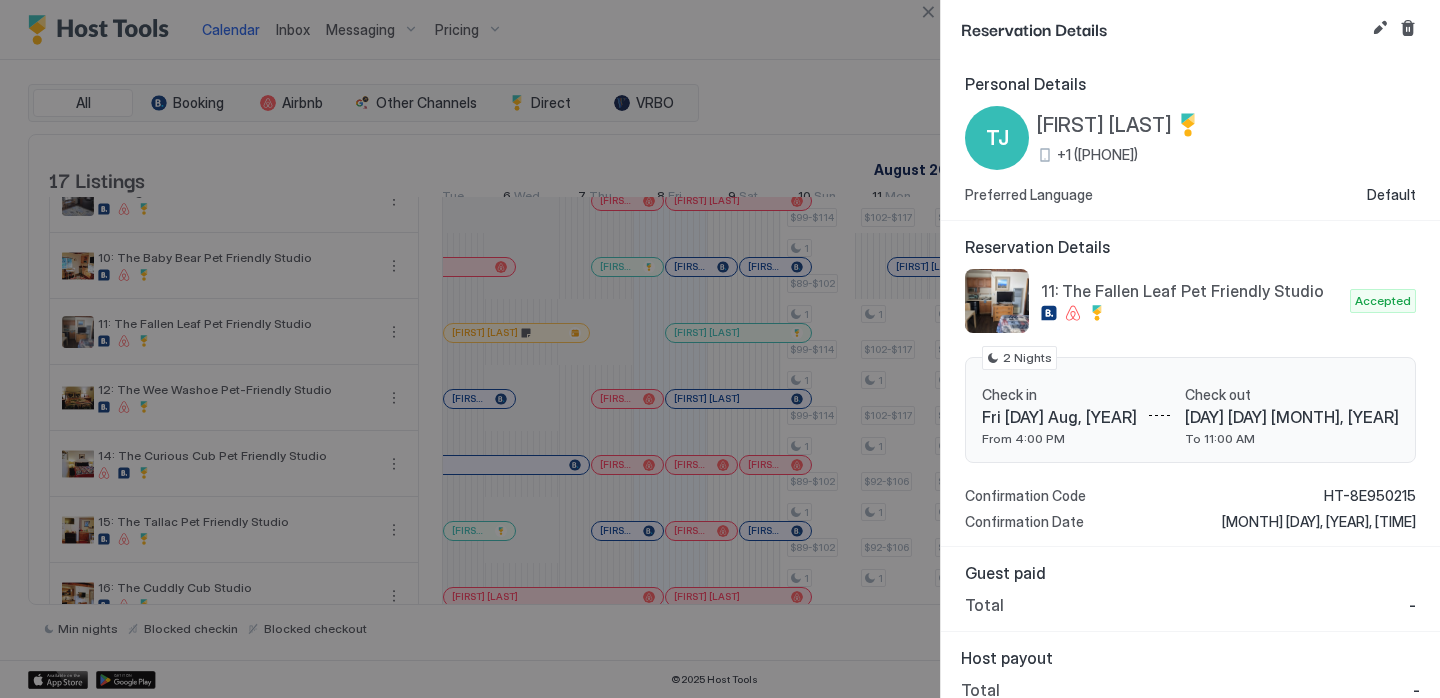 scroll, scrollTop: 18, scrollLeft: 0, axis: vertical 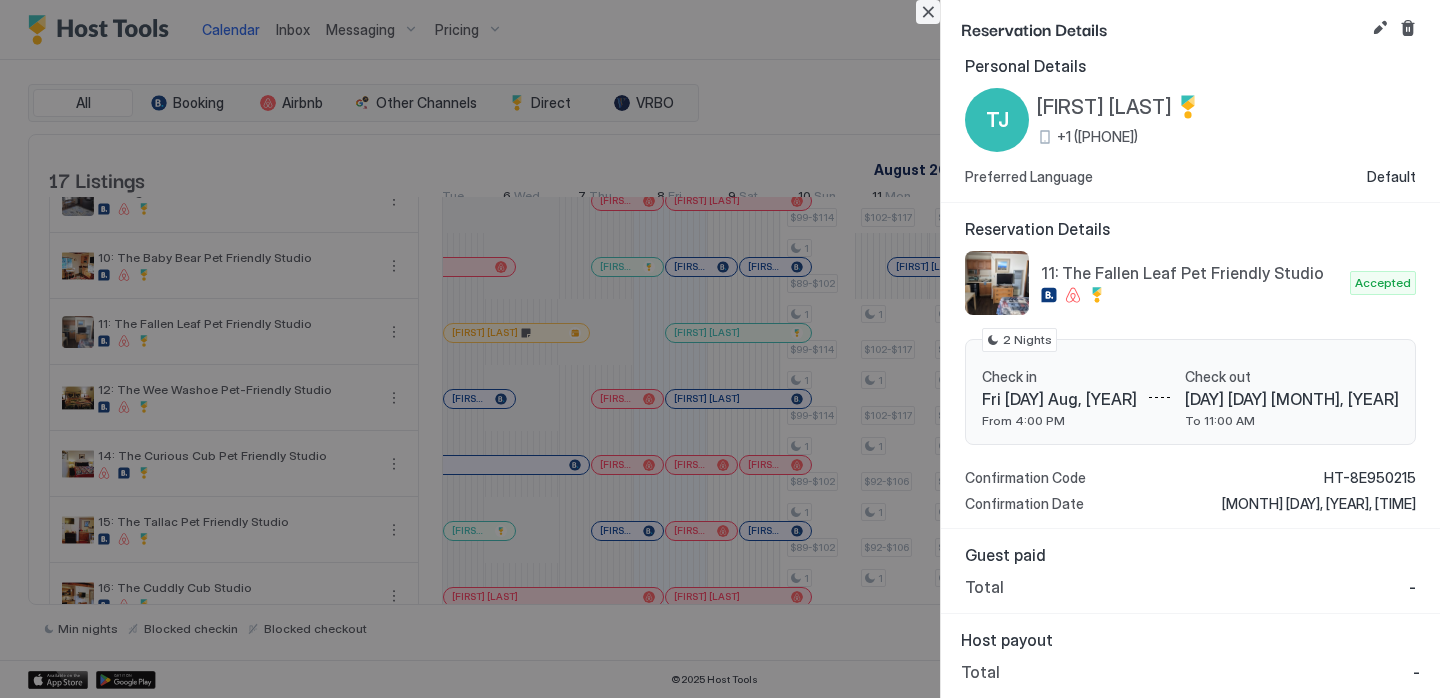 click at bounding box center [928, 12] 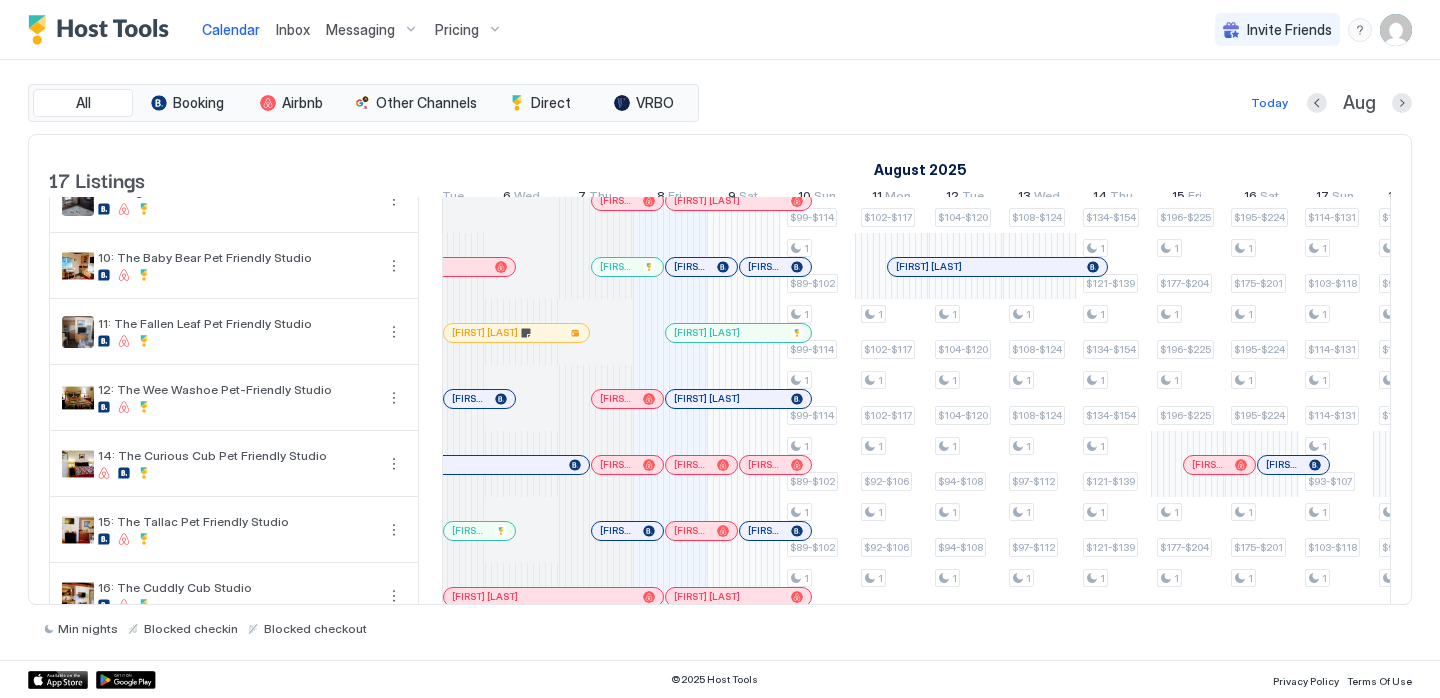 click at bounding box center [0, 0] 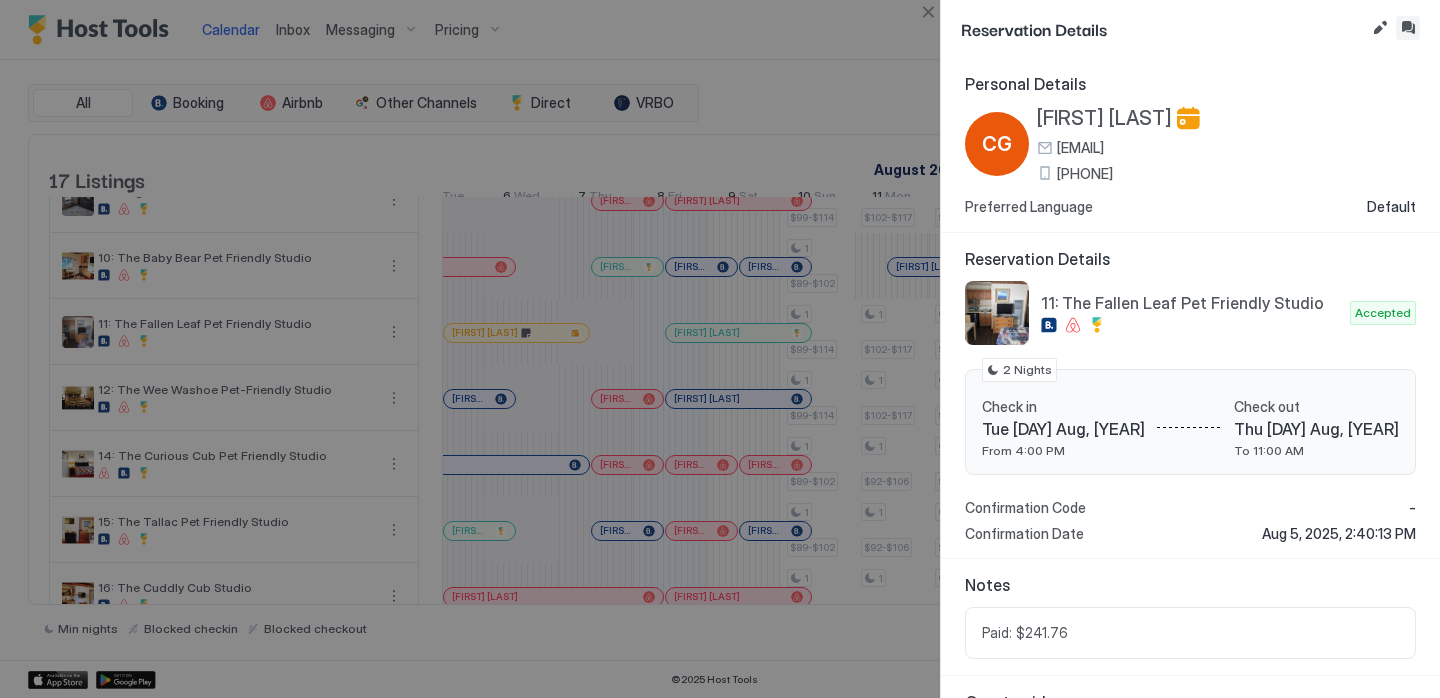 click at bounding box center [1408, 28] 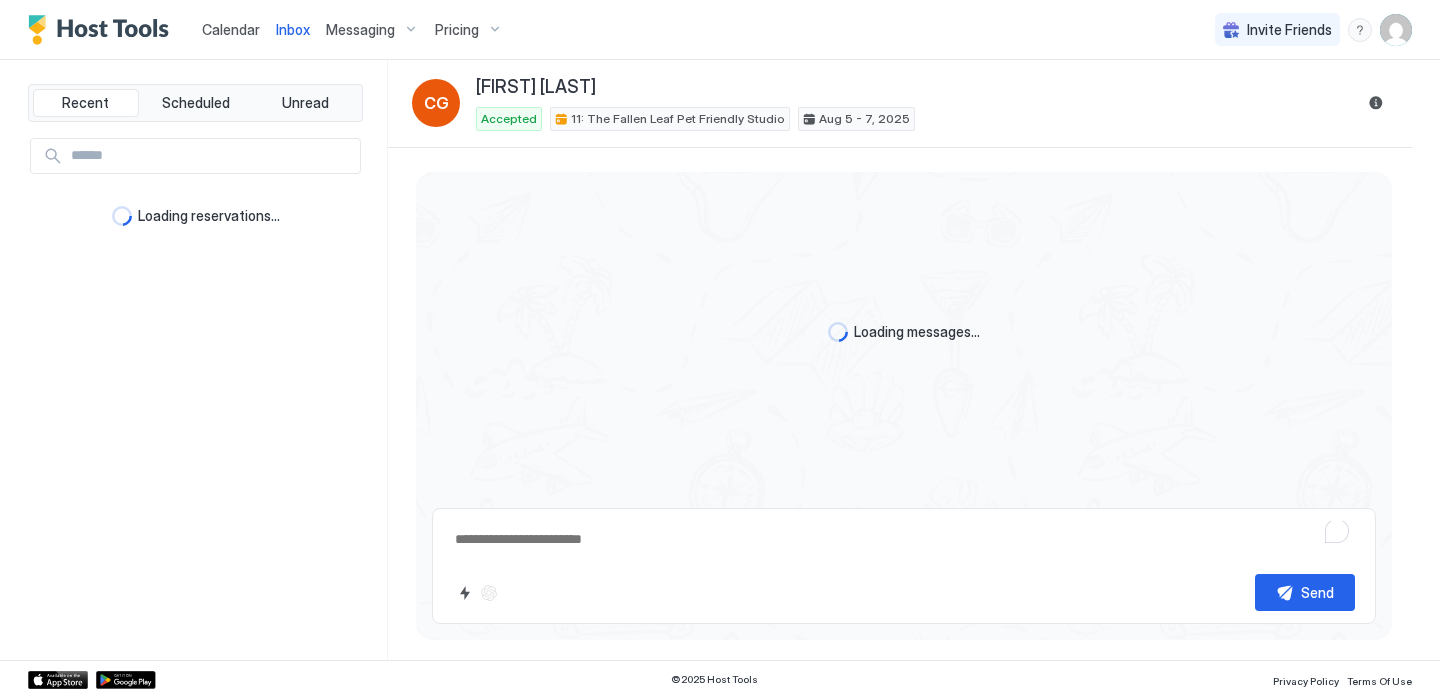 scroll, scrollTop: 411, scrollLeft: 0, axis: vertical 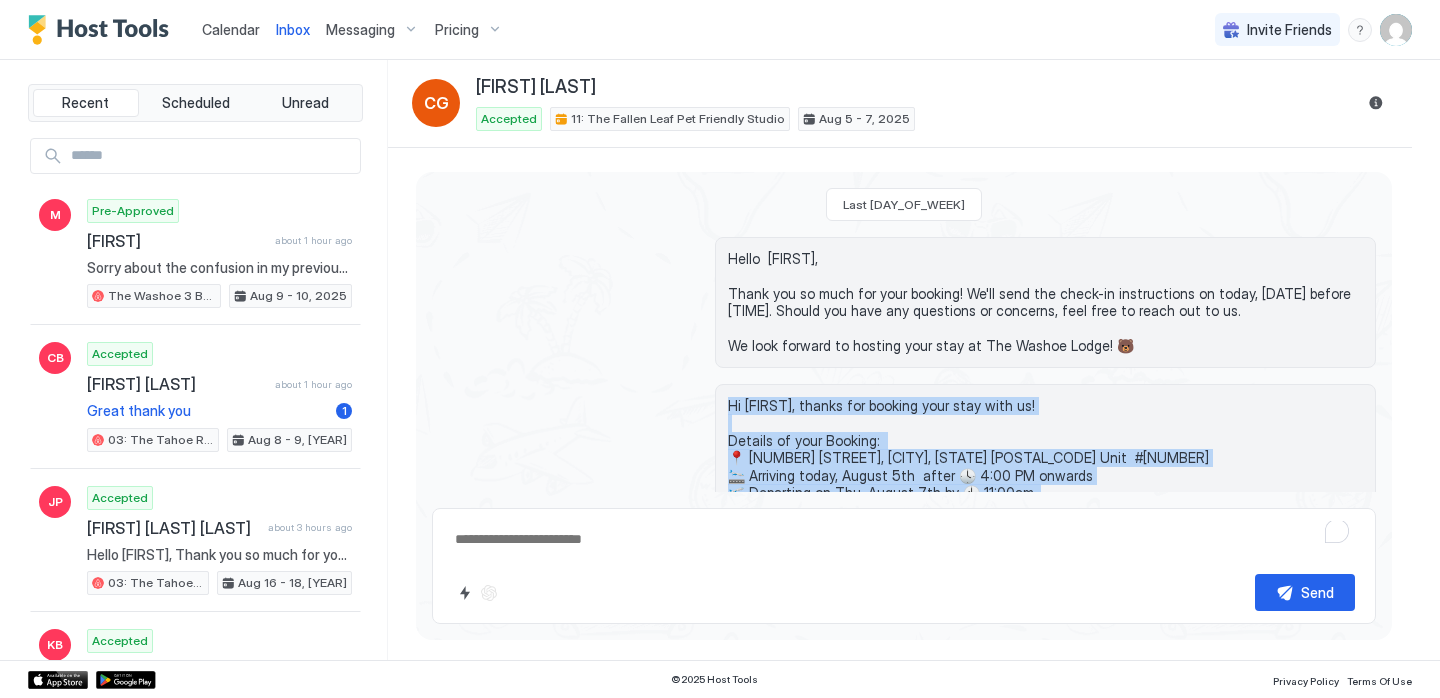 drag, startPoint x: 883, startPoint y: 291, endPoint x: 721, endPoint y: 399, distance: 194.69977 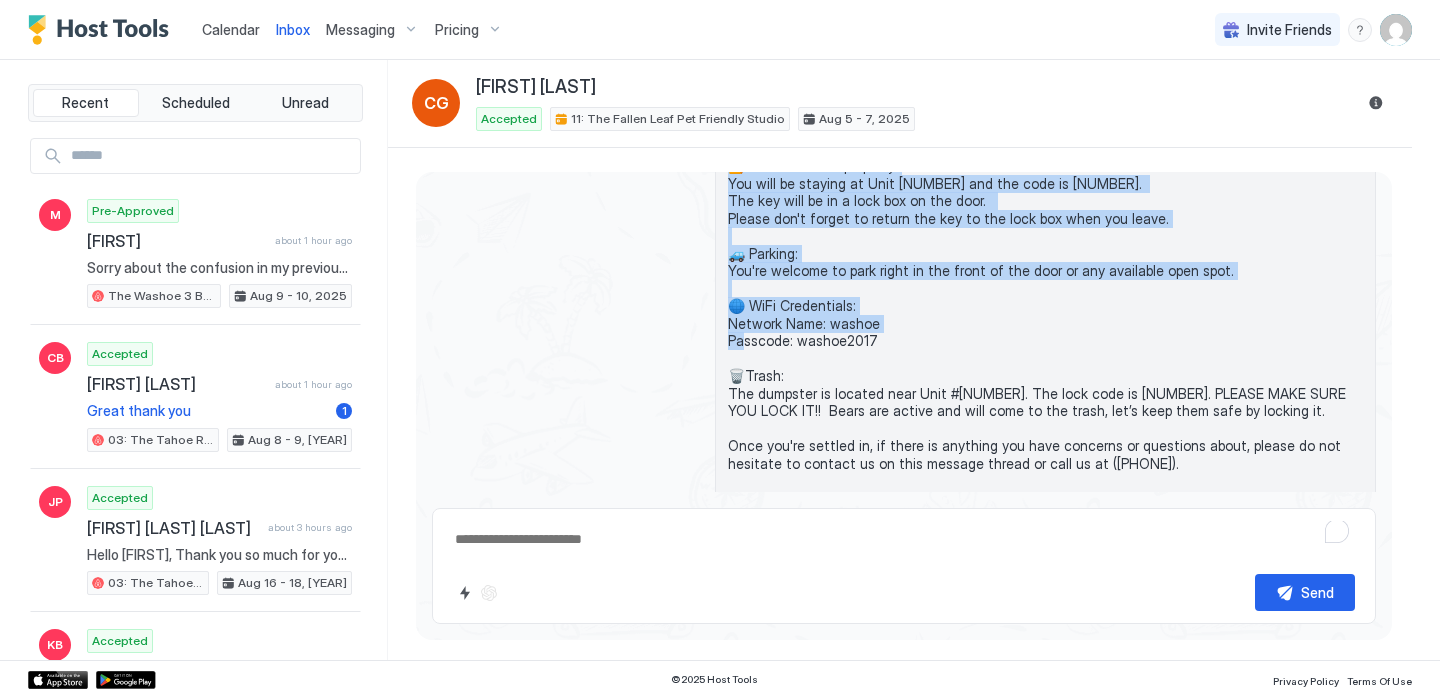 scroll, scrollTop: 411, scrollLeft: 0, axis: vertical 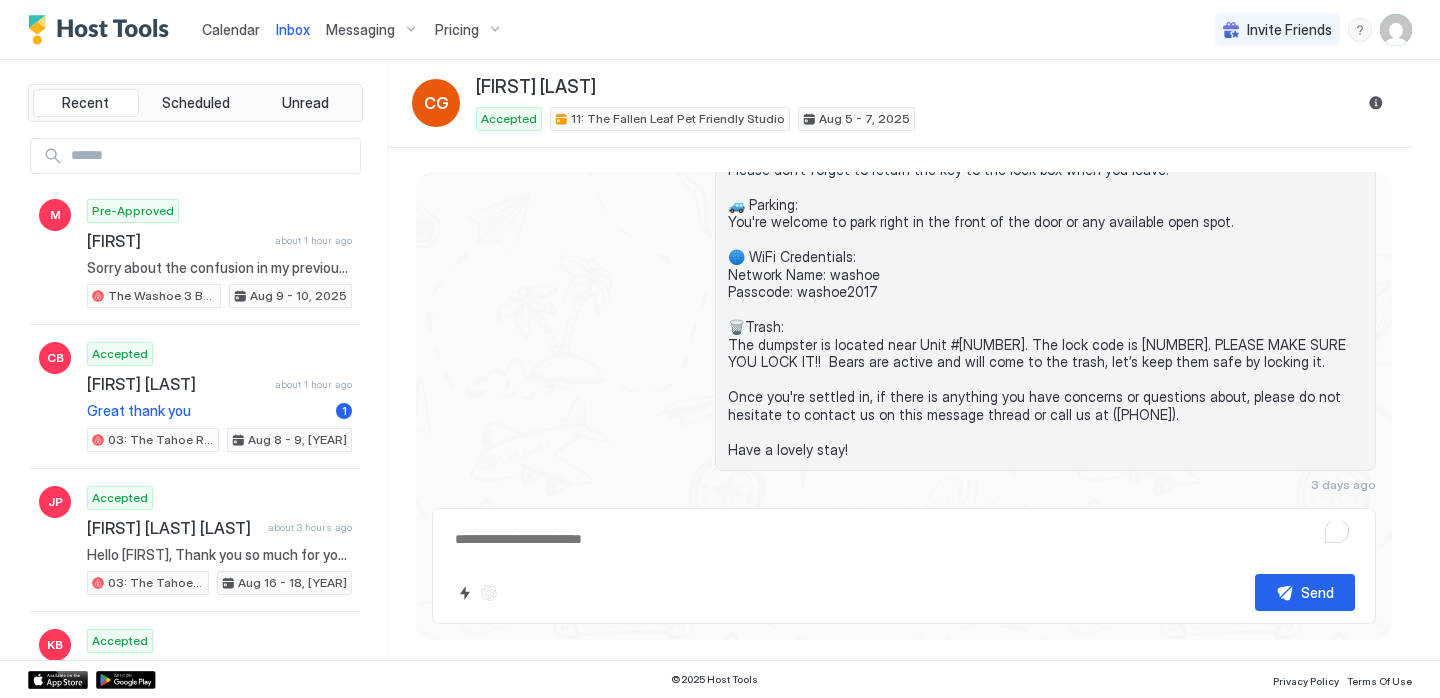 click on "Hi [FIRST], thanks for booking your stay with us!
Details of your Booking:
📍 [NUMBER] [STREET], [CITY], [STATE] [POSTAL_CODE] Unit  #[NUMBER]
🛬 Arriving today, August 5th  after 🕓 4:00 PM onwards
🛫 Departing on Thu, August 7th by 🕙 11:00am.
🔐 Access to the property:
You will be staying at Unit [NUMBER] and the code is [NUMBER].
The key will be in a lock box on the door.
Please don't forget to return the key to the lock box when you leave.
🚙 Parking:
You're welcome to park right in the front of the door or any available open spot.
🌐 WiFi Credentials:
Network Name: washoe
Passcode: washoe2017
🗑️Trash:
The dumpster is located near Unit #[NUMBER]. The lock code is [NUMBER]. PLEASE MAKE SURE YOU LOCK IT!!  Bears are active and will come to the trash, let’s keep them safe by locking it.
Once you're settled in, if there is anything you have concerns or questions about, please do not hesitate to contact us on this message thread or call us at ([PHONE]).
Have a lovely stay!" at bounding box center (1045, 222) 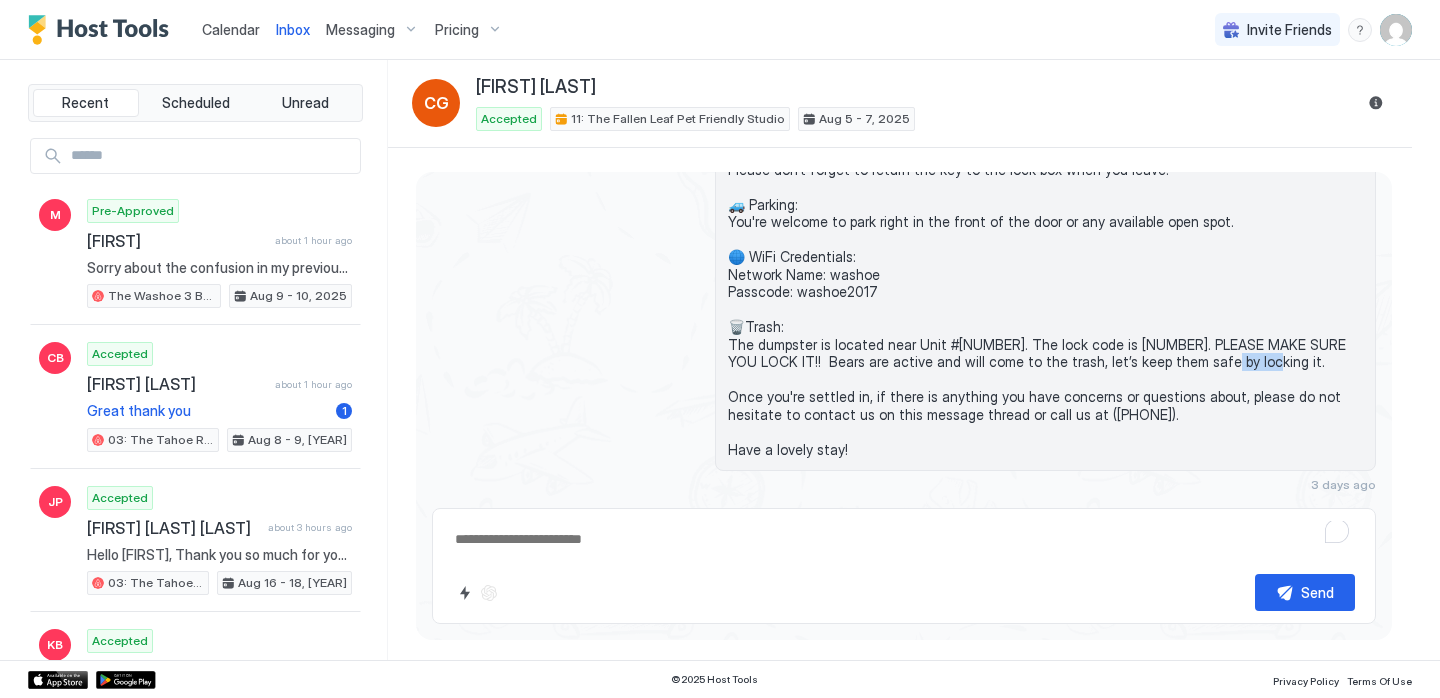 click on "Hi [FIRST], thanks for booking your stay with us!
Details of your Booking:
📍 [NUMBER] [STREET], [CITY], [STATE] [POSTAL_CODE] Unit  #[NUMBER]
🛬 Arriving today, August 5th  after 🕓 4:00 PM onwards
🛫 Departing on Thu, August 7th by 🕙 11:00am.
🔐 Access to the property:
You will be staying at Unit [NUMBER] and the code is [NUMBER].
The key will be in a lock box on the door.
Please don't forget to return the key to the lock box when you leave.
🚙 Parking:
You're welcome to park right in the front of the door or any available open spot.
🌐 WiFi Credentials:
Network Name: washoe
Passcode: washoe2017
🗑️Trash:
The dumpster is located near Unit #[NUMBER]. The lock code is [NUMBER]. PLEASE MAKE SURE YOU LOCK IT!!  Bears are active and will come to the trash, let’s keep them safe by locking it.
Once you're settled in, if there is anything you have concerns or questions about, please do not hesitate to contact us on this message thread or call us at ([PHONE]).
Have a lovely stay!" at bounding box center [1045, 222] 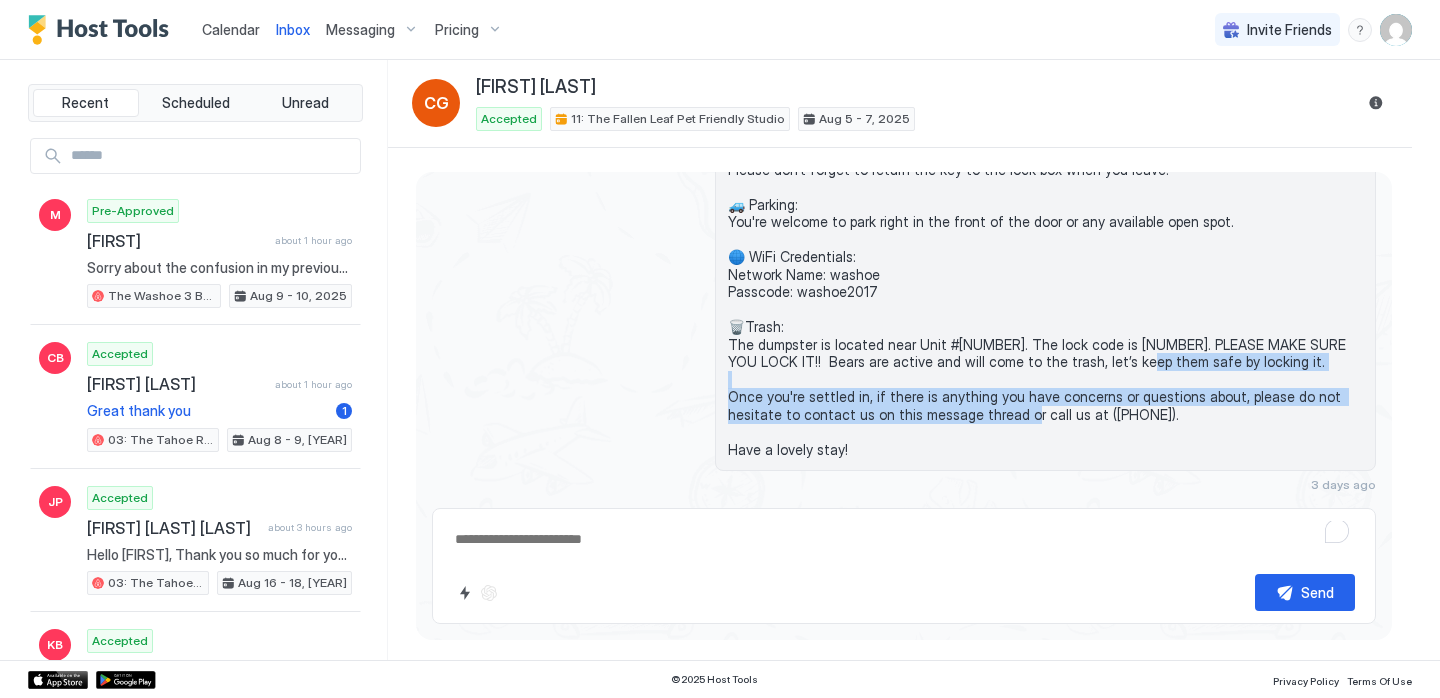 click on "Hi [FIRST], thanks for booking your stay with us!
Details of your Booking:
📍 [NUMBER] [STREET], [CITY], [STATE] [POSTAL_CODE] Unit  #[NUMBER]
🛬 Arriving today, August 5th  after 🕓 4:00 PM onwards
🛫 Departing on Thu, August 7th by 🕙 11:00am.
🔐 Access to the property:
You will be staying at Unit [NUMBER] and the code is [NUMBER].
The key will be in a lock box on the door.
Please don't forget to return the key to the lock box when you leave.
🚙 Parking:
You're welcome to park right in the front of the door or any available open spot.
🌐 WiFi Credentials:
Network Name: washoe
Passcode: washoe2017
🗑️Trash:
The dumpster is located near Unit #[NUMBER]. The lock code is [NUMBER]. PLEASE MAKE SURE YOU LOCK IT!!  Bears are active and will come to the trash, let’s keep them safe by locking it.
Once you're settled in, if there is anything you have concerns or questions about, please do not hesitate to contact us on this message thread or call us at ([PHONE]).
Have a lovely stay!" at bounding box center [1045, 222] 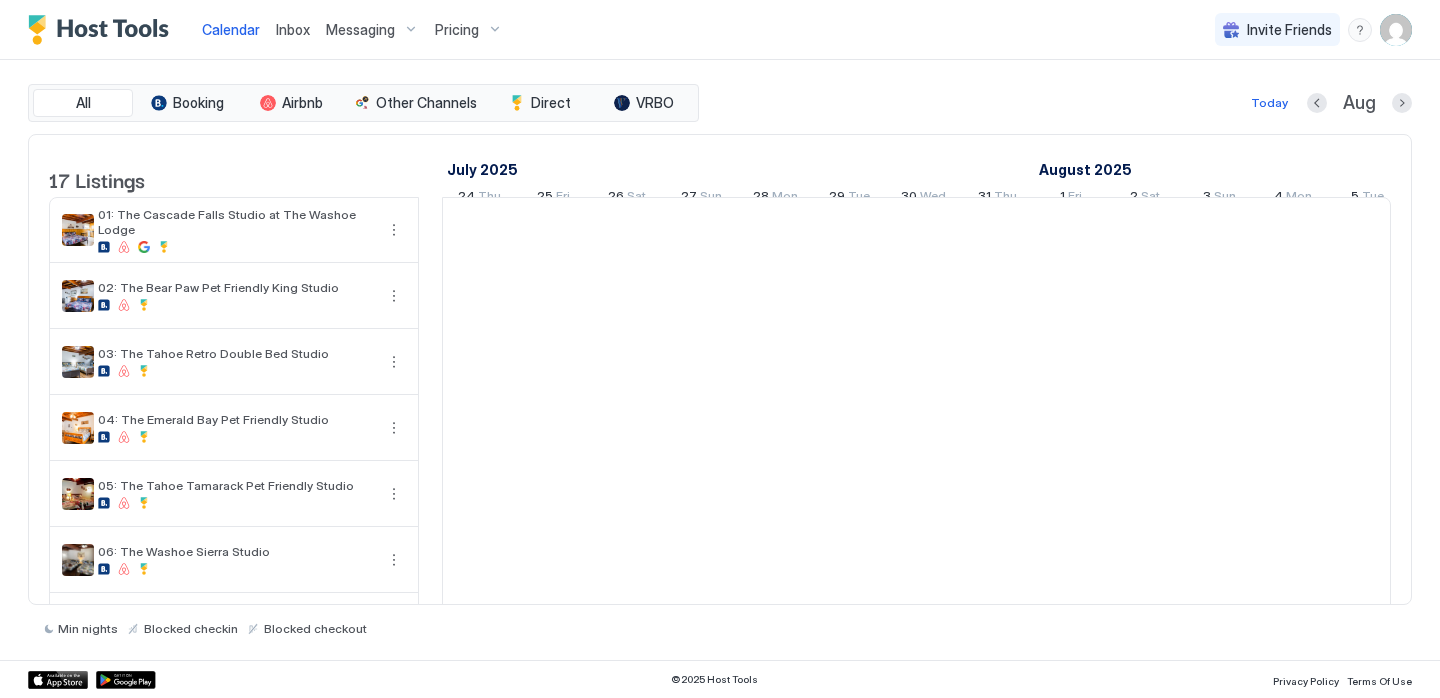 scroll, scrollTop: 0, scrollLeft: 1111, axis: horizontal 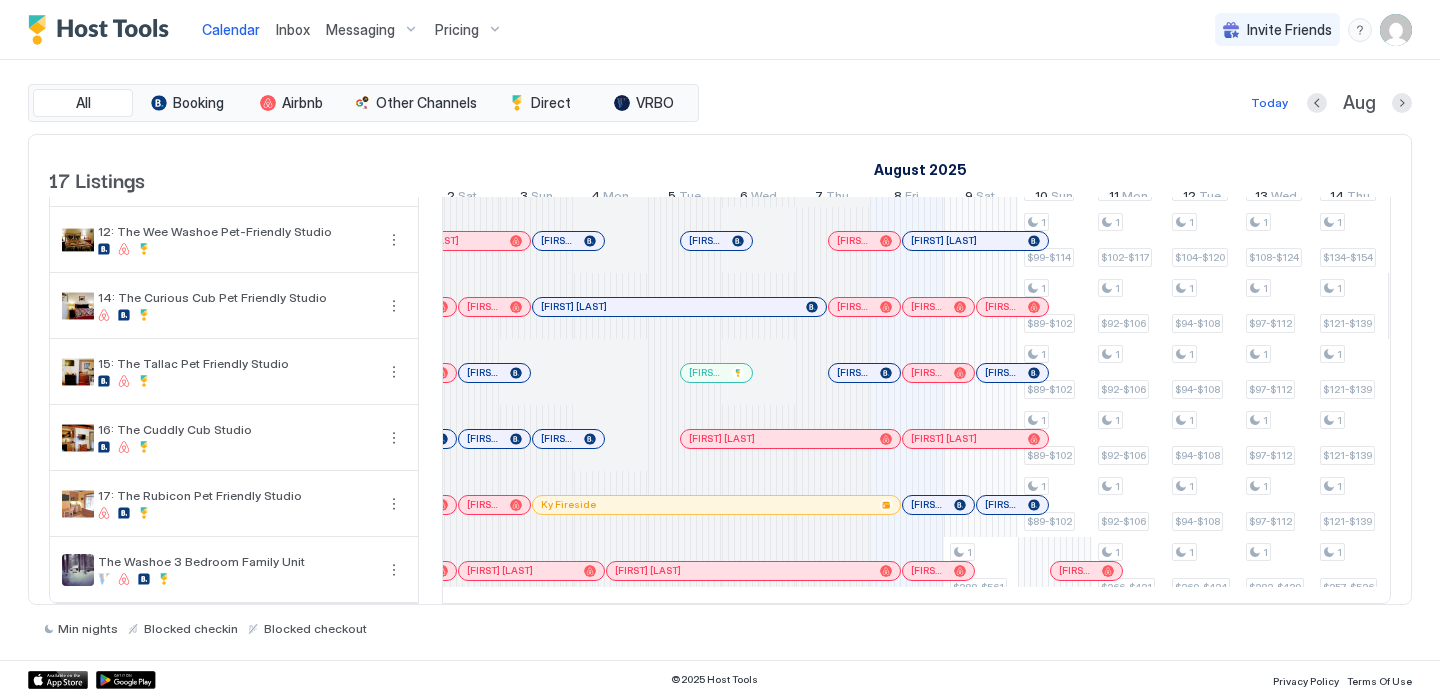click on "Inbox" at bounding box center [293, 29] 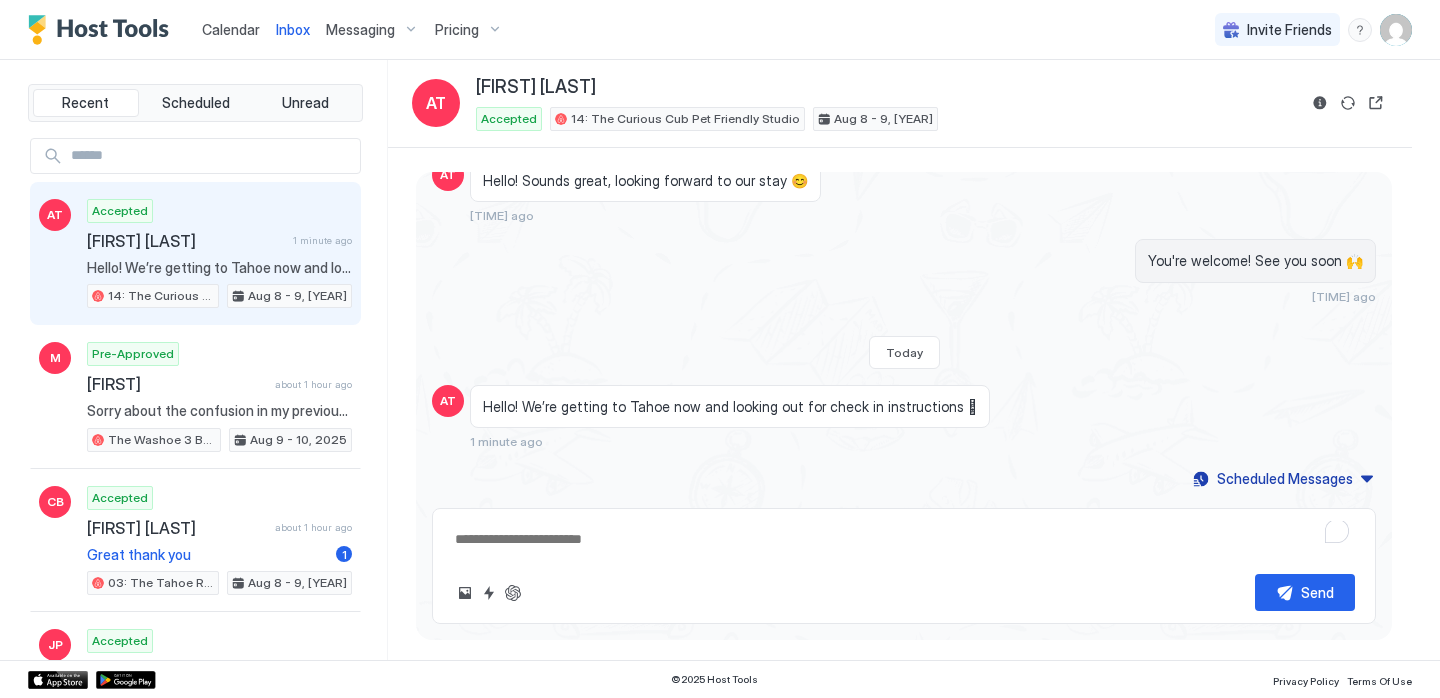 scroll, scrollTop: 246, scrollLeft: 0, axis: vertical 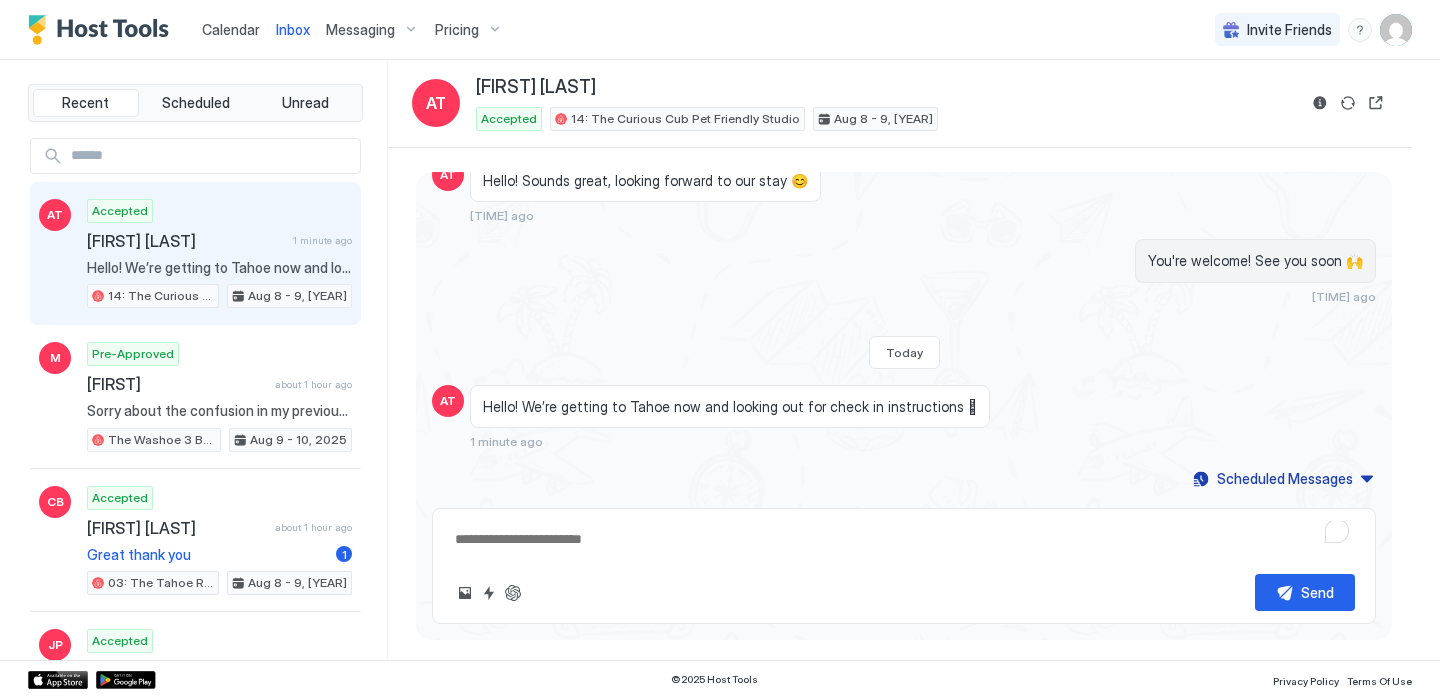 click at bounding box center [904, 539] 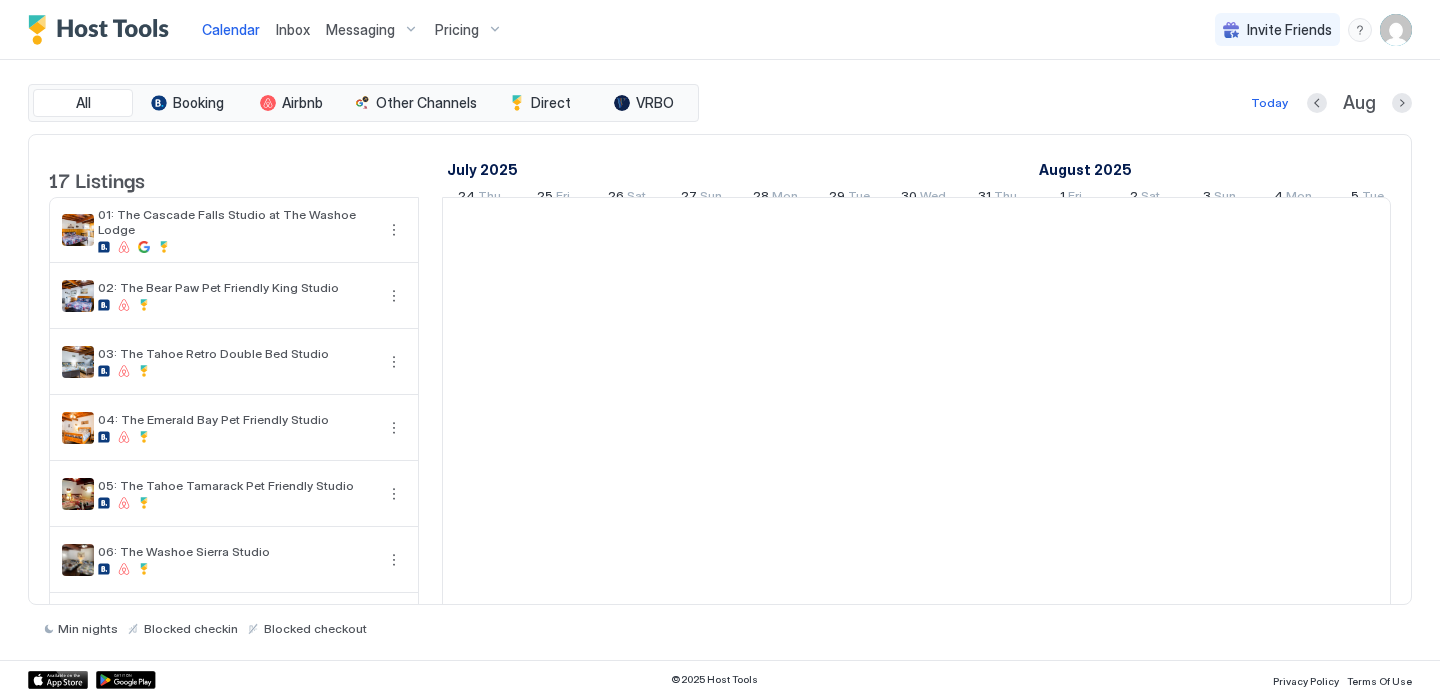 scroll, scrollTop: 0, scrollLeft: 1111, axis: horizontal 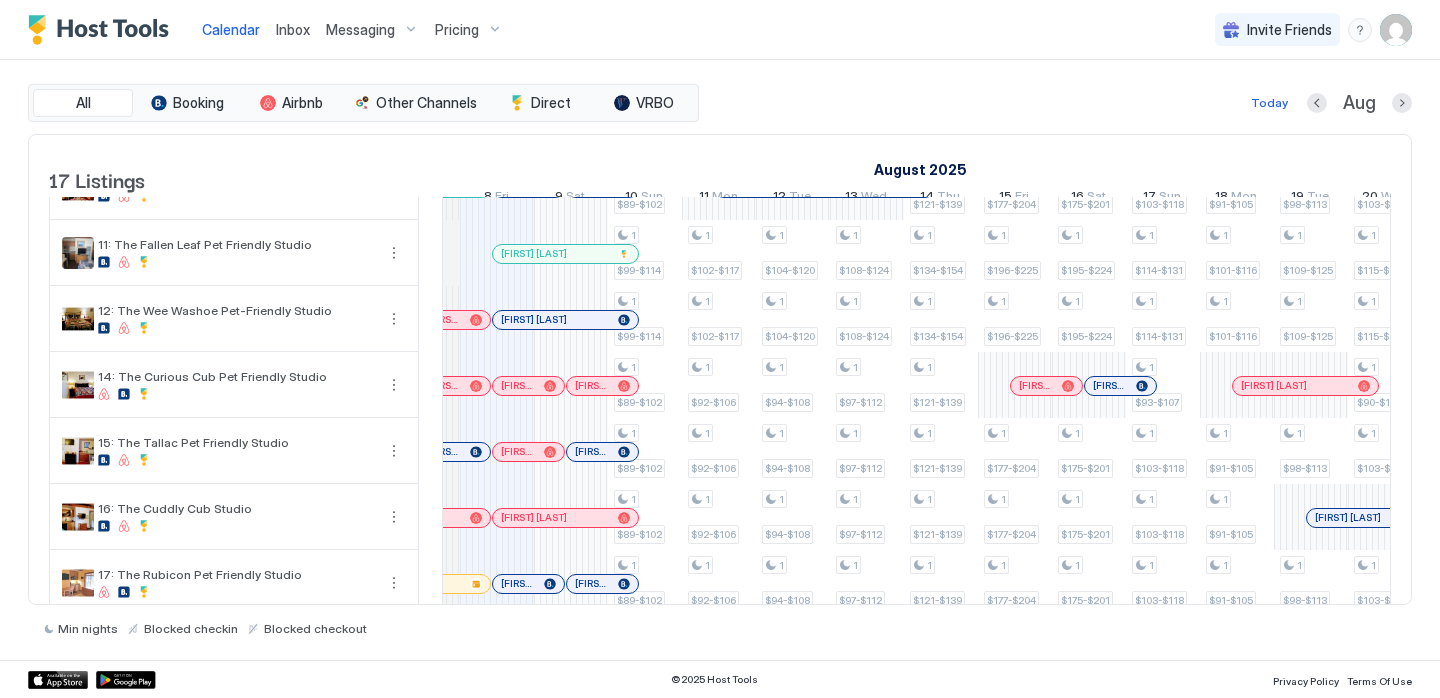 click on "Inbox" at bounding box center (293, 29) 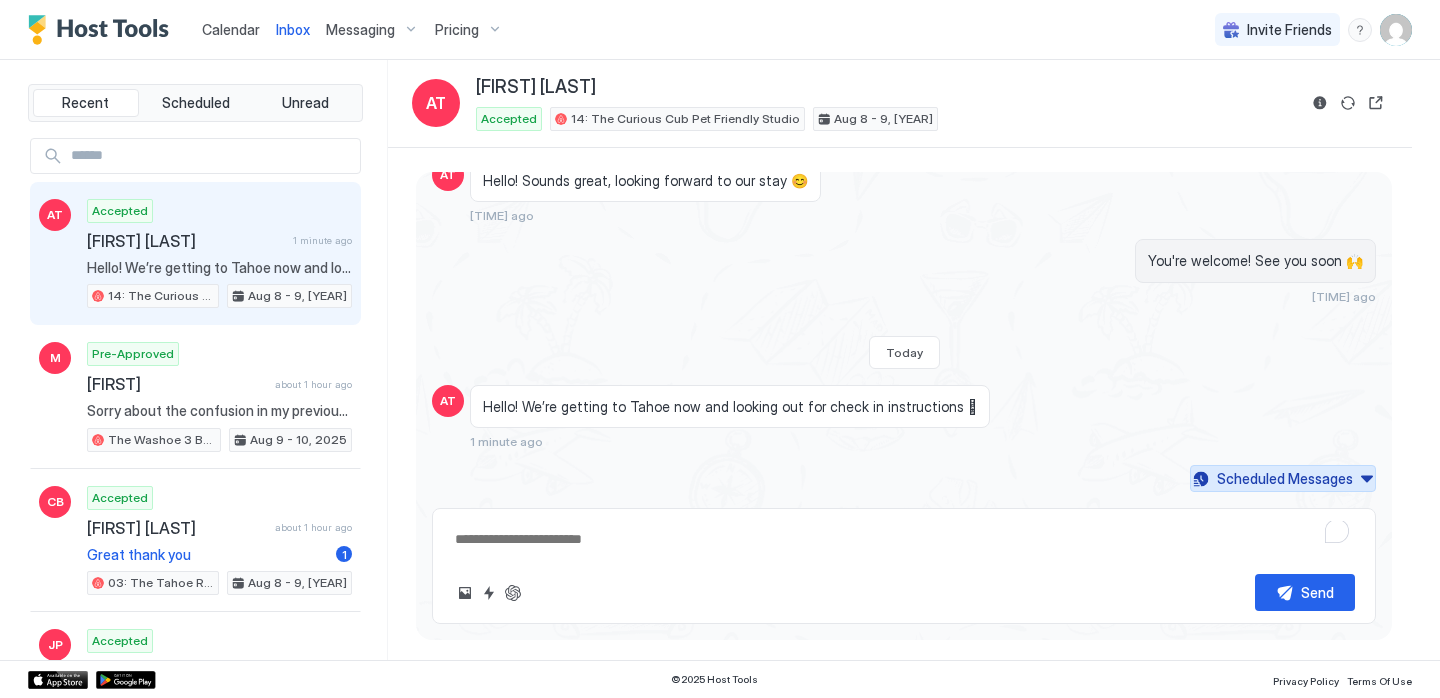 click on "Scheduled Messages" at bounding box center [1285, 478] 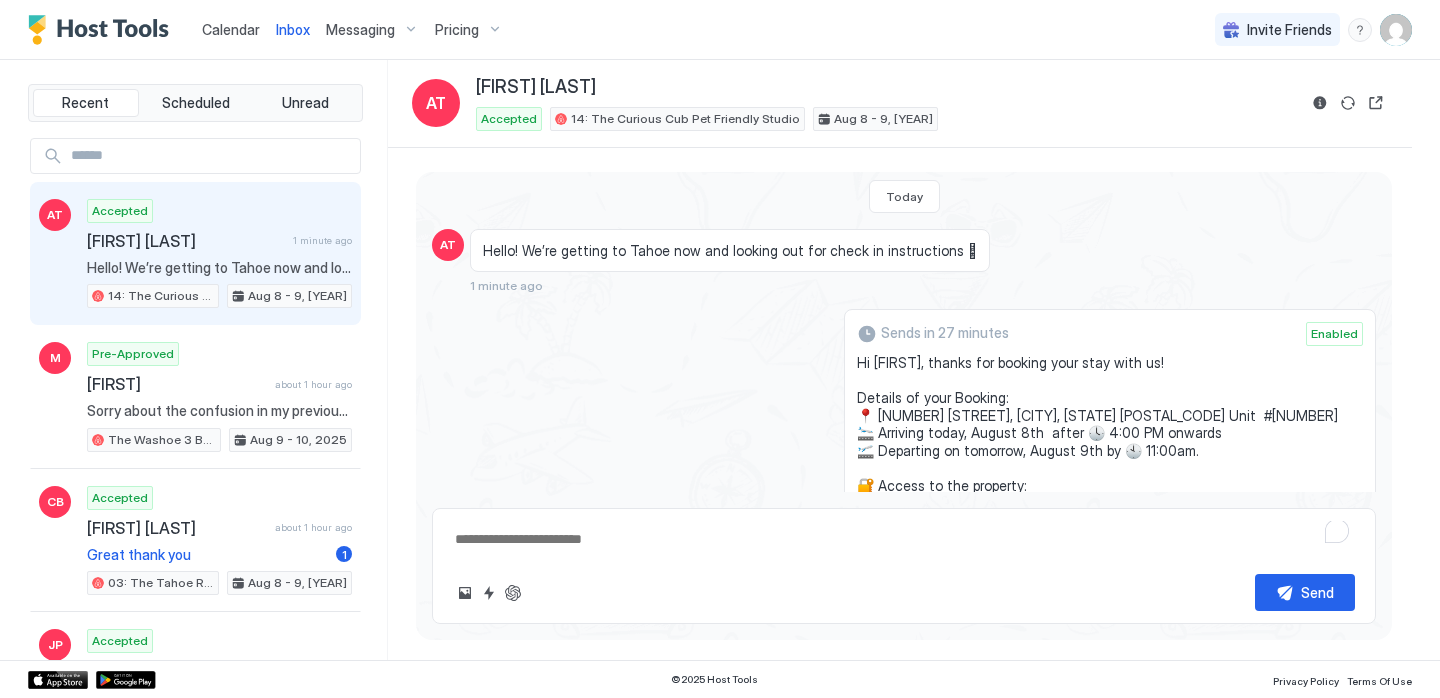 scroll, scrollTop: 734, scrollLeft: 0, axis: vertical 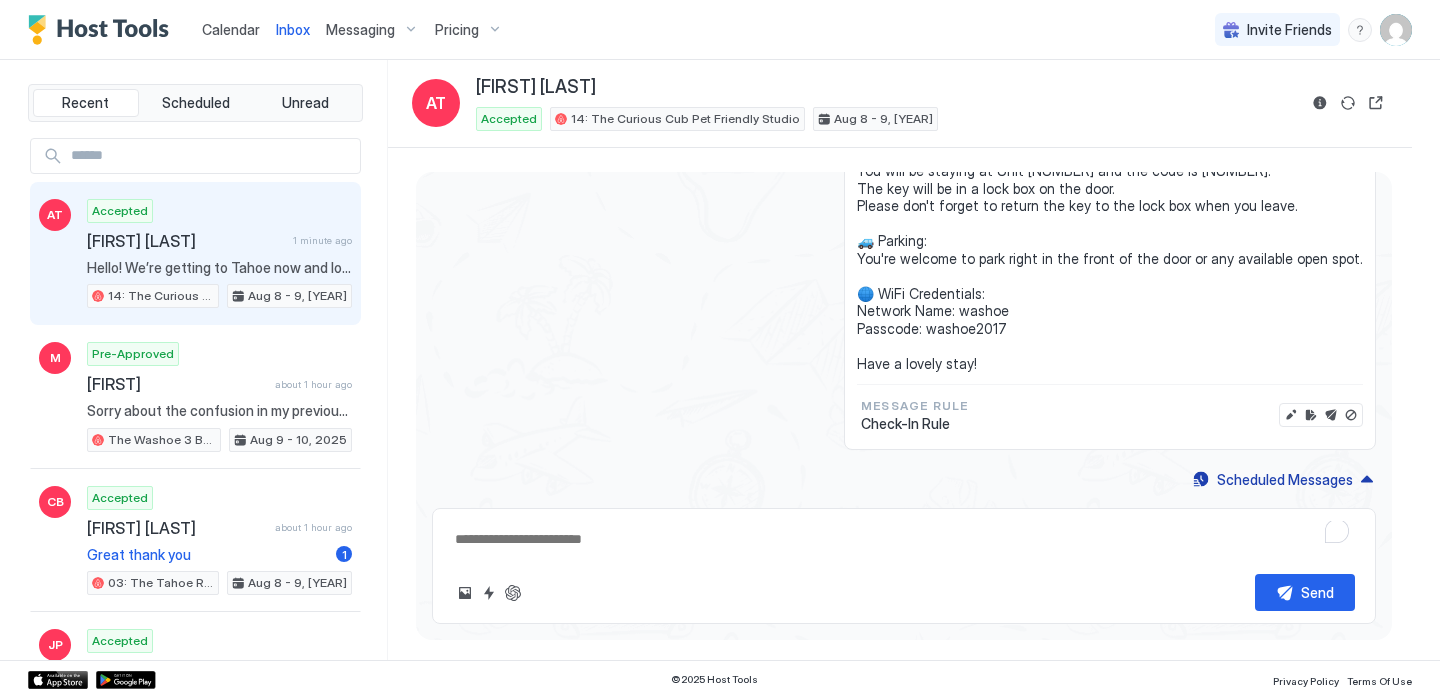 click at bounding box center (904, 539) 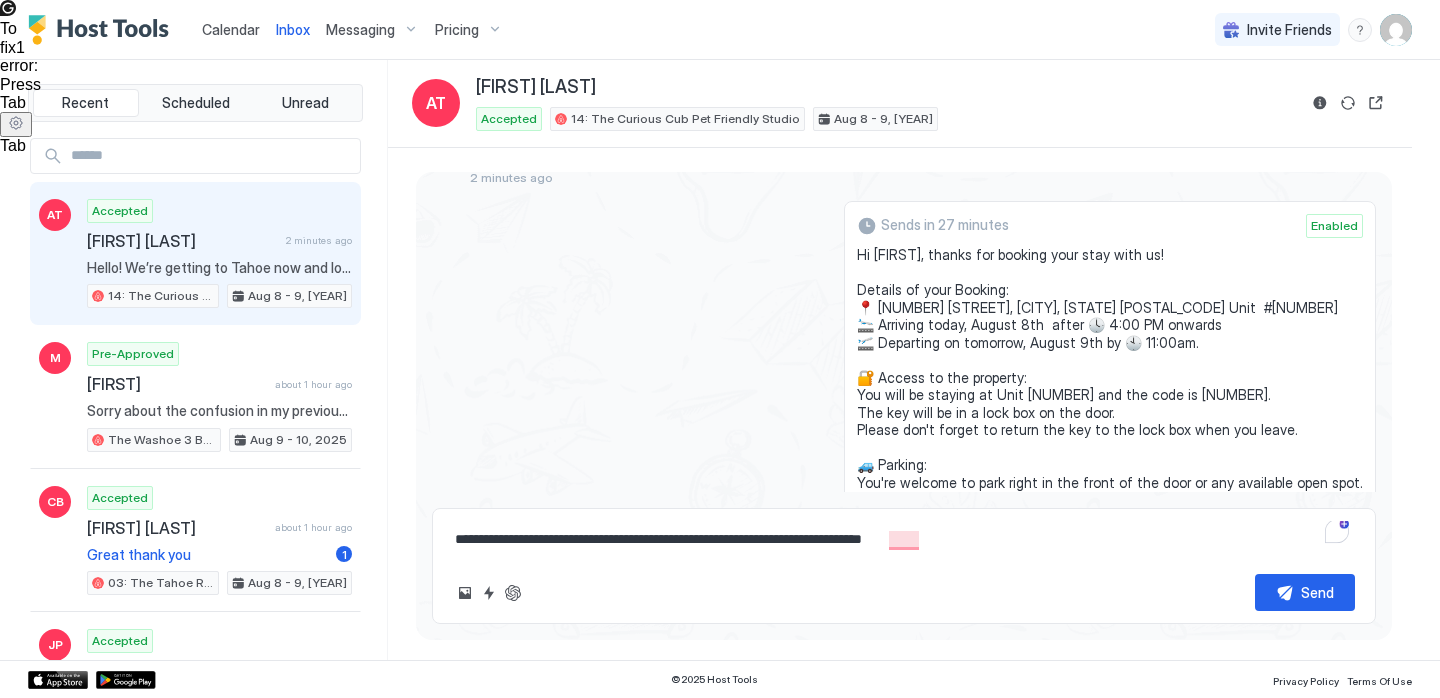 scroll, scrollTop: 734, scrollLeft: 0, axis: vertical 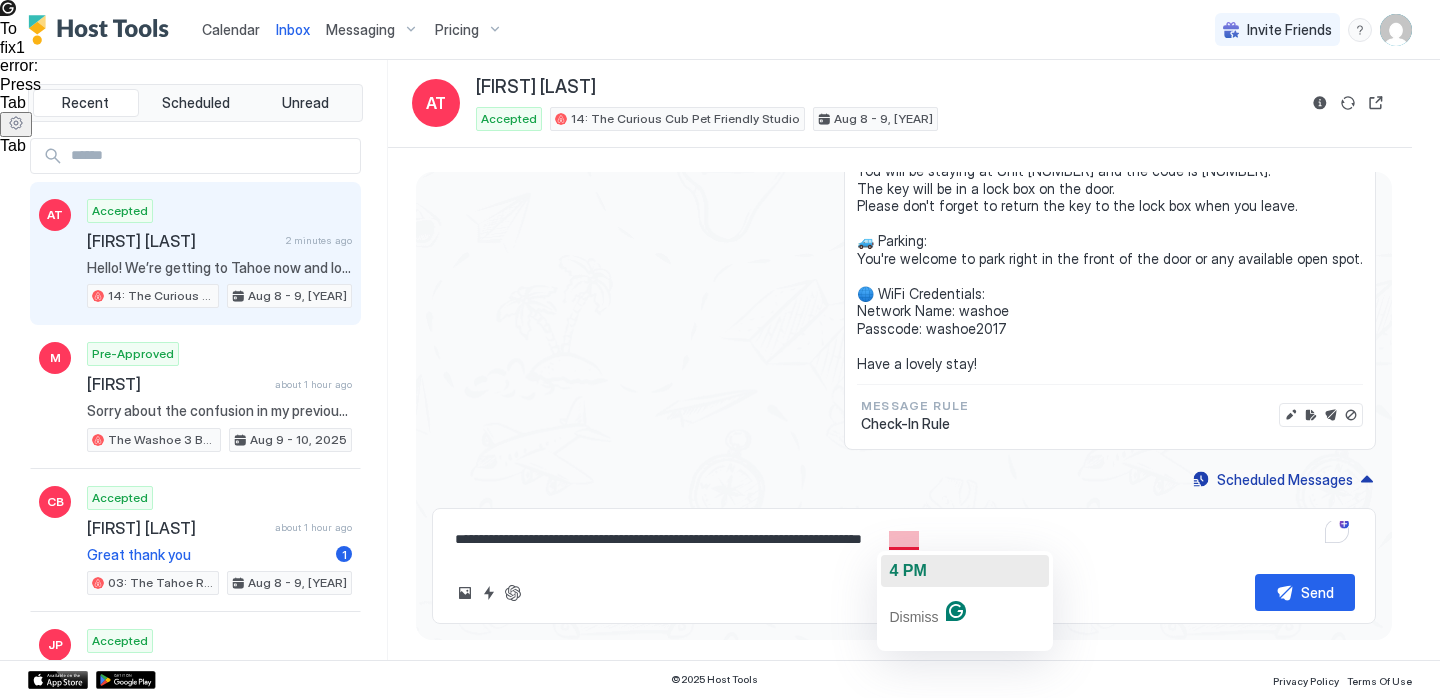 click on "4 PM" 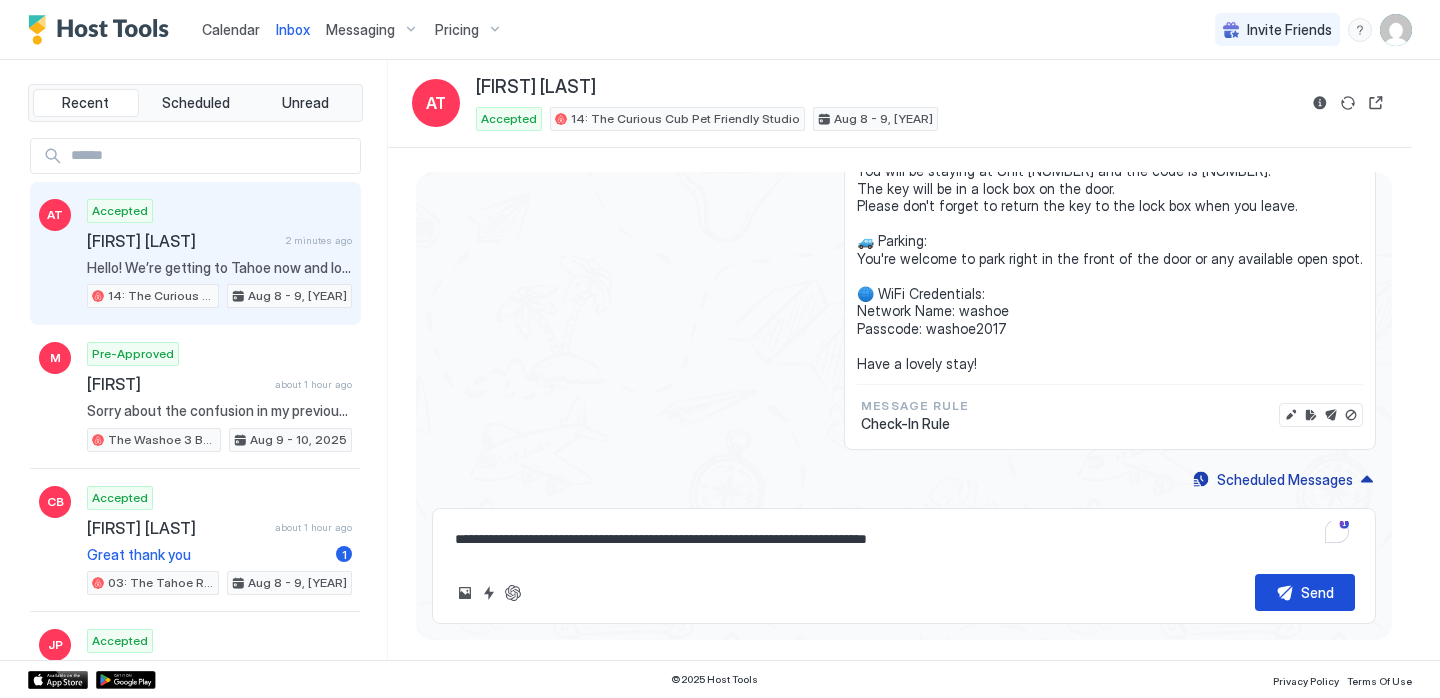 type on "**********" 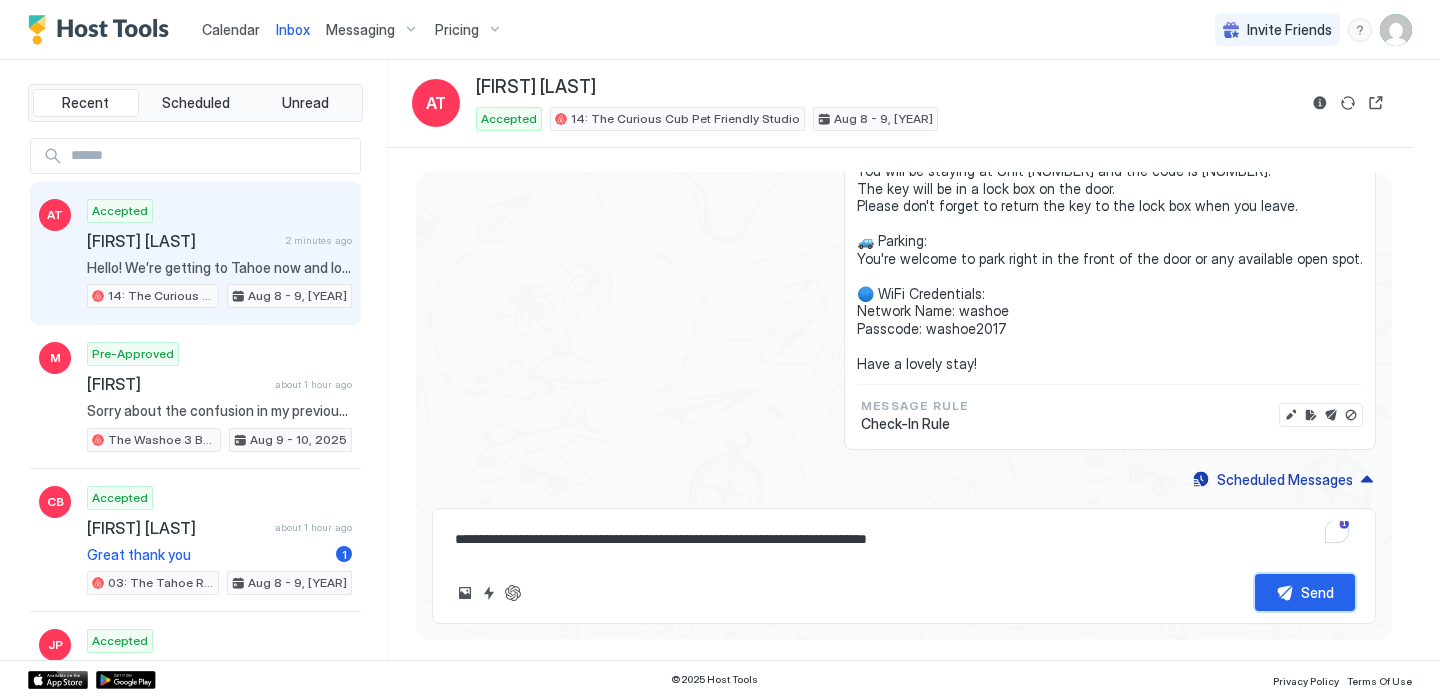 click on "Send" at bounding box center (1305, 592) 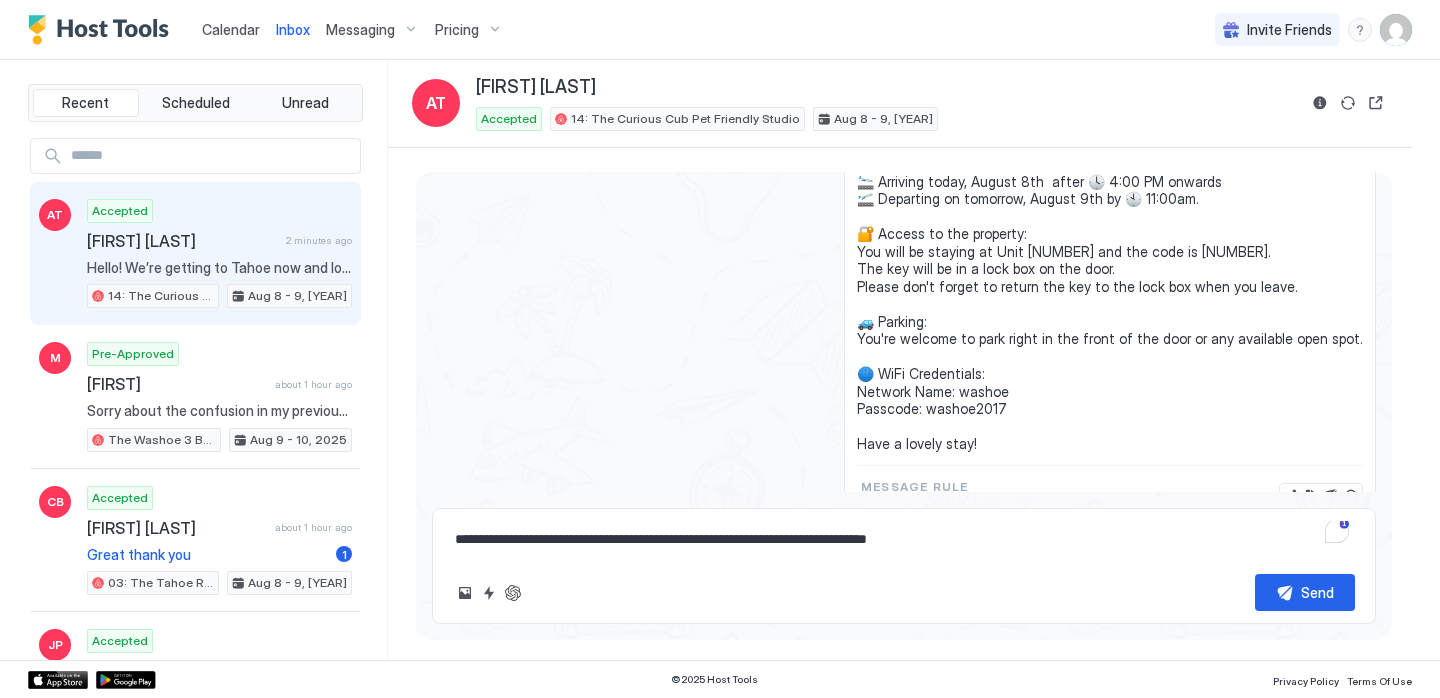 scroll, scrollTop: 815, scrollLeft: 0, axis: vertical 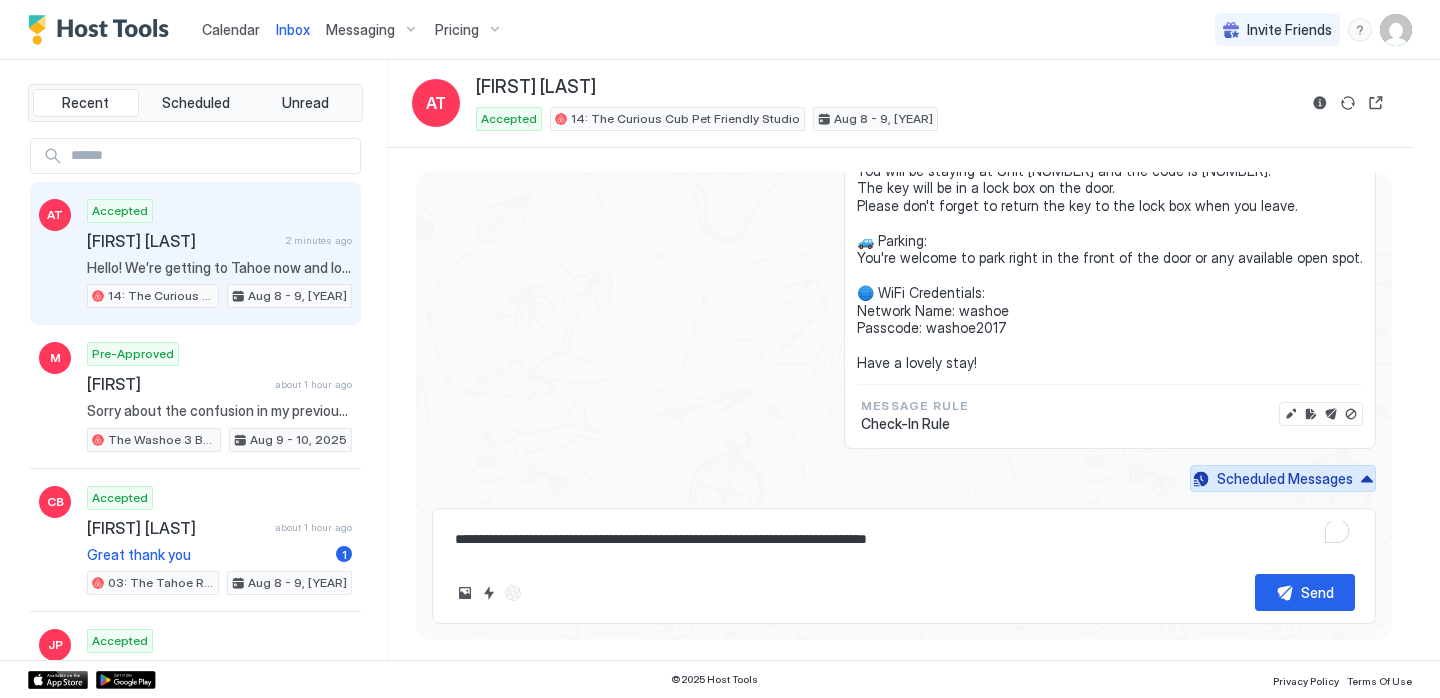 click on "Scheduled Messages" at bounding box center [1283, 478] 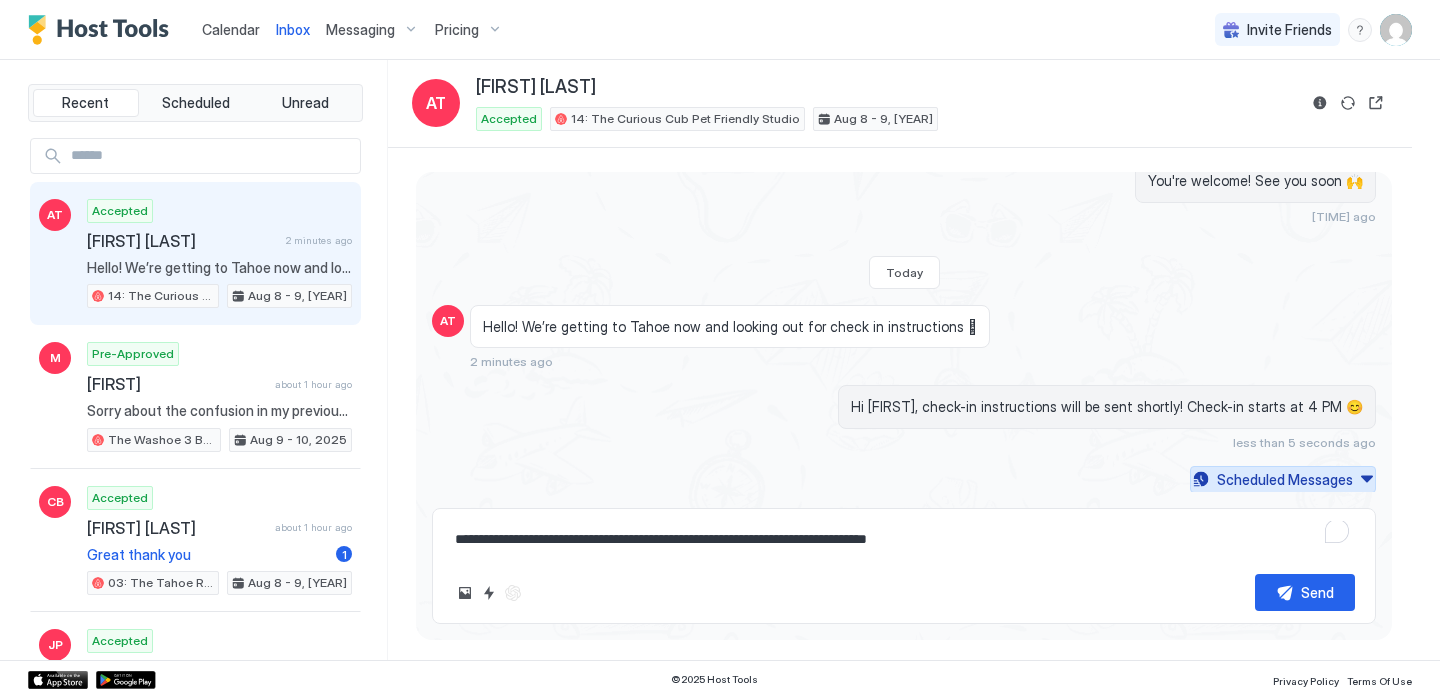 scroll, scrollTop: 326, scrollLeft: 0, axis: vertical 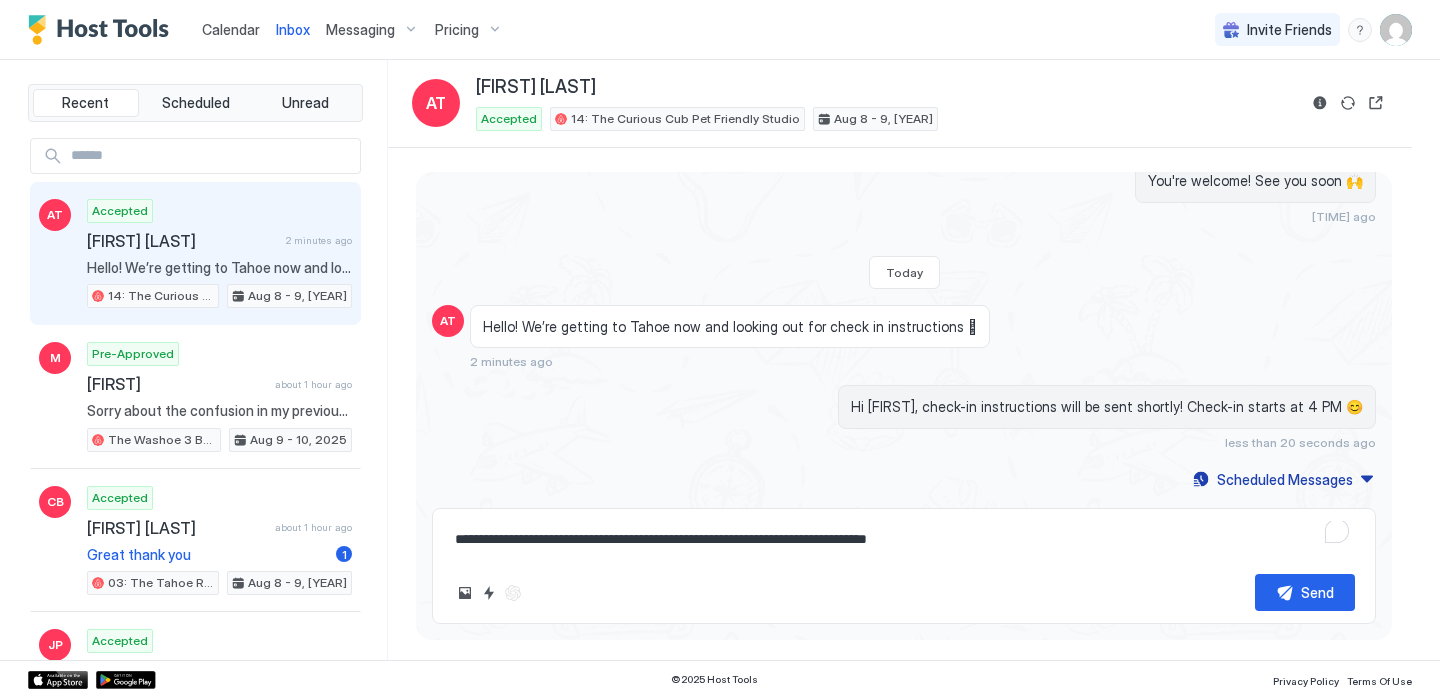 click on "Calendar" at bounding box center (231, 29) 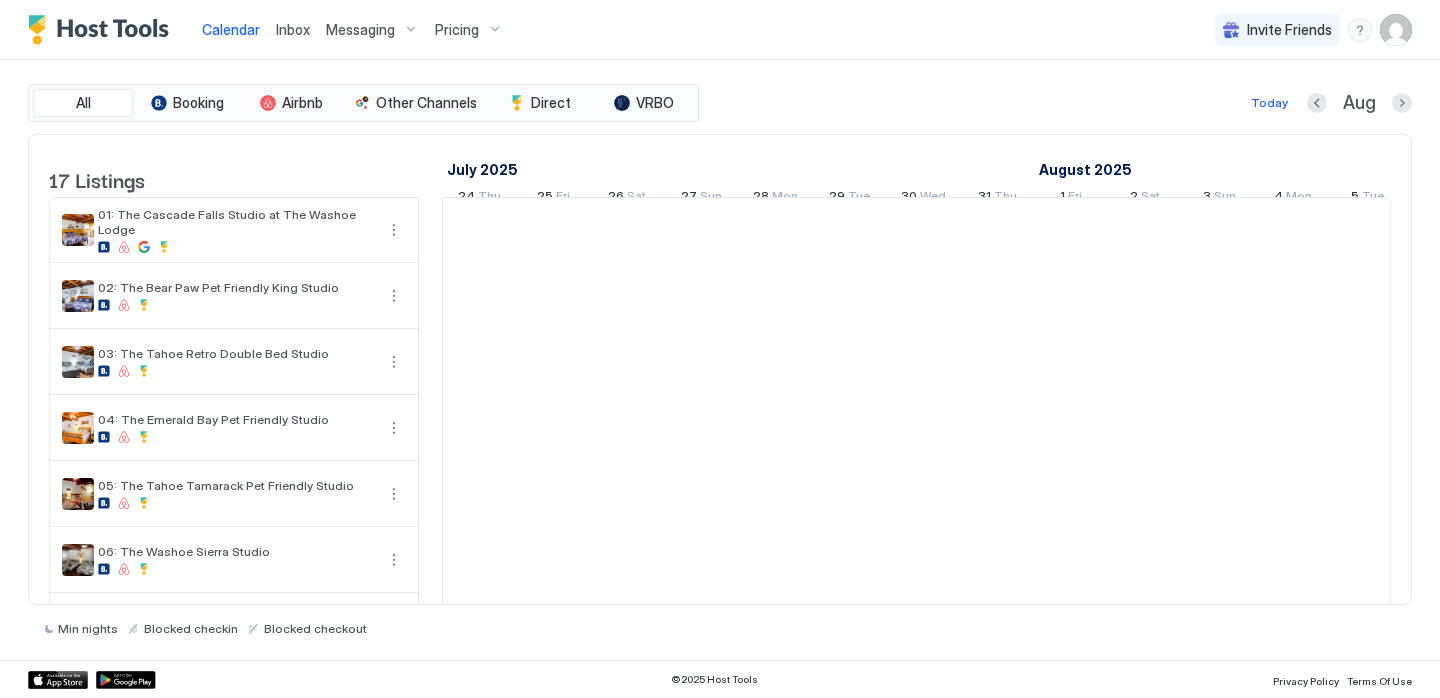 scroll, scrollTop: 0, scrollLeft: 1111, axis: horizontal 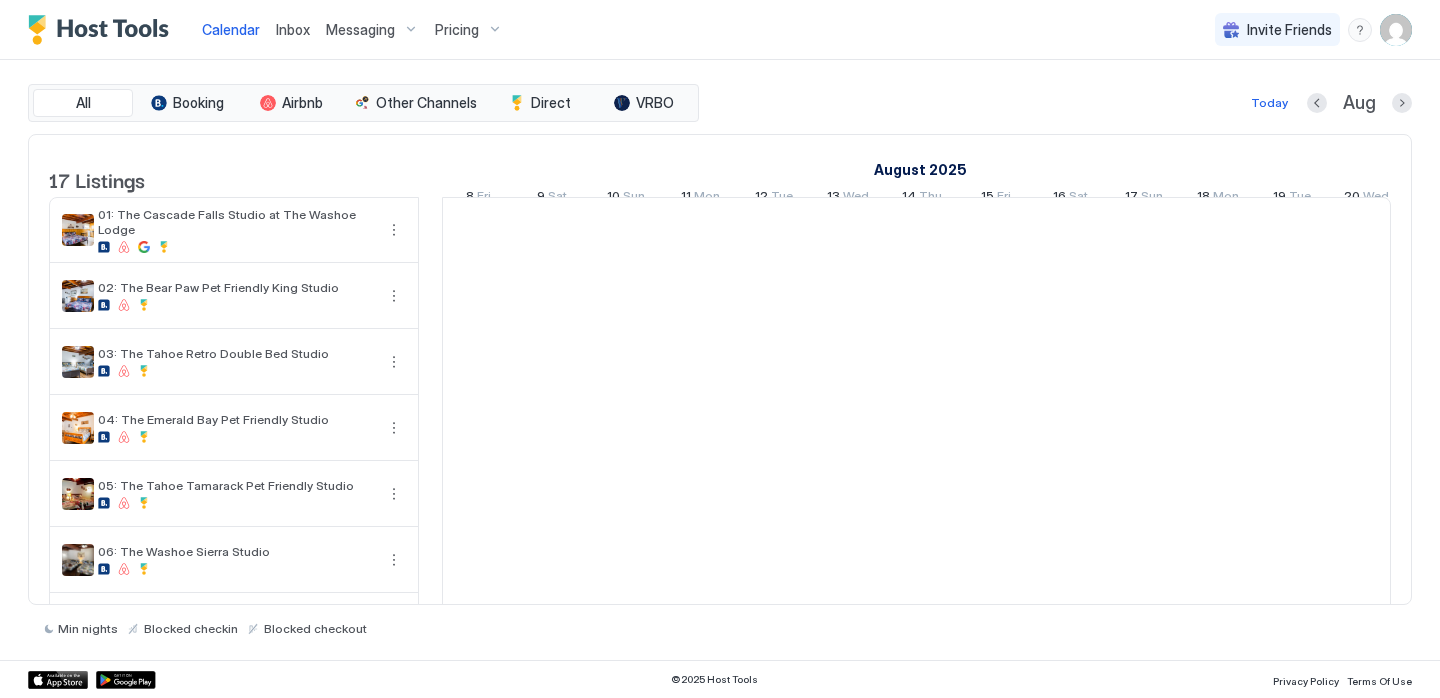 click on "Inbox" at bounding box center [293, 29] 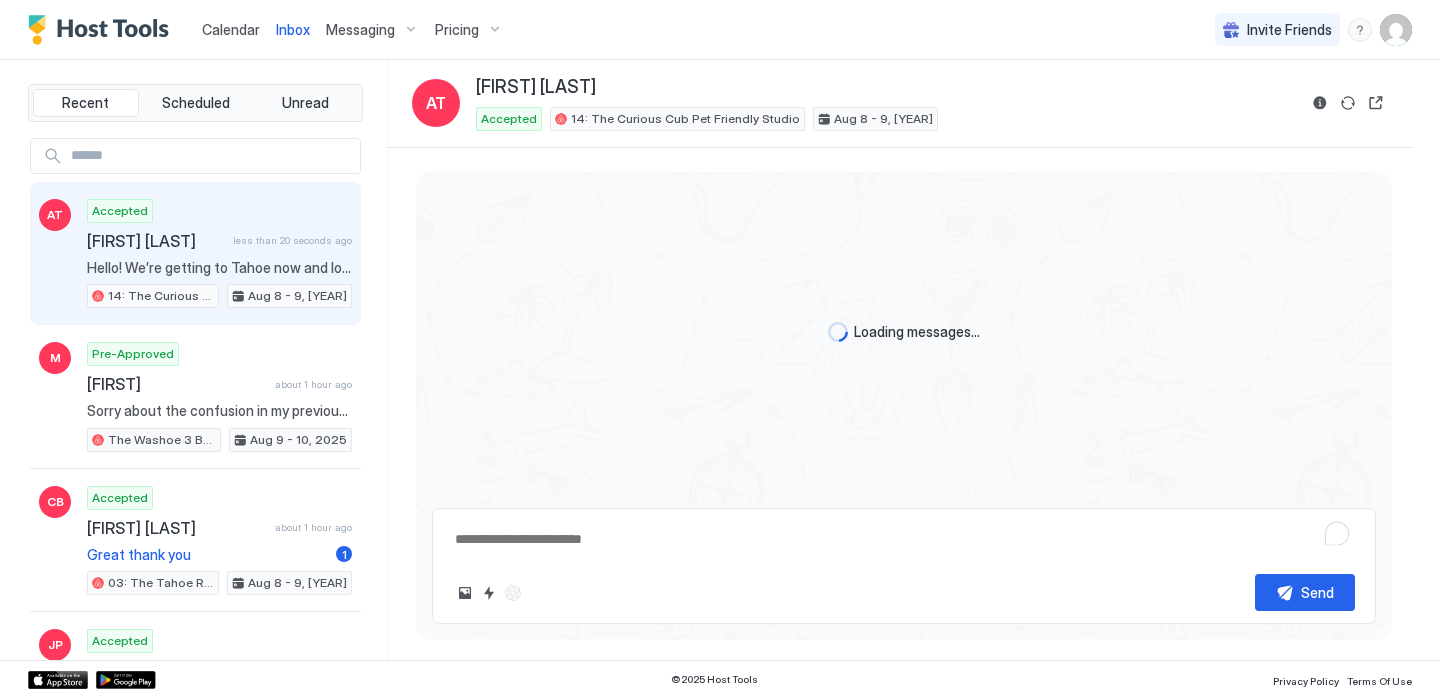 scroll, scrollTop: 378, scrollLeft: 0, axis: vertical 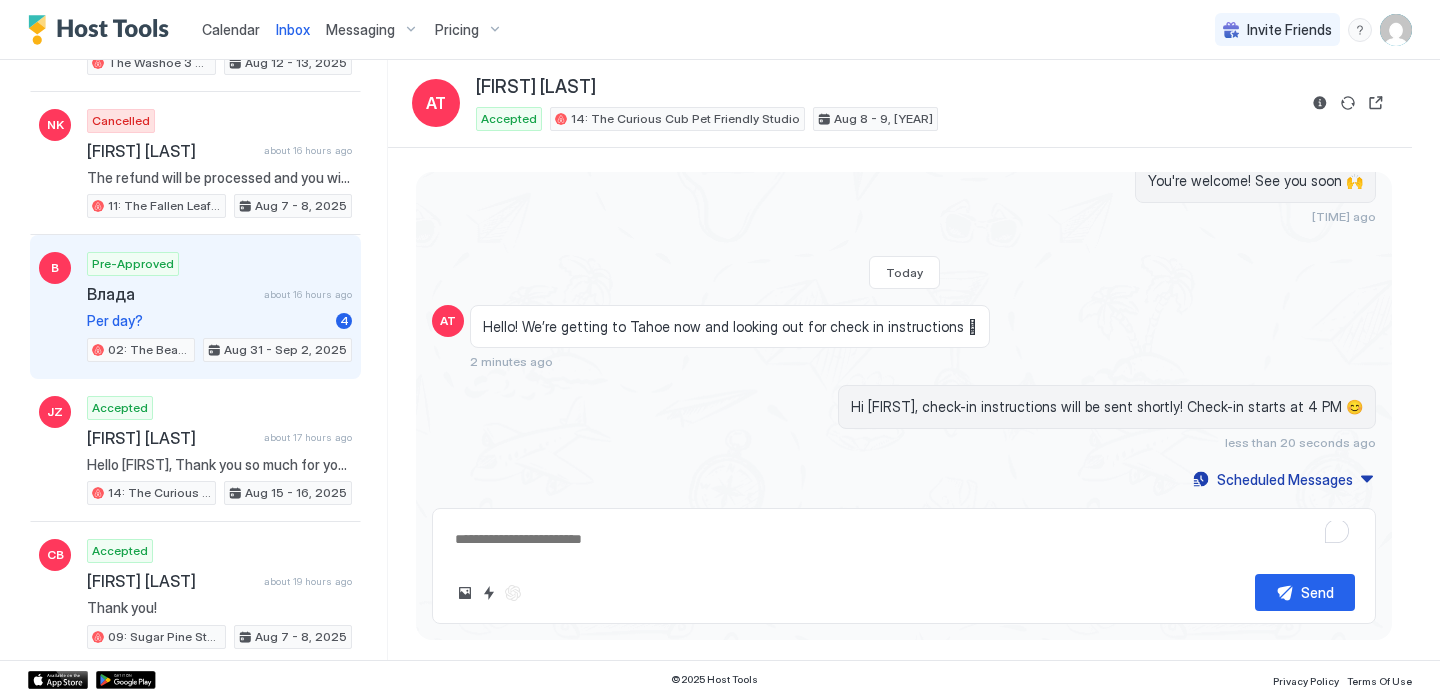 click on "Pre-Approved Влада about [TIME] ago Per day? 4 02: The Bear Paw Pet Friendly King Studio Aug 31 - Sep 2, [YEAR]" at bounding box center (219, 307) 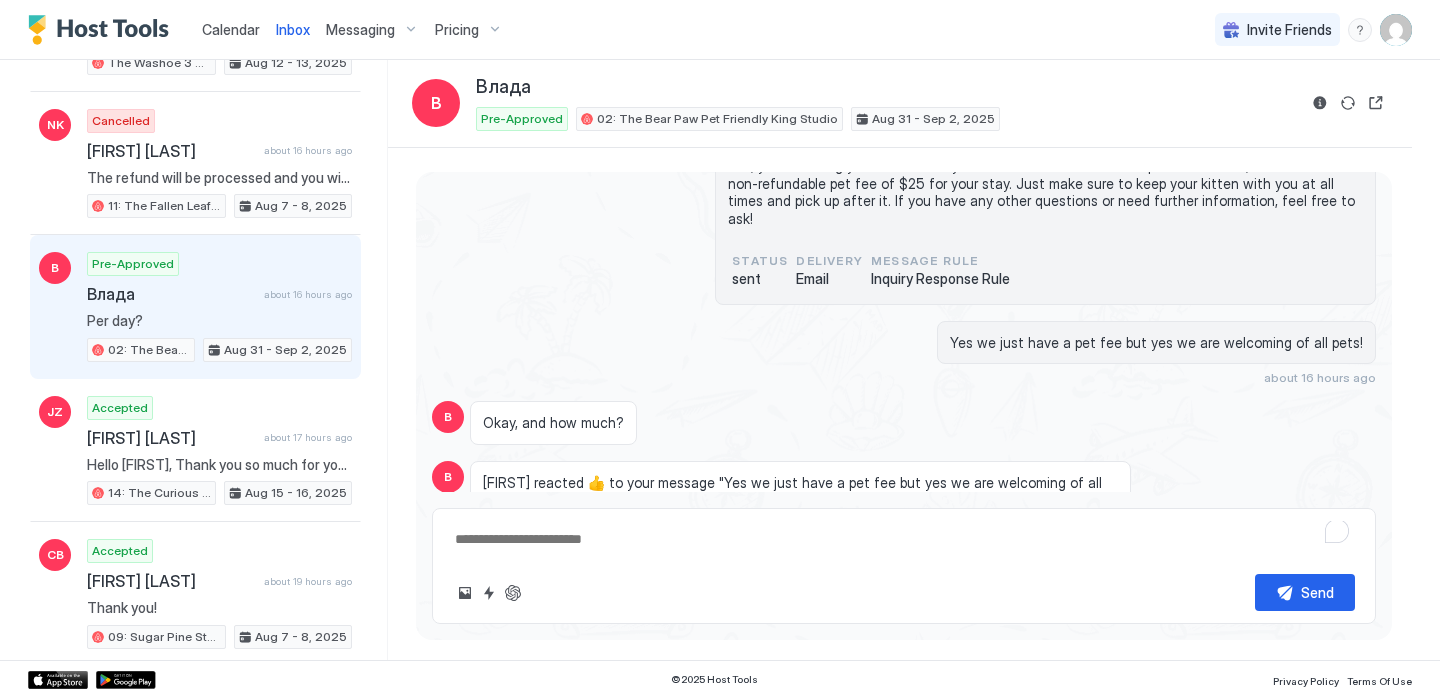 scroll, scrollTop: 349, scrollLeft: 0, axis: vertical 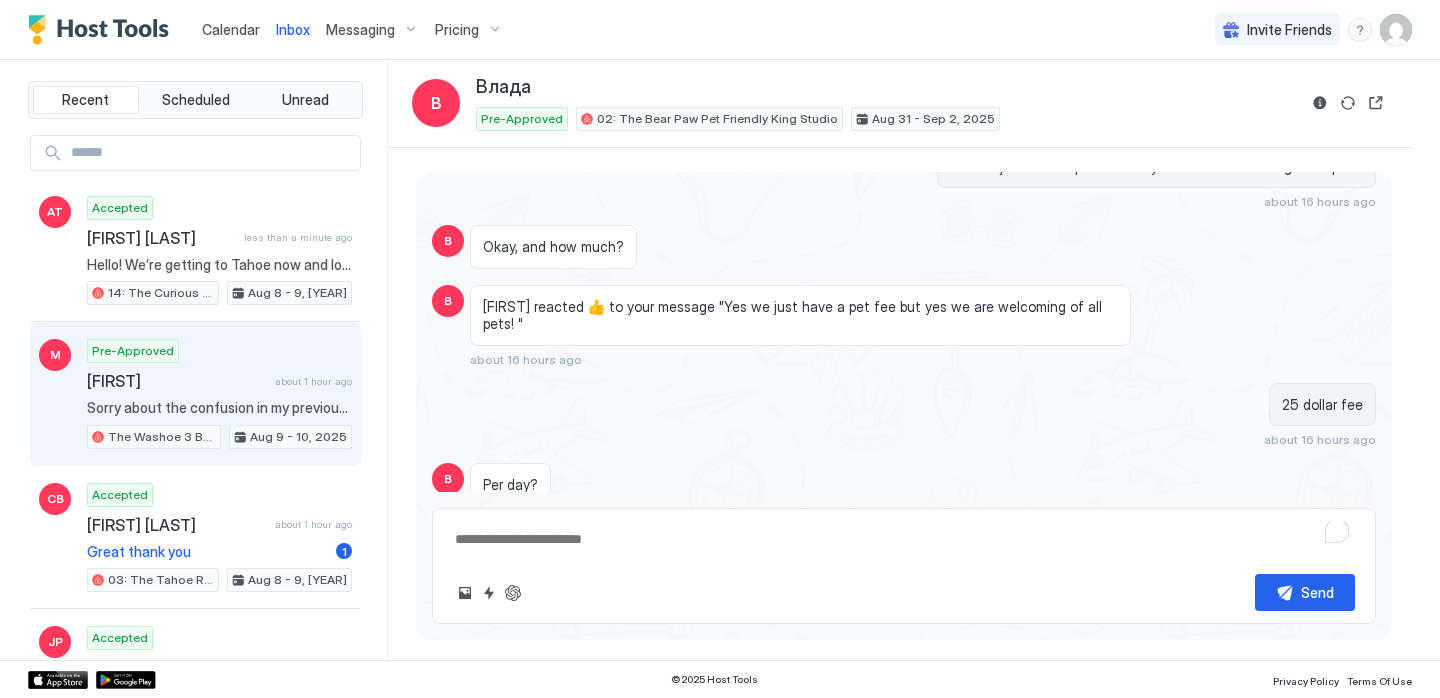 click on "Sorry about the confusion in my previous message. We do offer early check-in. We would appreciate it if you could reach out a little earlier on the day of your arrival, this way we can confirm if the room is ready." at bounding box center [219, 408] 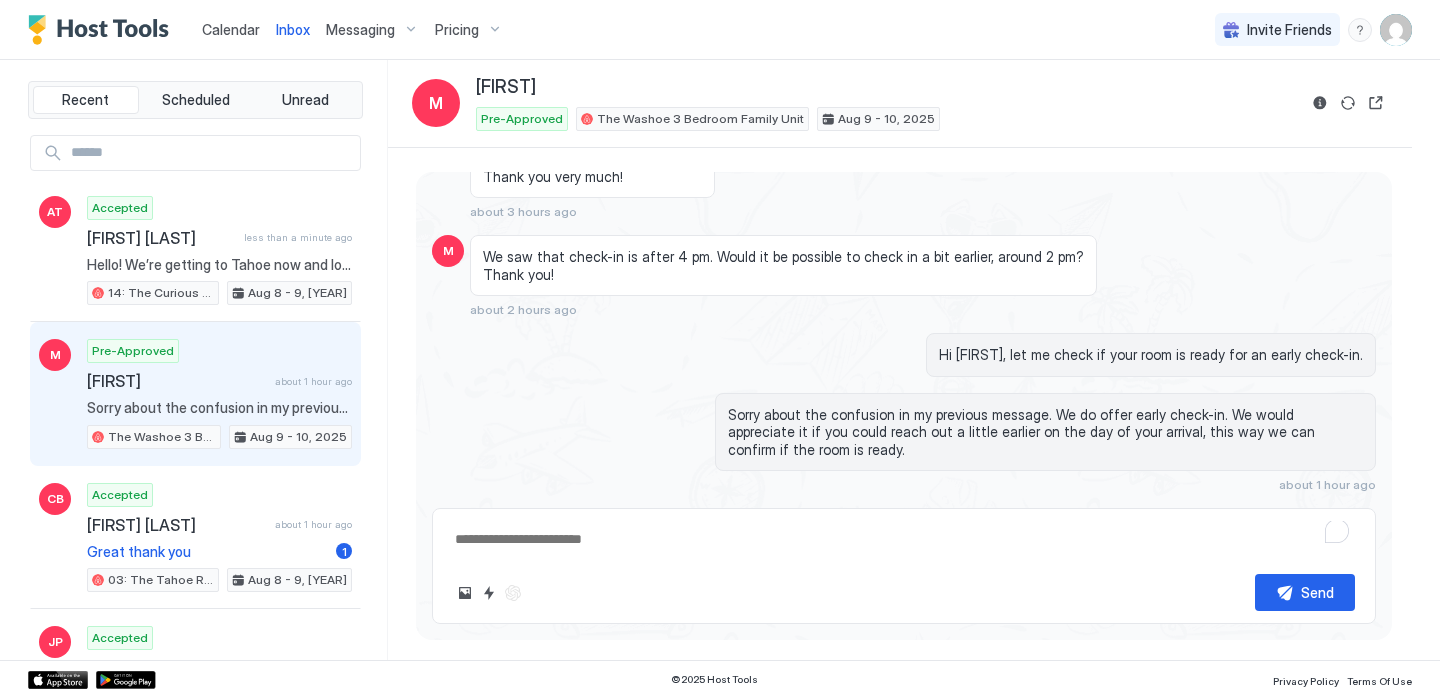 scroll, scrollTop: 738, scrollLeft: 0, axis: vertical 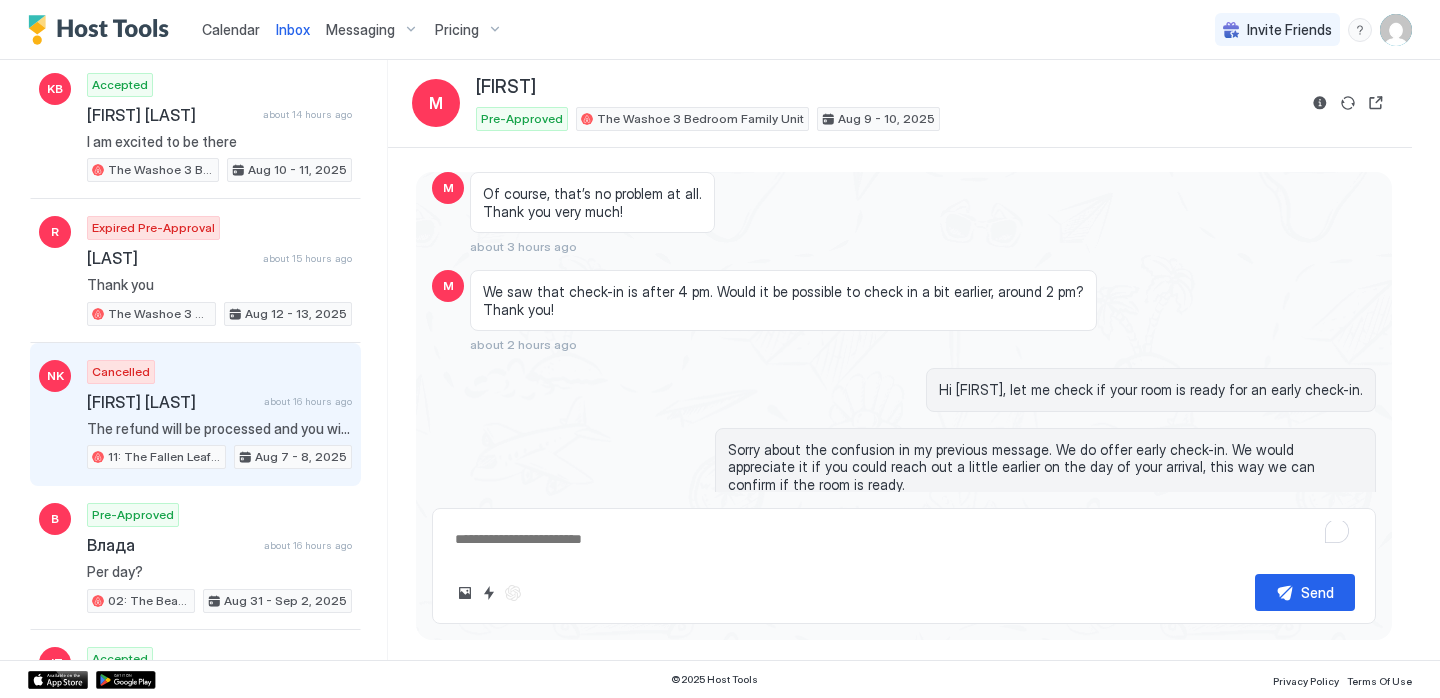 click on "The refund will be processed and you will get notification. It will take a few days to process" at bounding box center [219, 429] 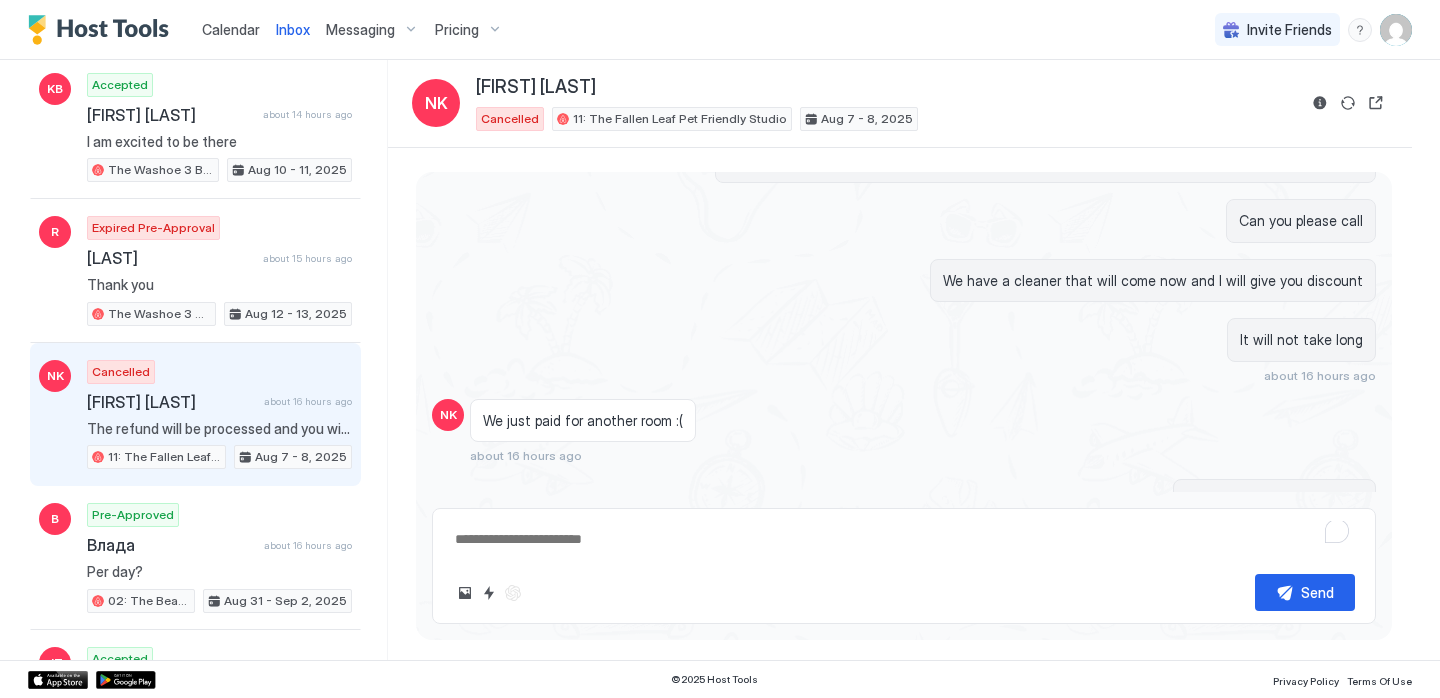 scroll, scrollTop: 953, scrollLeft: 0, axis: vertical 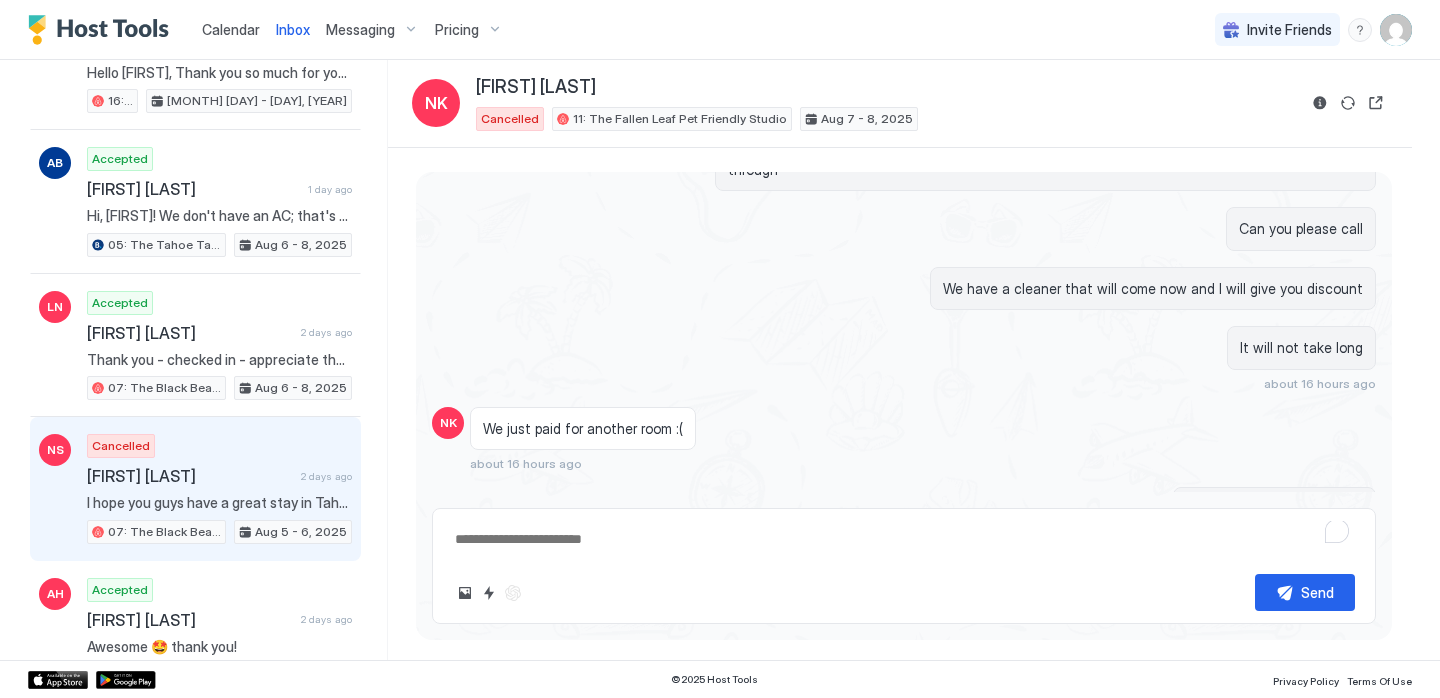 click on "[FIRST] [LAST]" at bounding box center [190, 476] 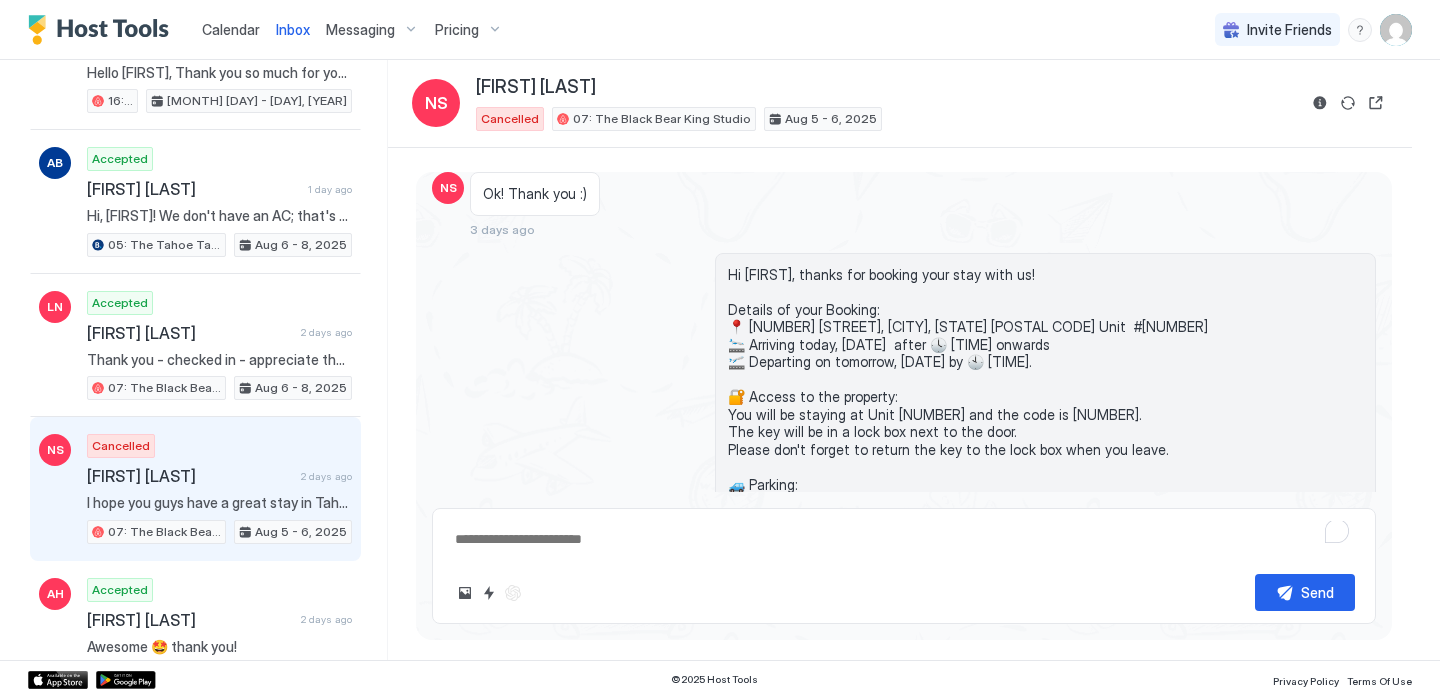 scroll, scrollTop: 525, scrollLeft: 0, axis: vertical 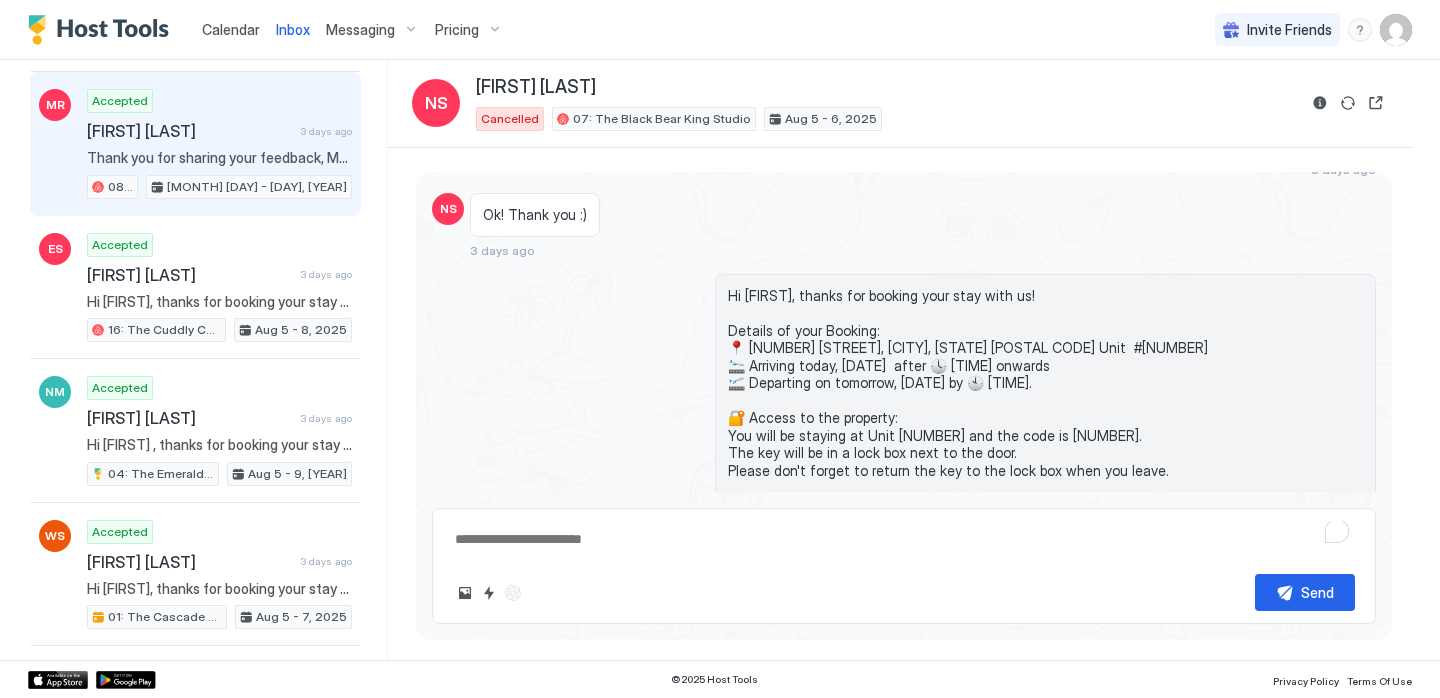 click on "Accepted [FIRST] [LAST] [TIME] ago Thank you for sharing your feedback, [FIRST]! I'm glad to hear you and your wife had a good time overall. I'm sorry to hear about the issues you encountered.
I'll make sure to address the internet connection problem with our service provider right away. Regarding the electric grill and portable one, I'll check those out to see what can be done. And for the toilet noise, I appreciate you bringing that to my attention; we'll look into it and get it fixed.
If there's anything else you'd like to share or if you need any further assistance, please let me know. Thank you again for your insights, and we hope to welcome you back soon! [NUMBER]: Cute Studio Bike to Beach  [MONTH] [DAY] - [DAY], [YEAR]" at bounding box center (219, 144) 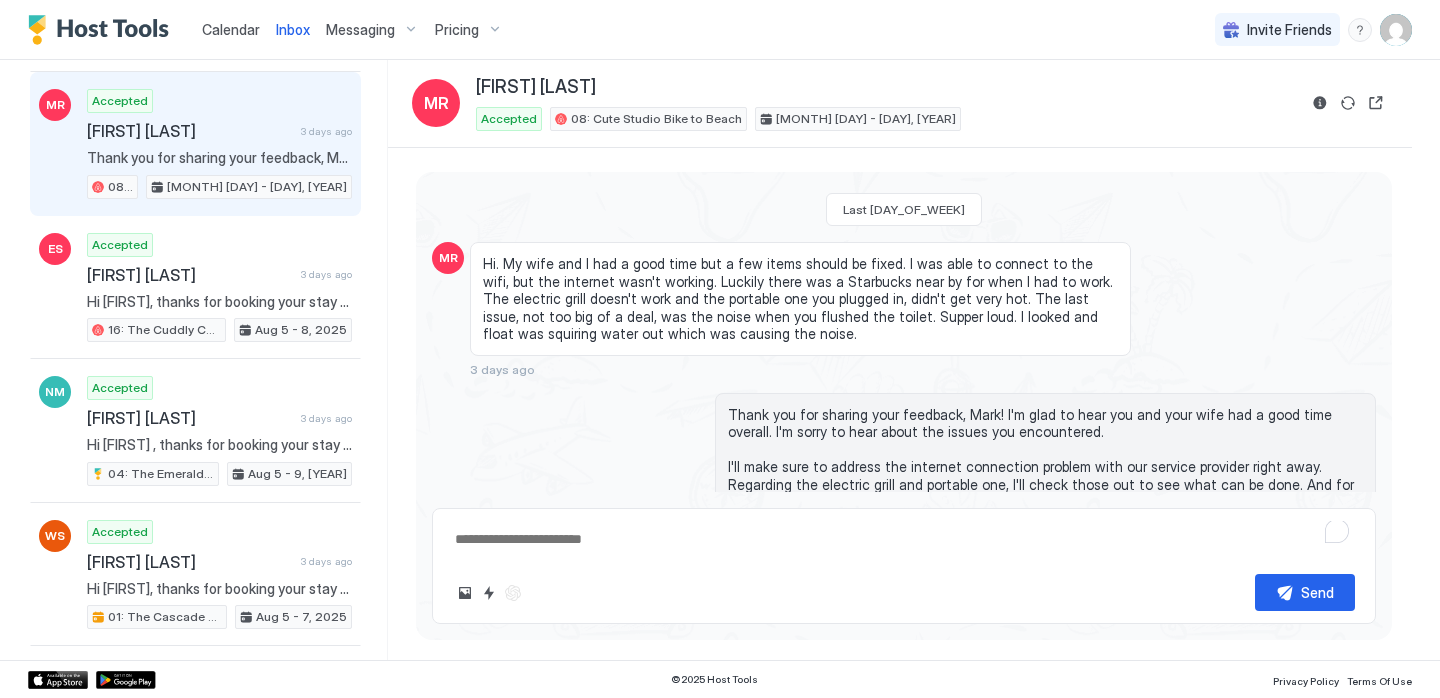 scroll, scrollTop: 830, scrollLeft: 0, axis: vertical 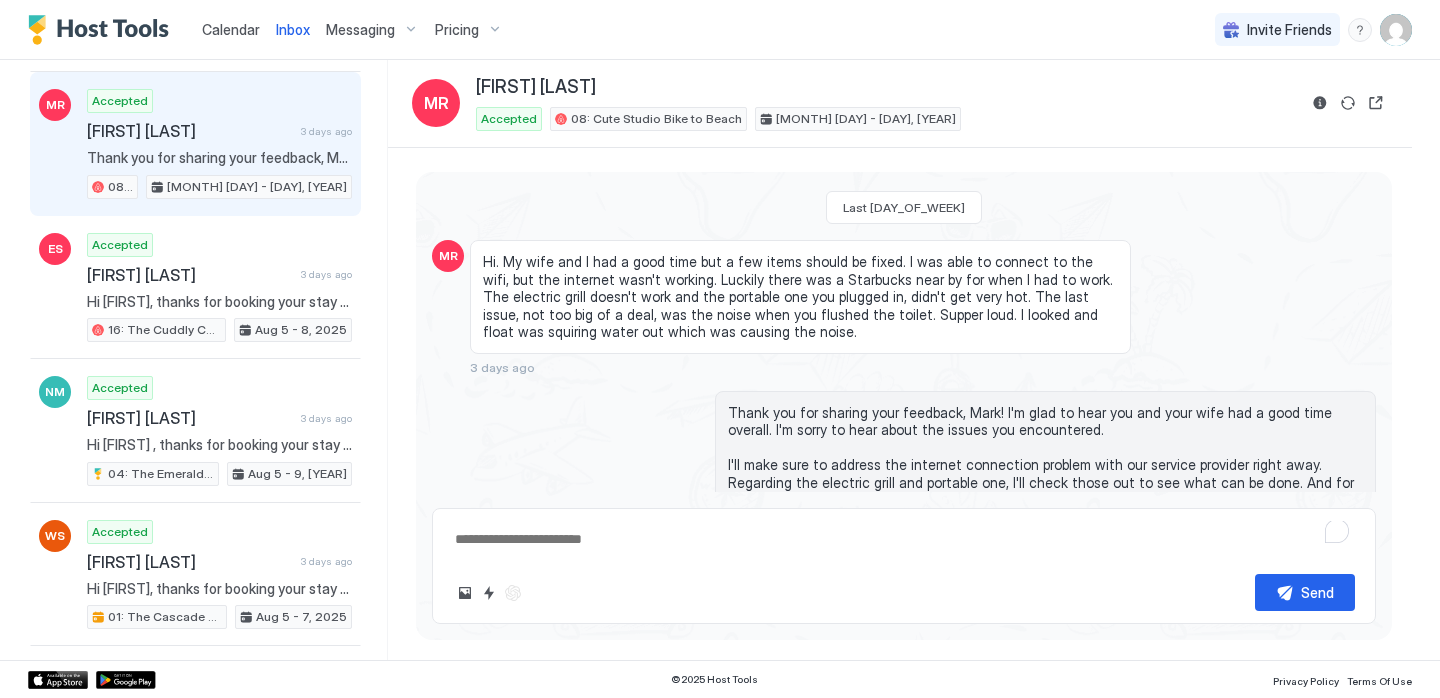 click on "Hi. My wife and I had a good time but a few items should be fixed. I was able to connect to the wifi, but the internet wasn't working. Luckily there was a Starbucks near by for when I had to work. The electric grill doesn't work and the portable one you plugged in, didn't get very hot. The last issue, not too big of a deal, was the noise when you flushed the toilet. Supper loud. I looked and float was squiring water out which was causing the noise." at bounding box center (800, 297) 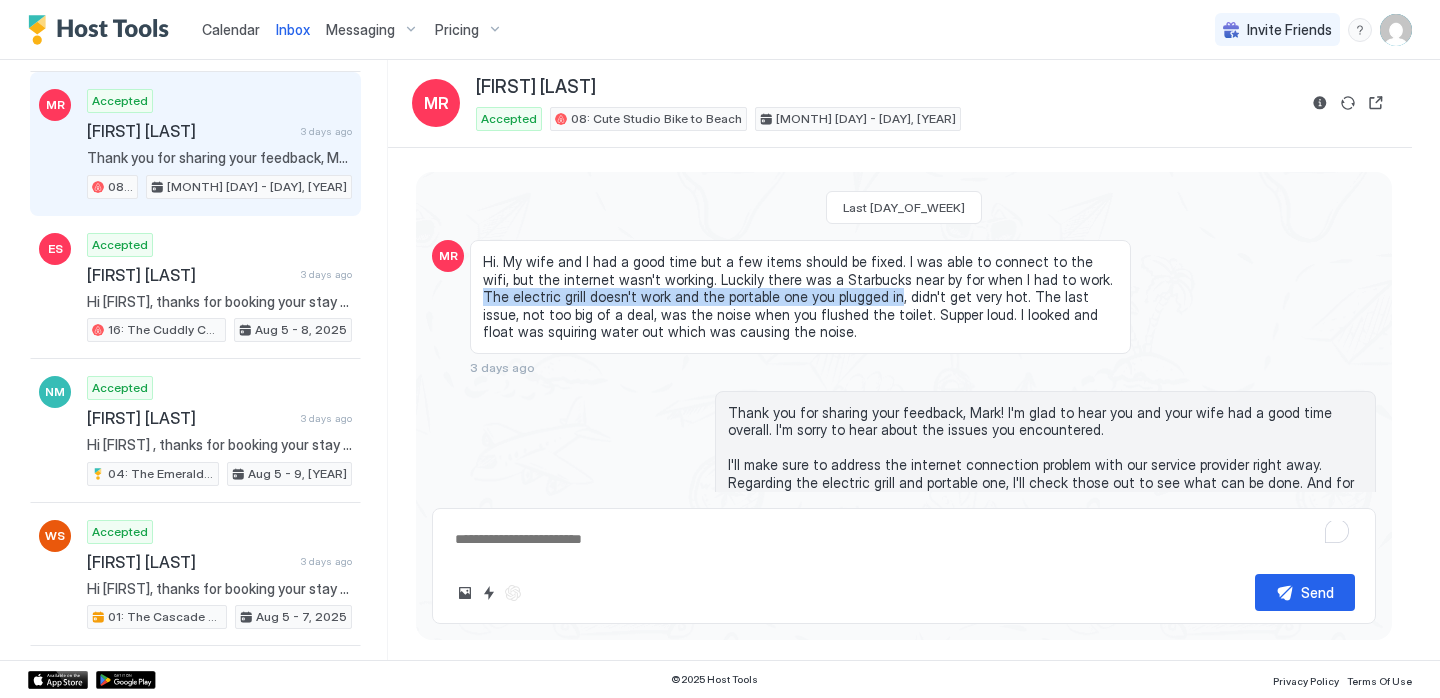 drag, startPoint x: 1031, startPoint y: 280, endPoint x: 802, endPoint y: 291, distance: 229.26404 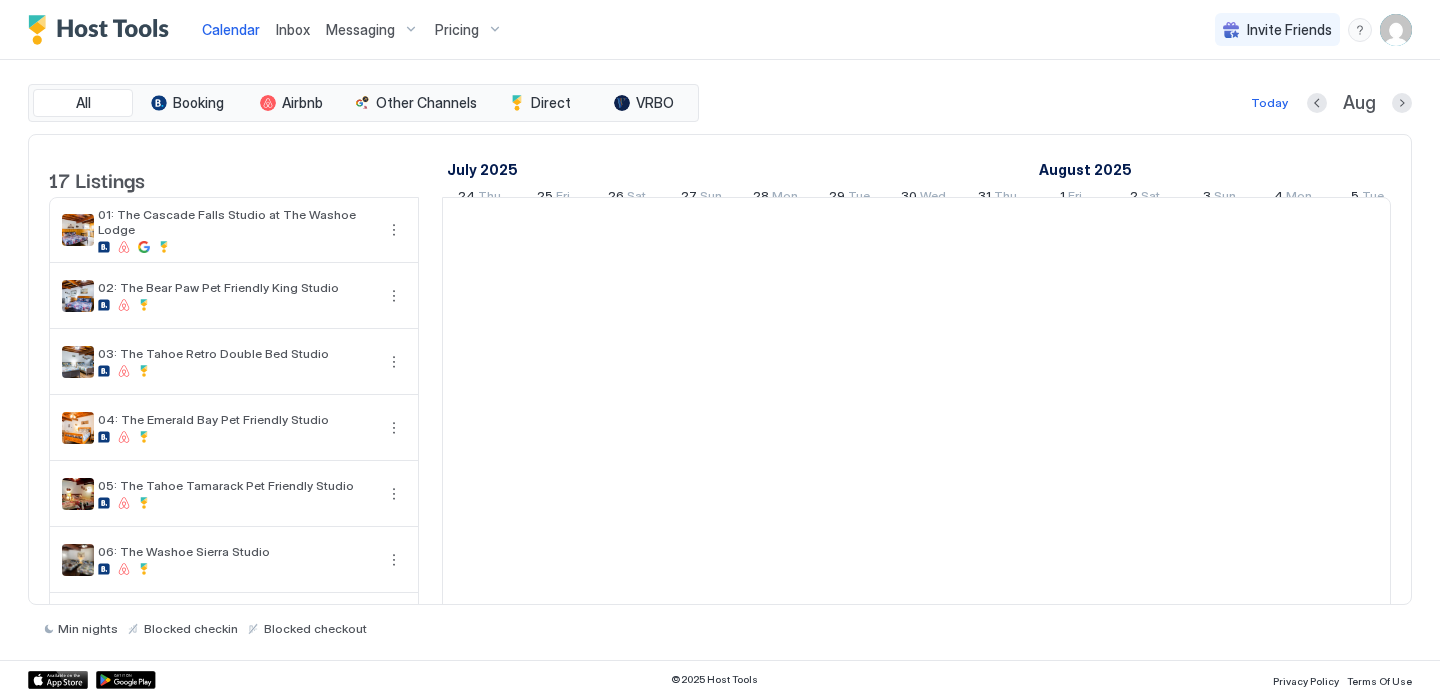 scroll, scrollTop: 0, scrollLeft: 1111, axis: horizontal 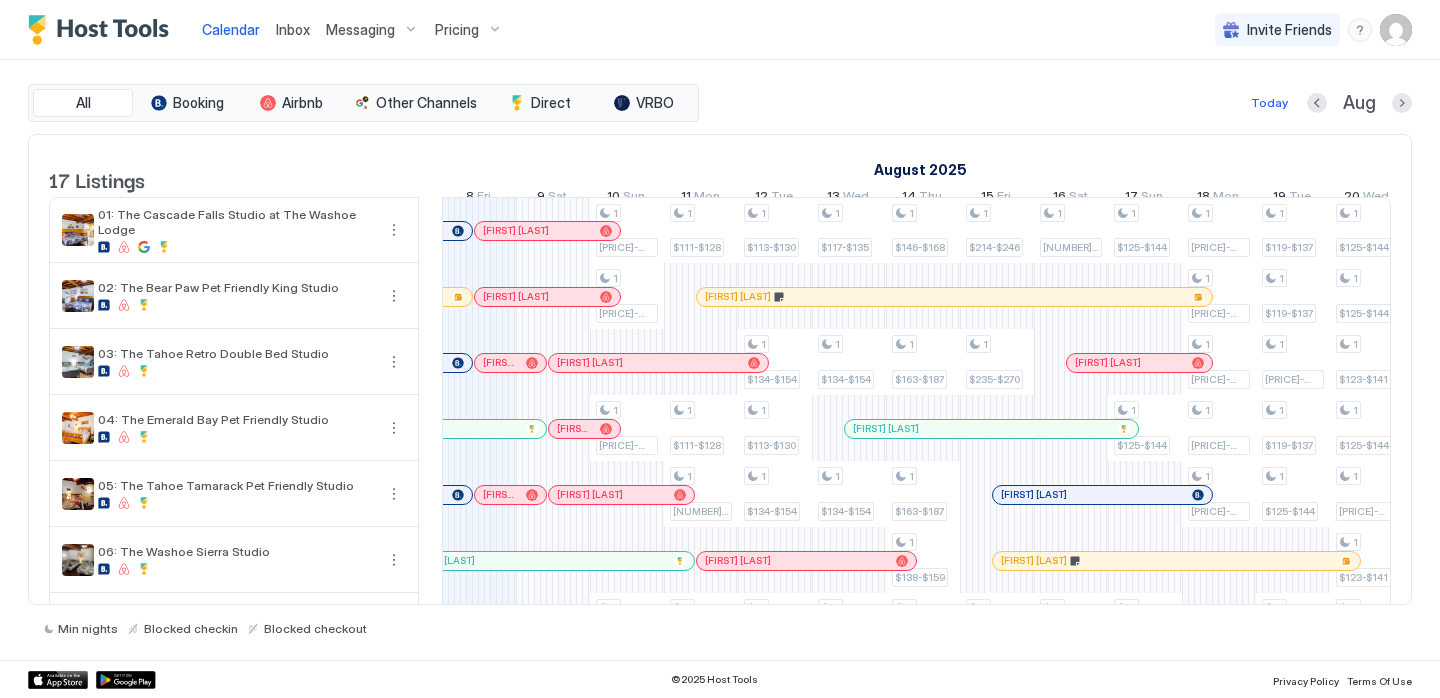 click on "Inbox" at bounding box center [293, 29] 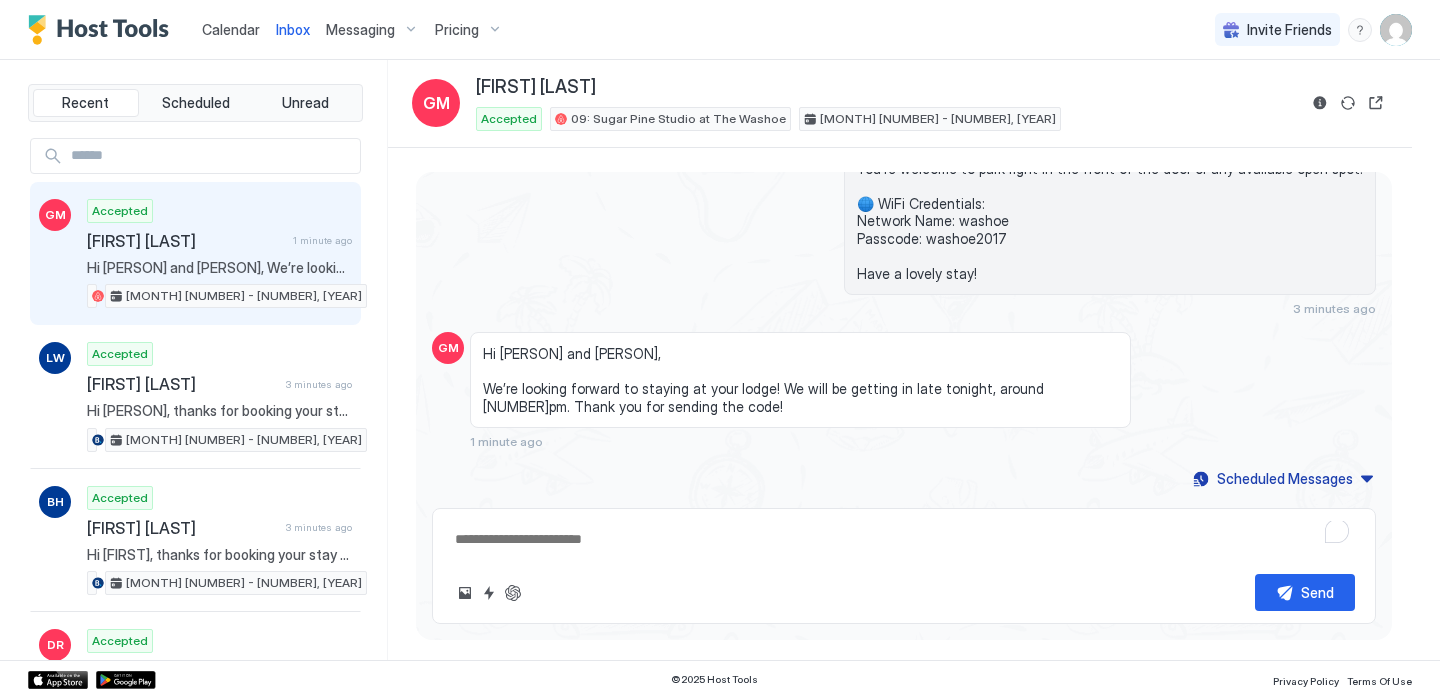 scroll, scrollTop: 550, scrollLeft: 0, axis: vertical 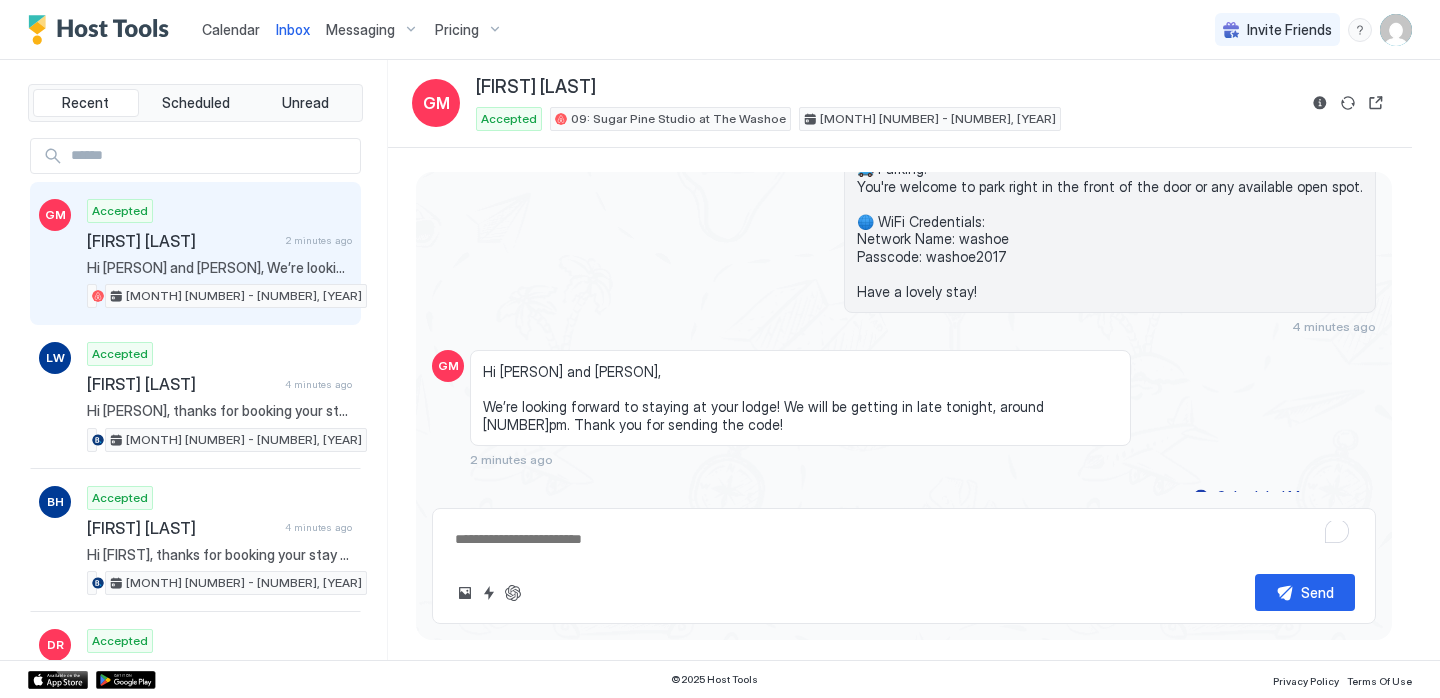 type on "*" 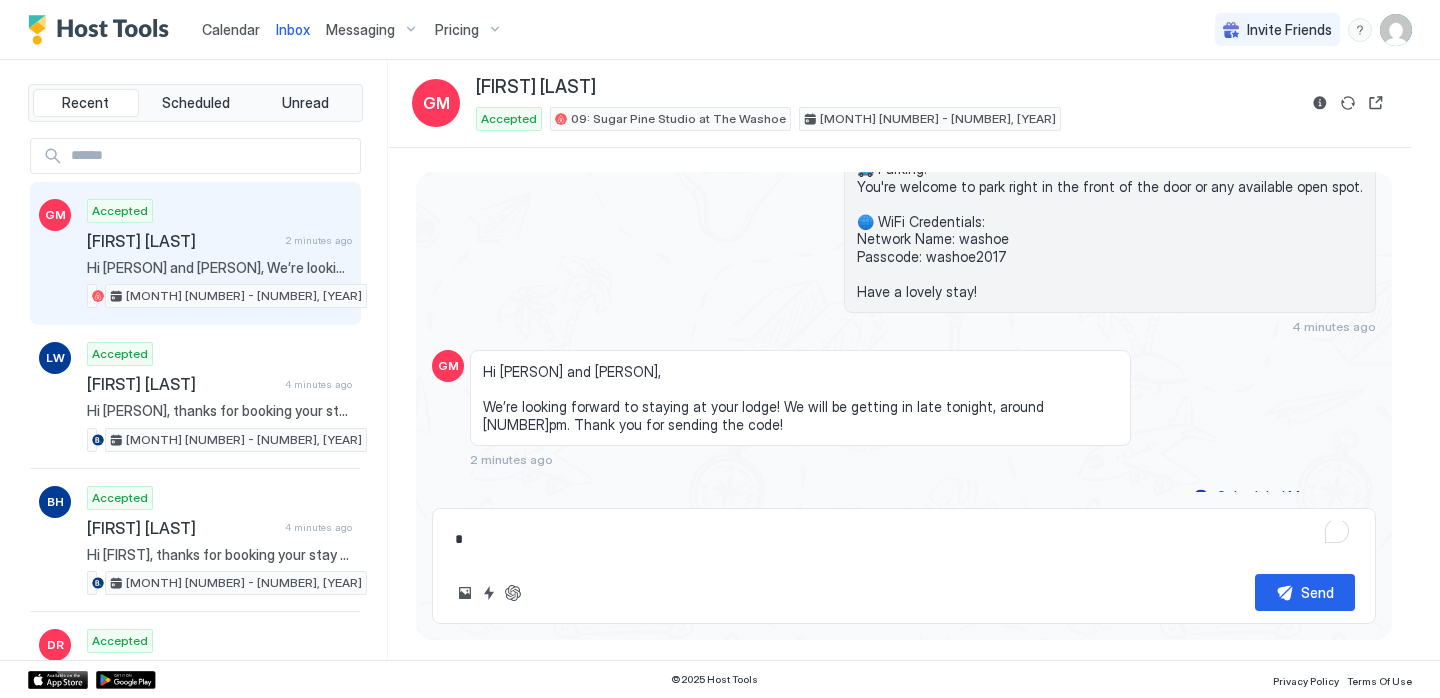 type on "*" 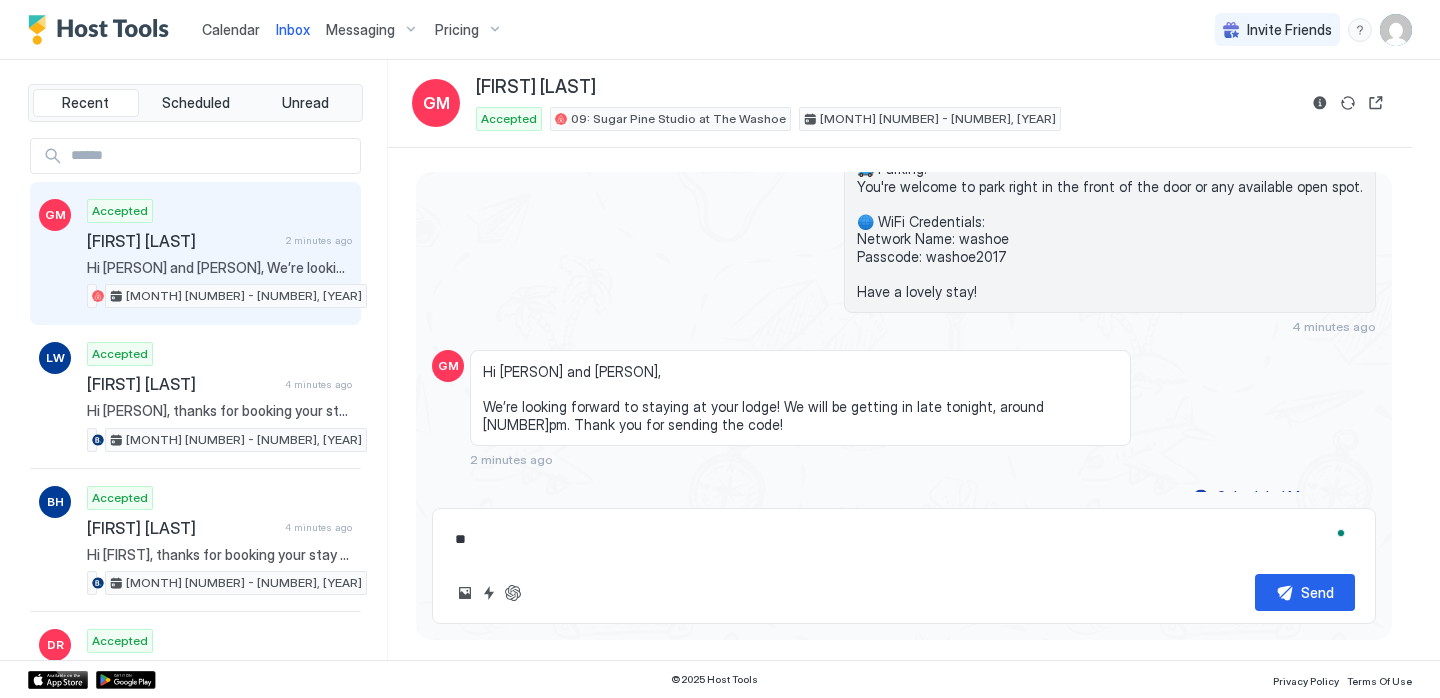 type on "*" 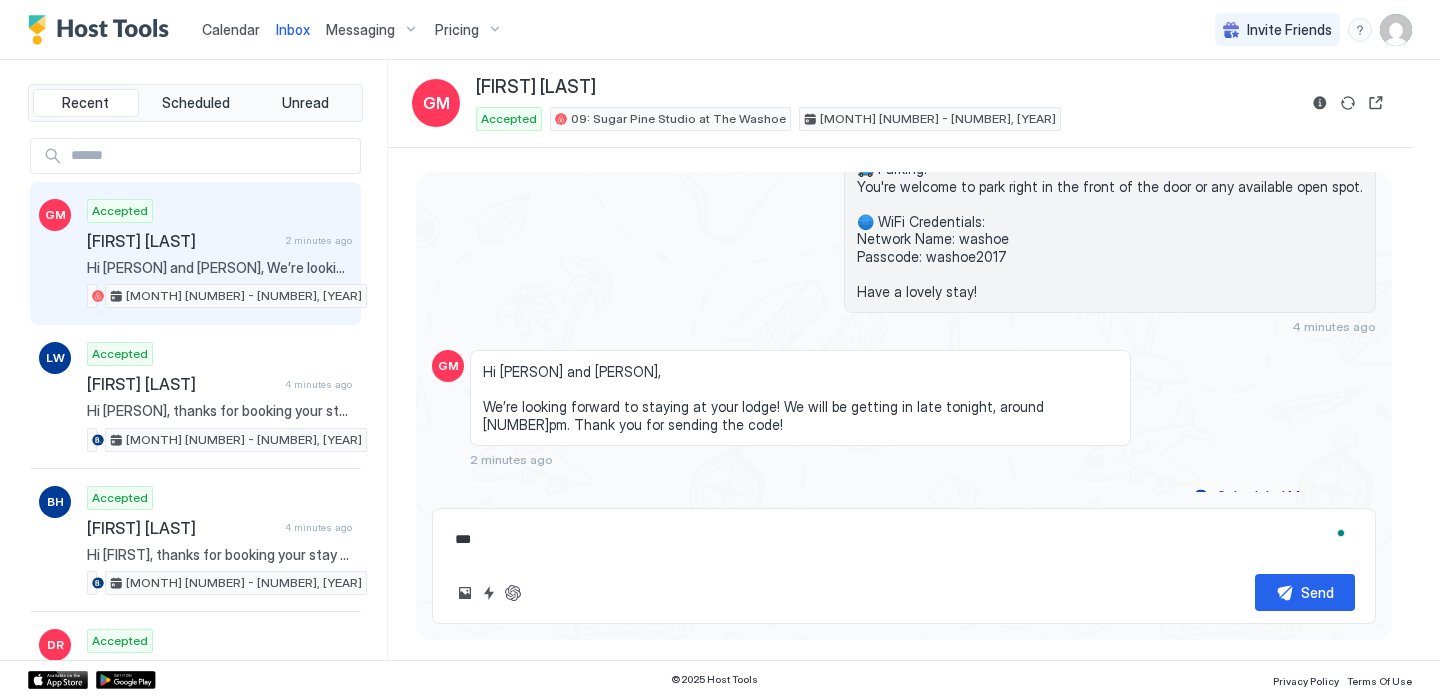 type on "*" 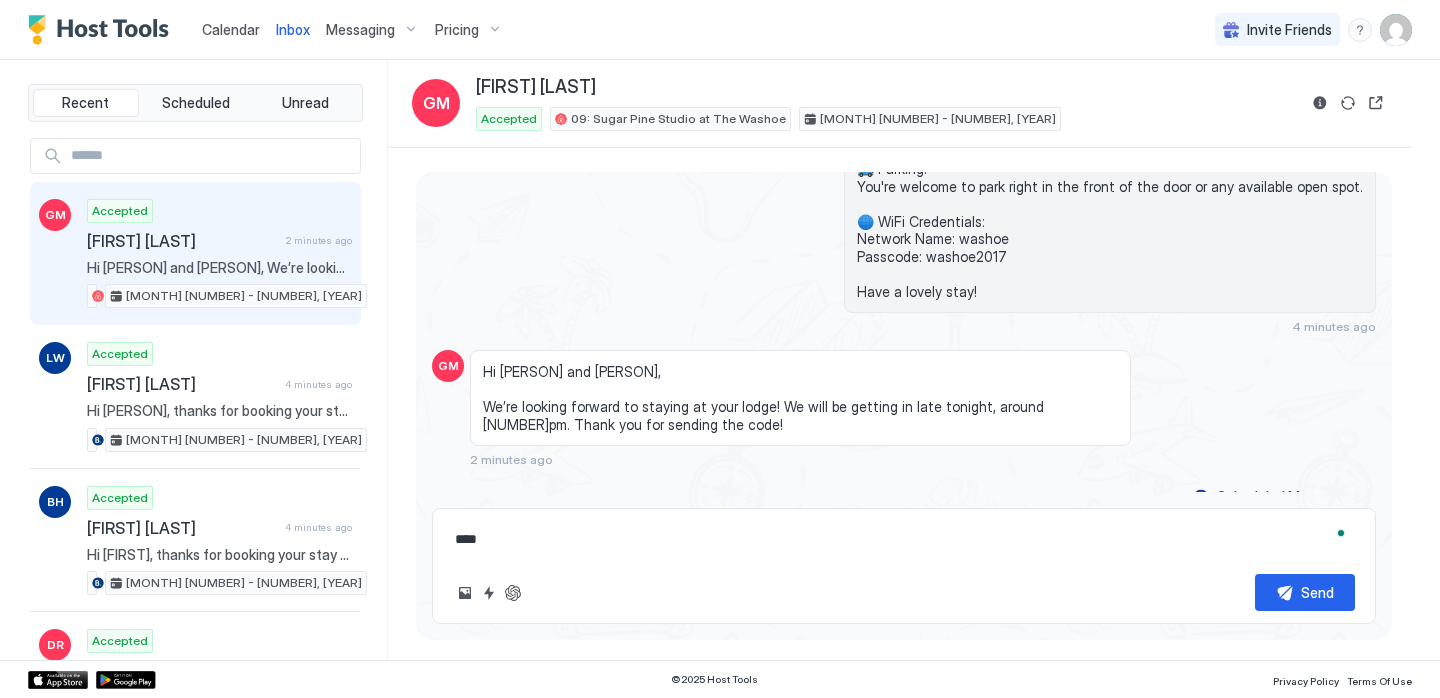 type on "*" 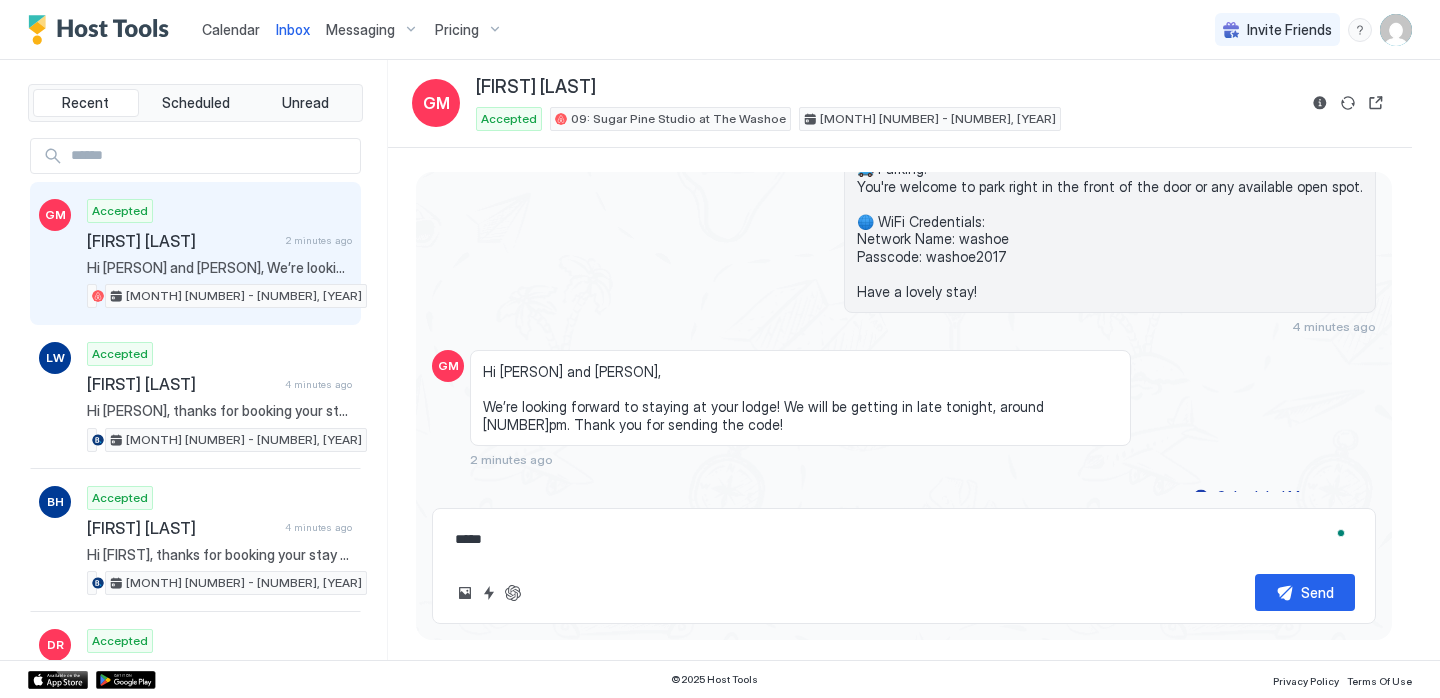 type on "*" 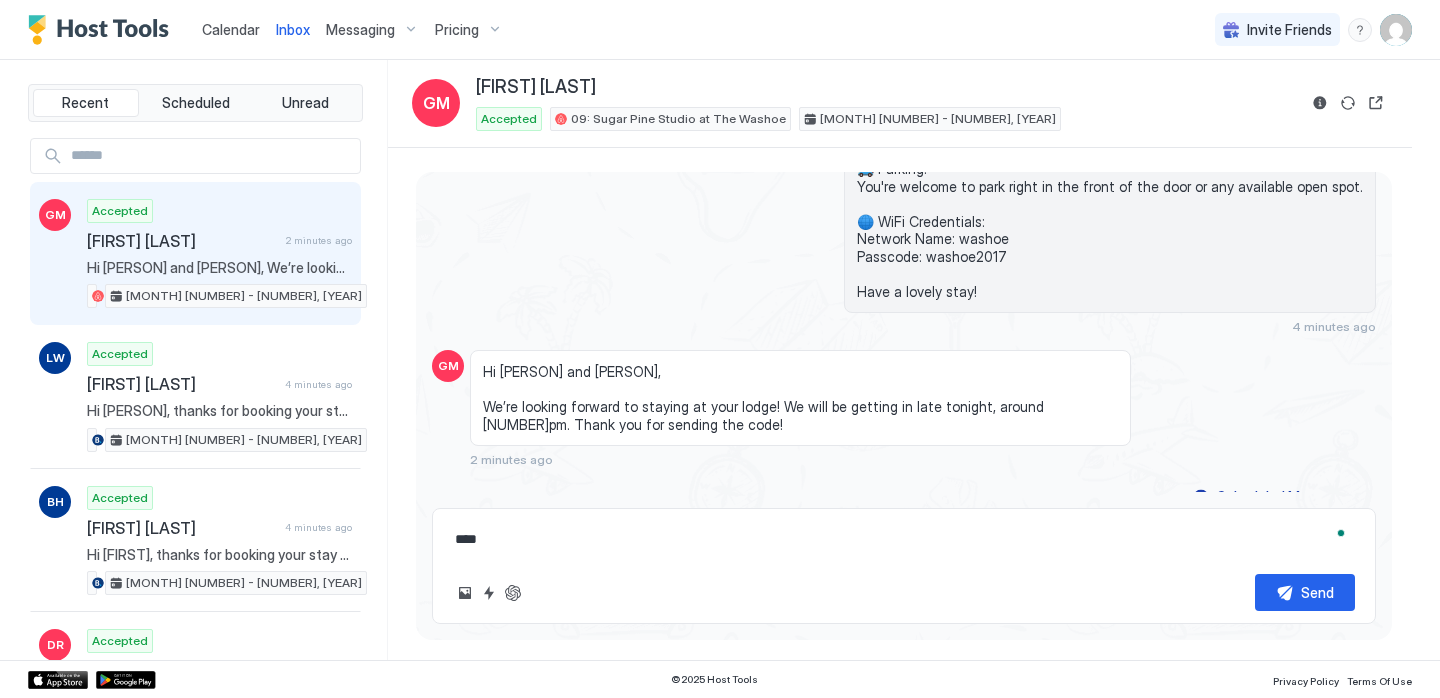 type on "*" 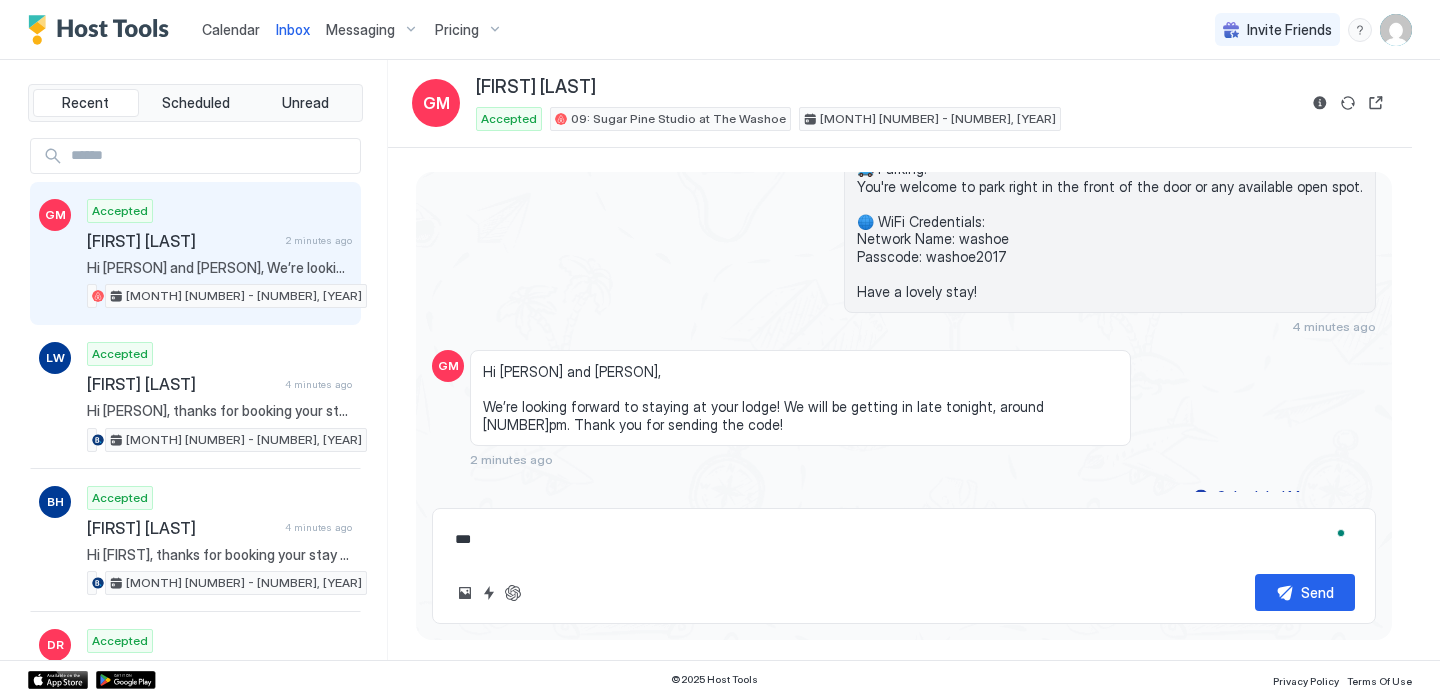 type on "*" 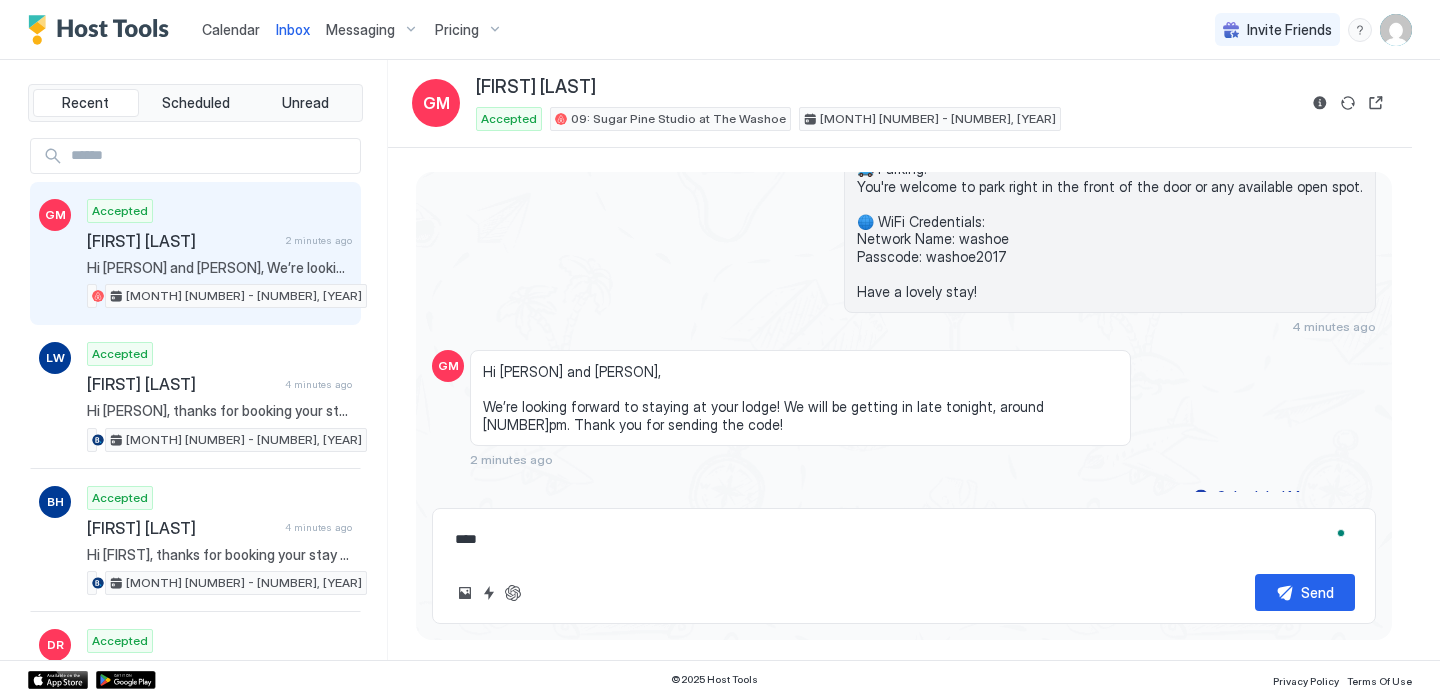 type on "*" 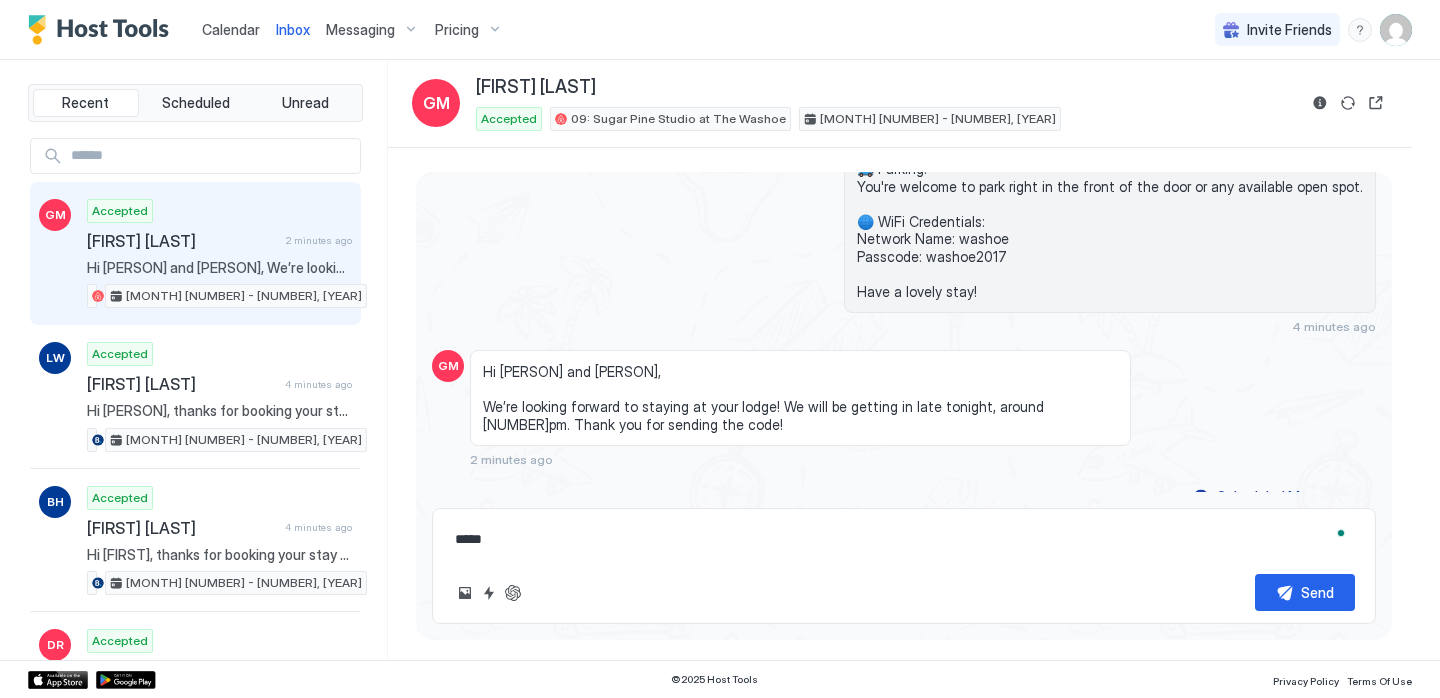 type on "*" 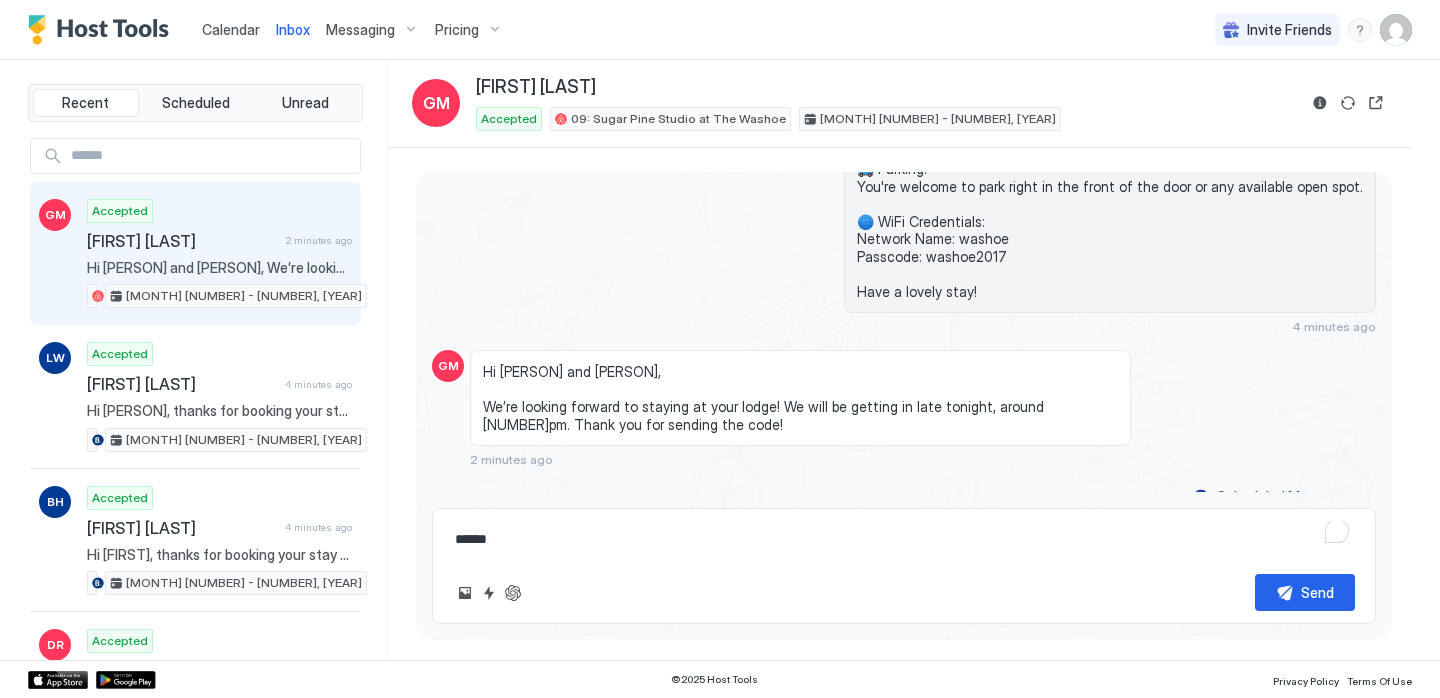type on "*" 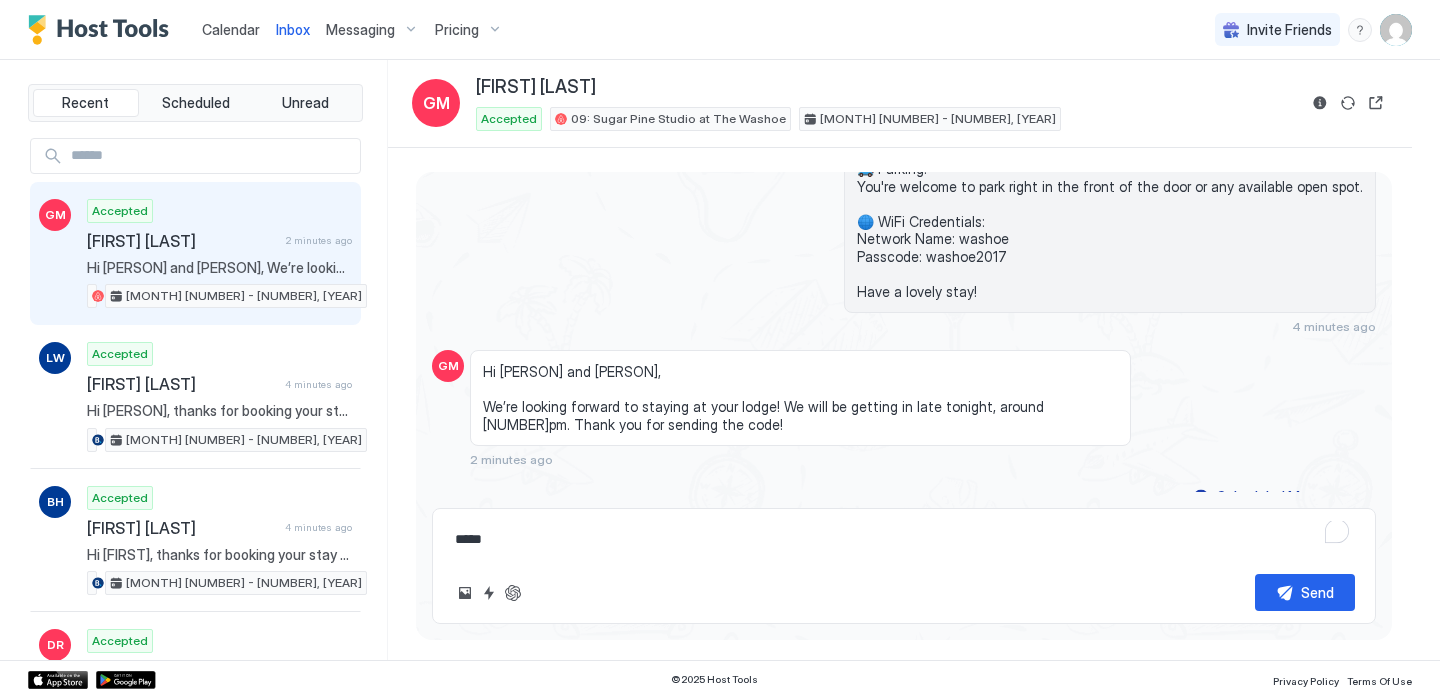 type on "*" 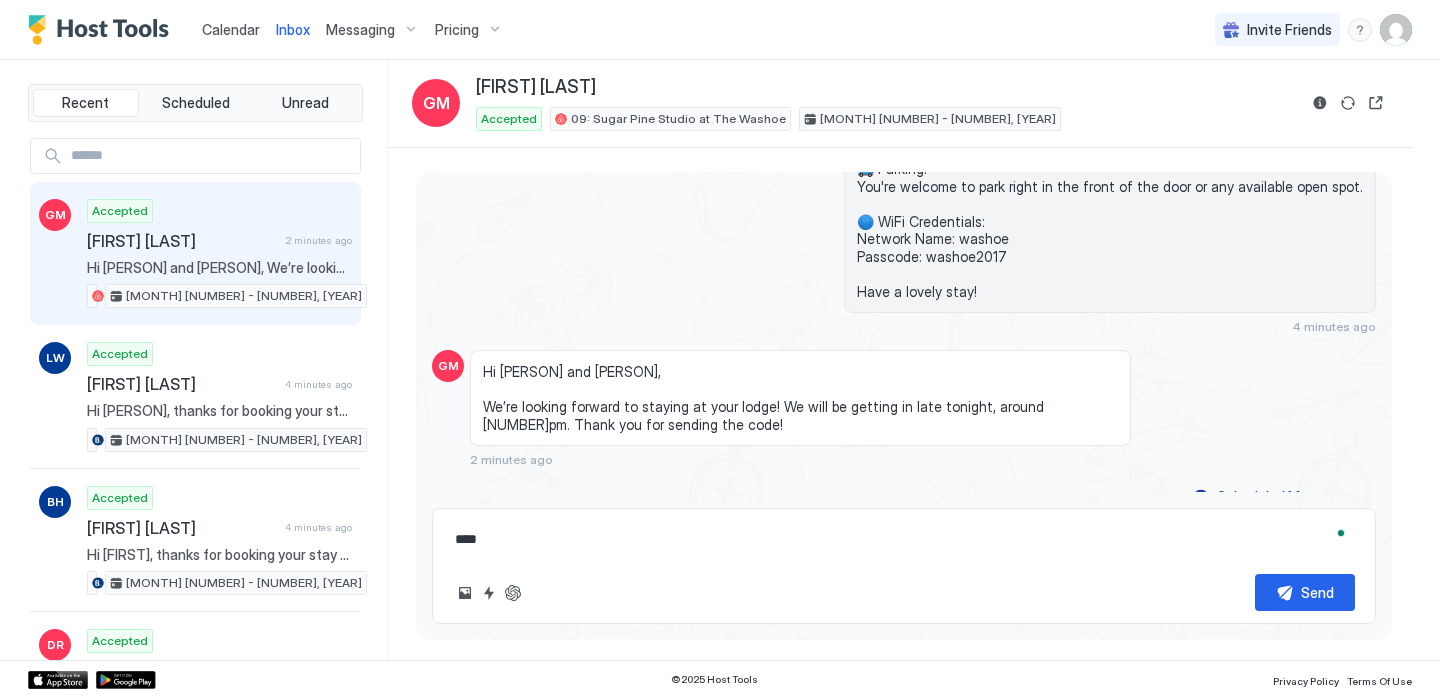 type on "*" 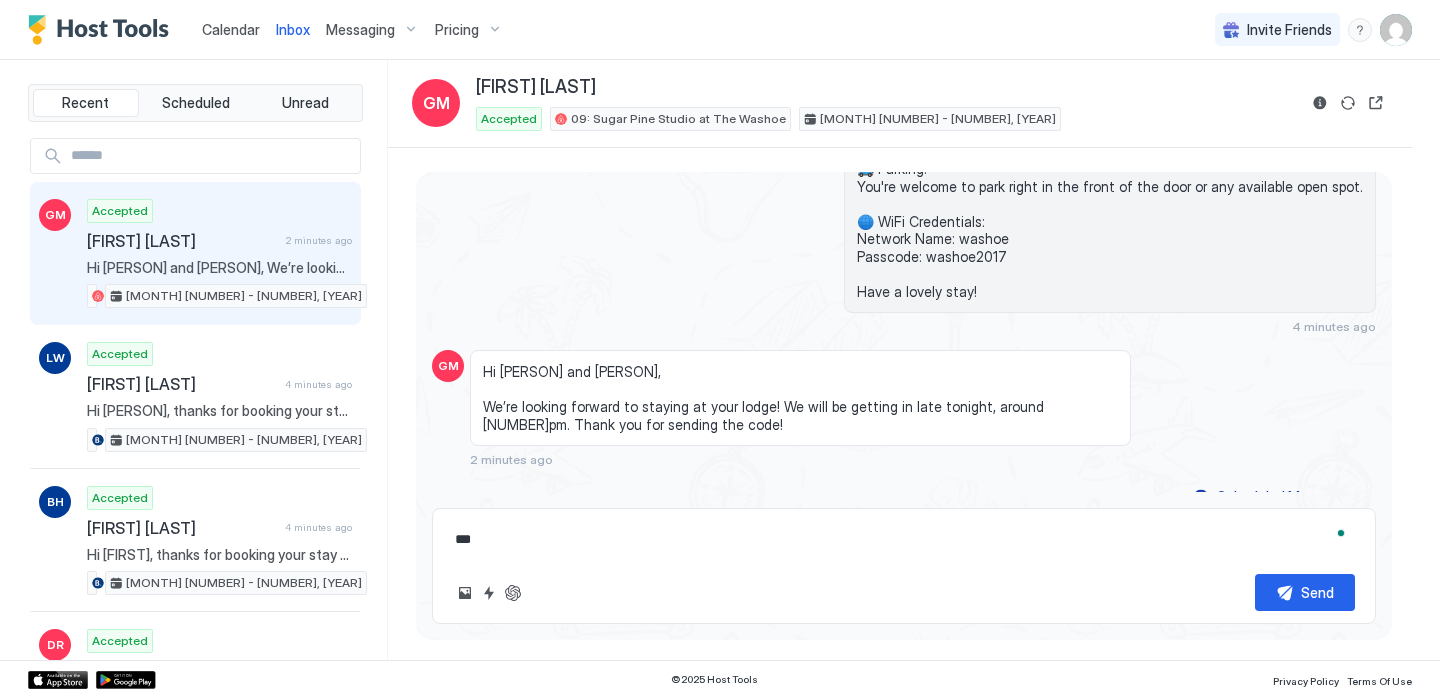type on "*" 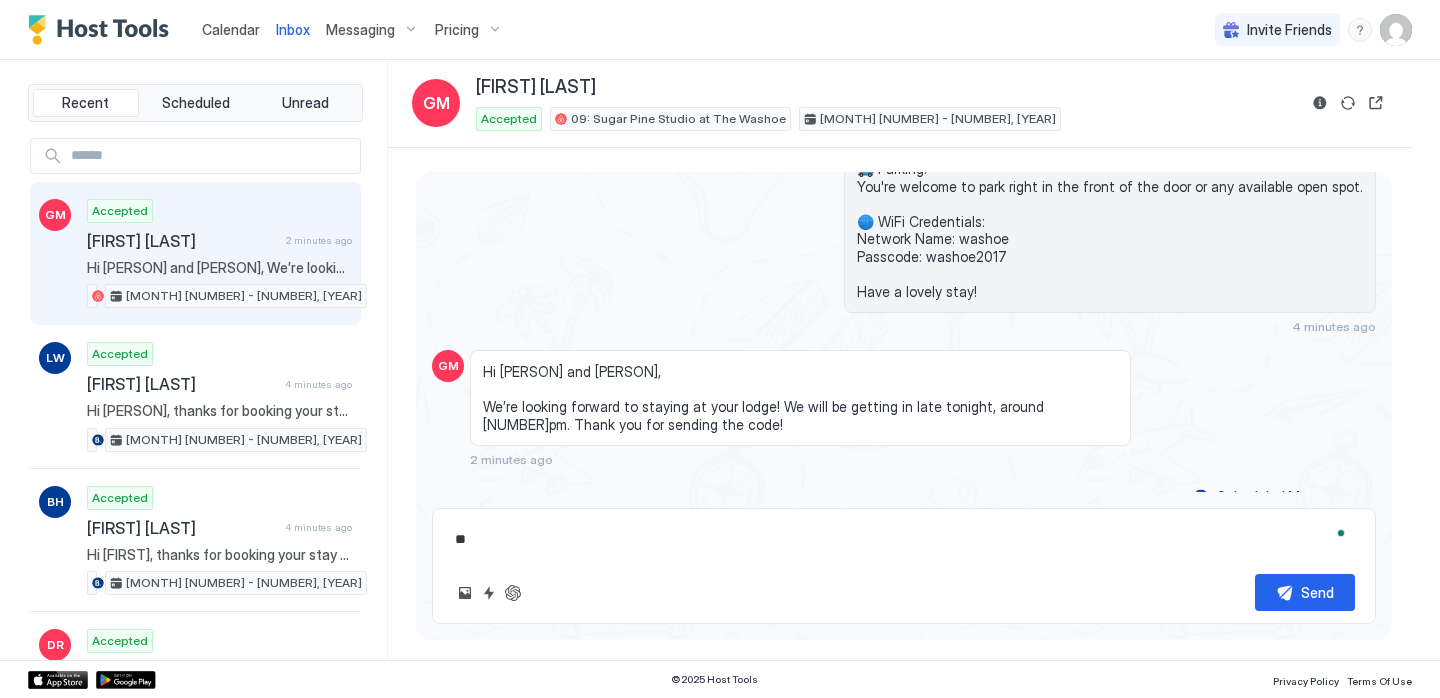 type on "*" 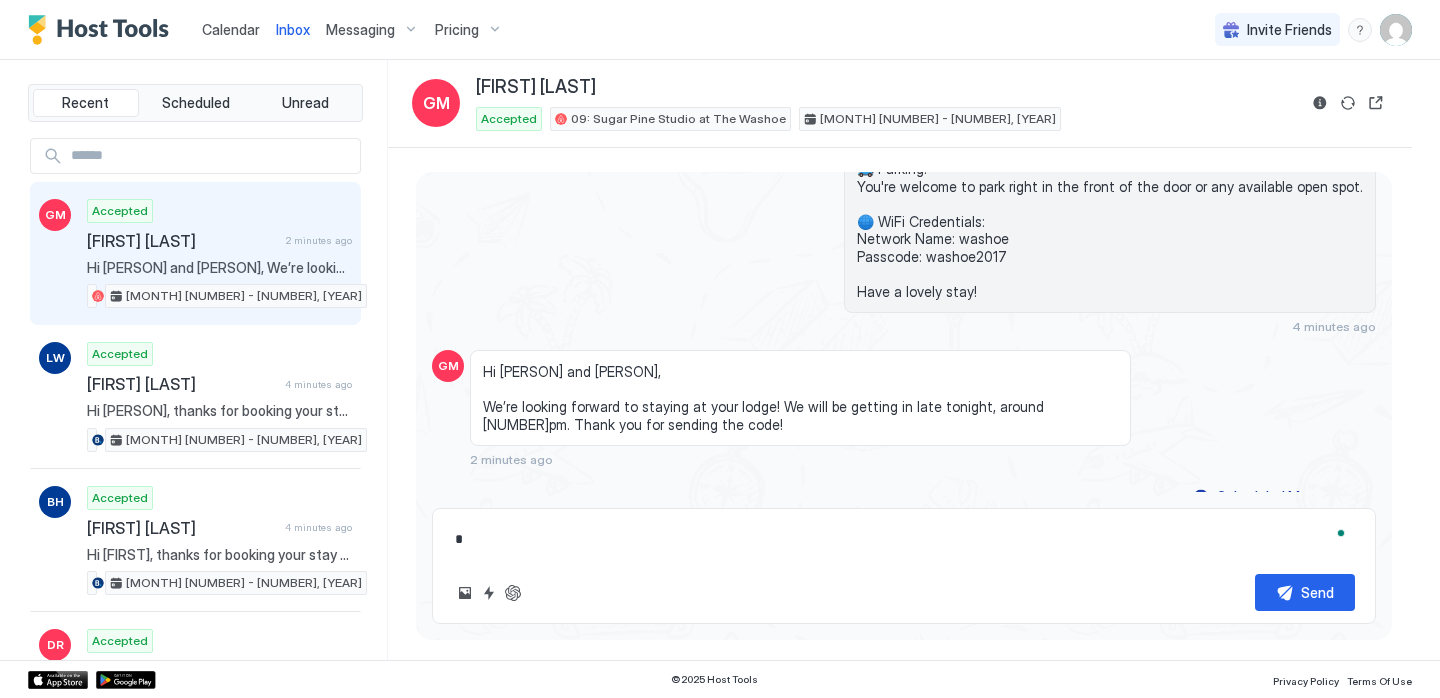 type on "*" 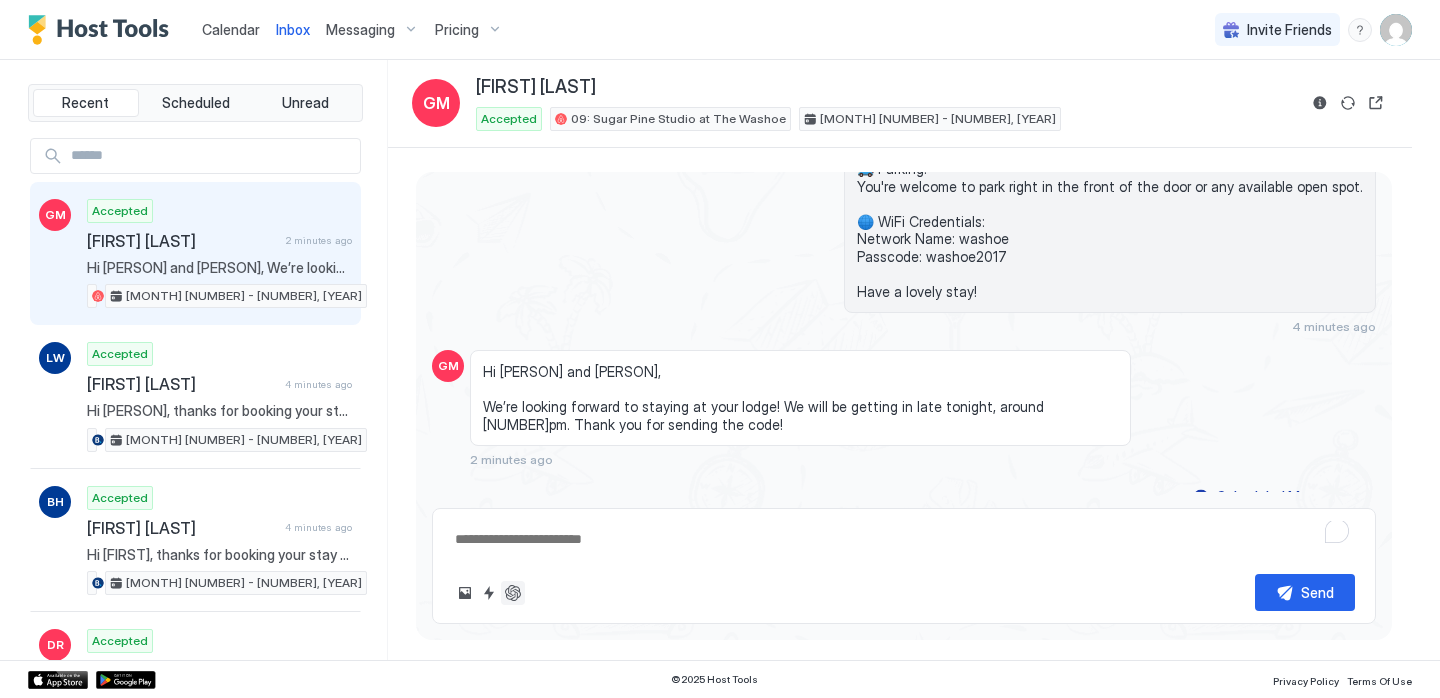 click at bounding box center [513, 593] 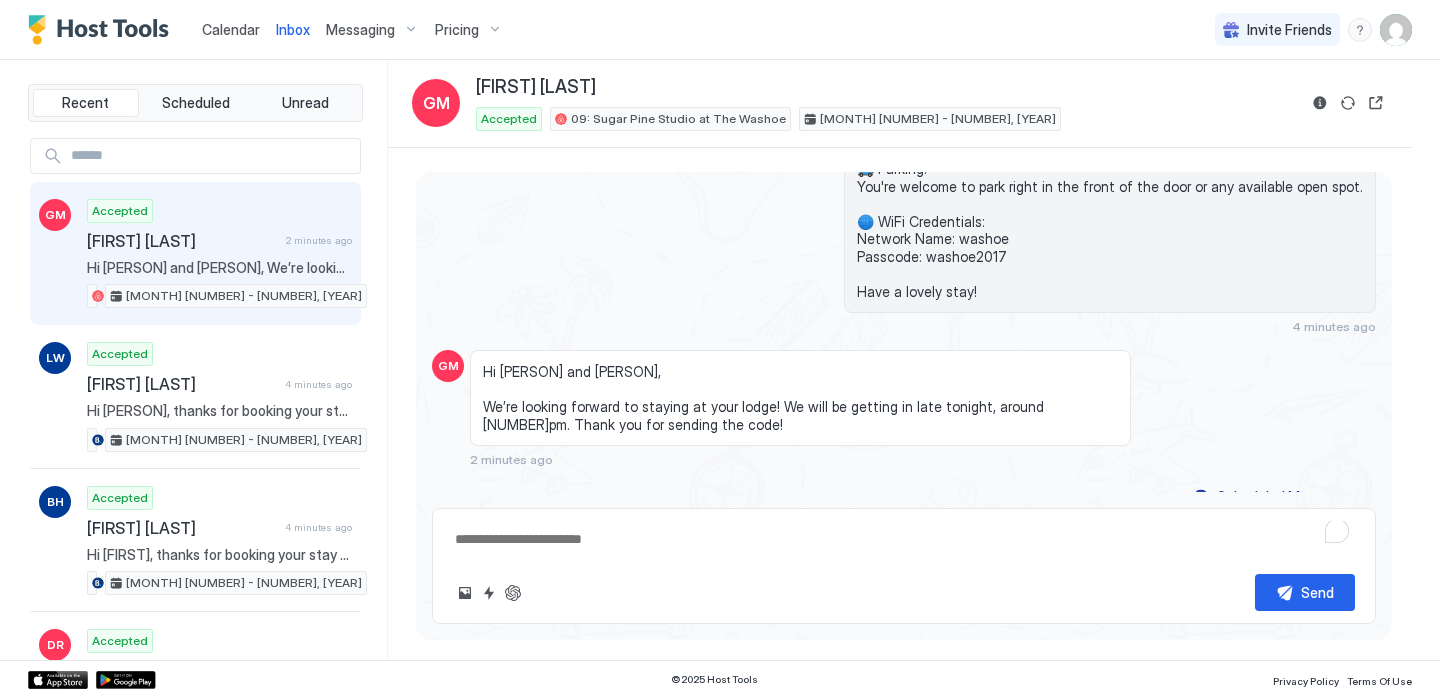 type on "*" 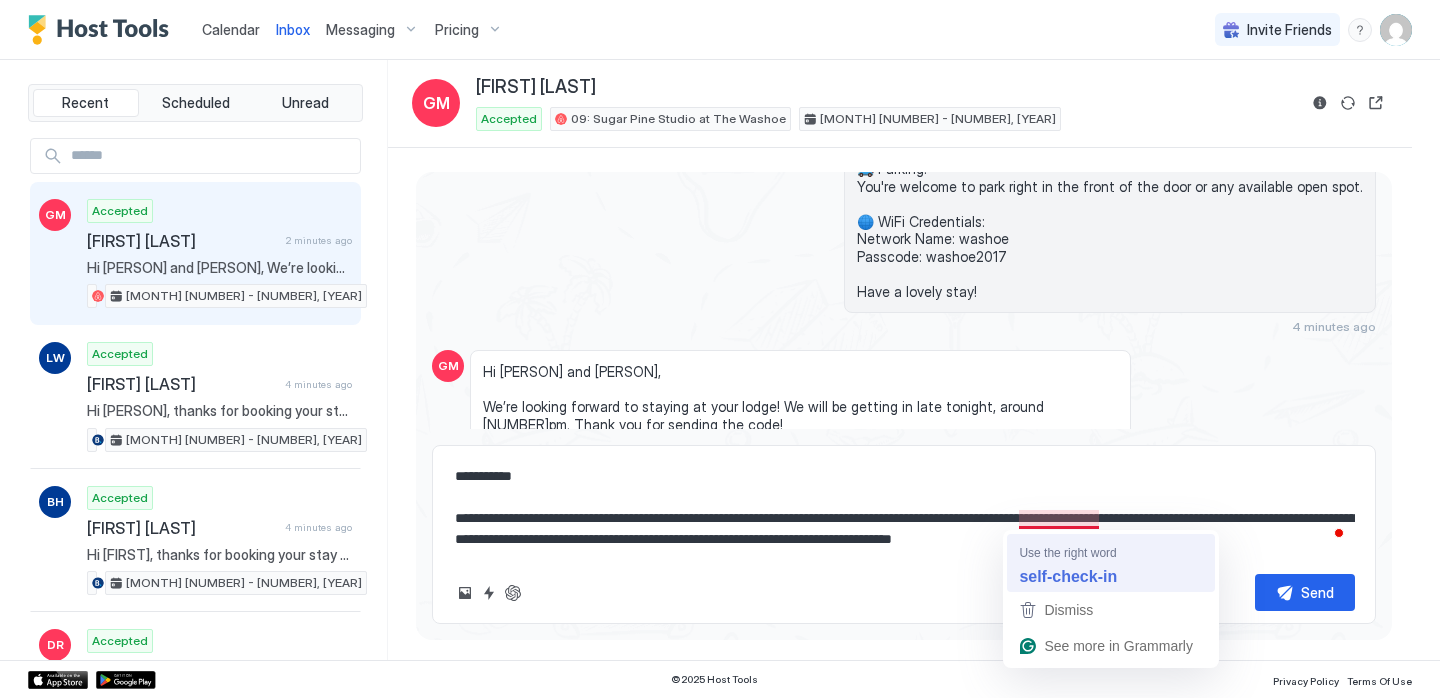 type on "*" 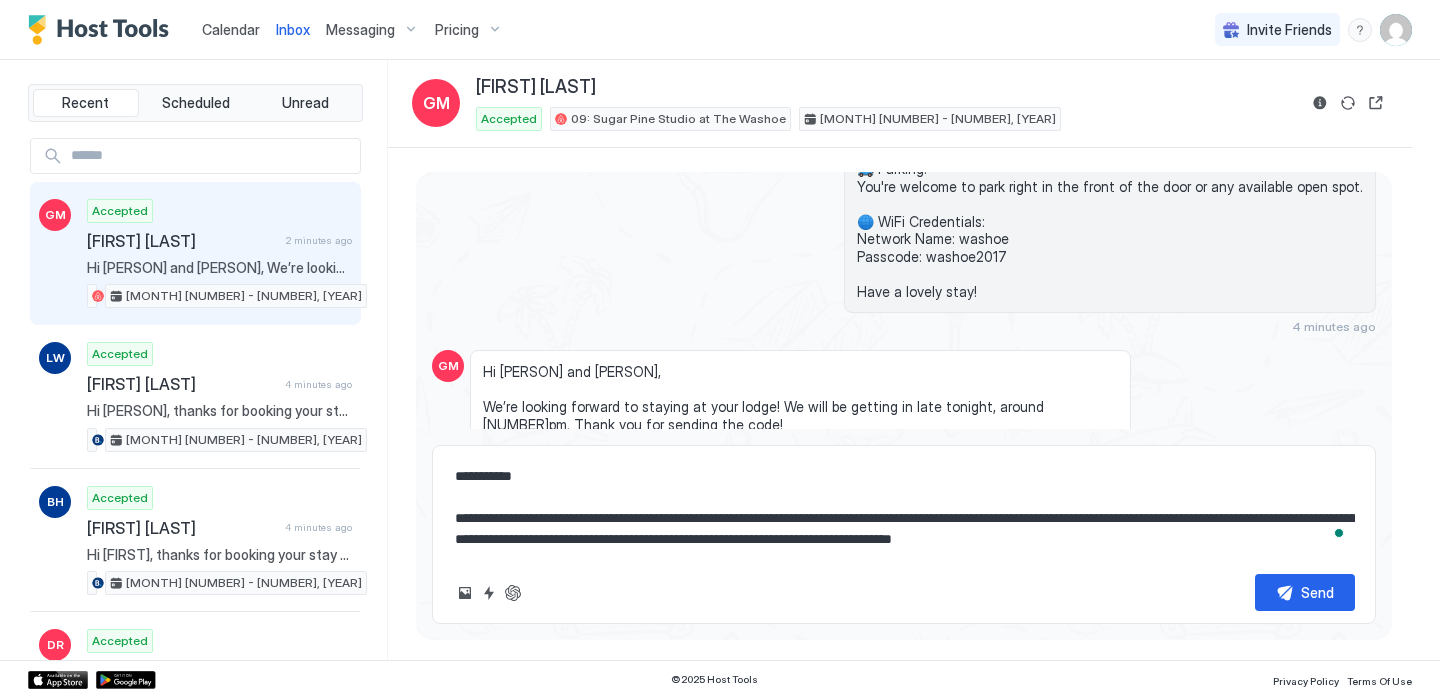 scroll, scrollTop: 42, scrollLeft: 0, axis: vertical 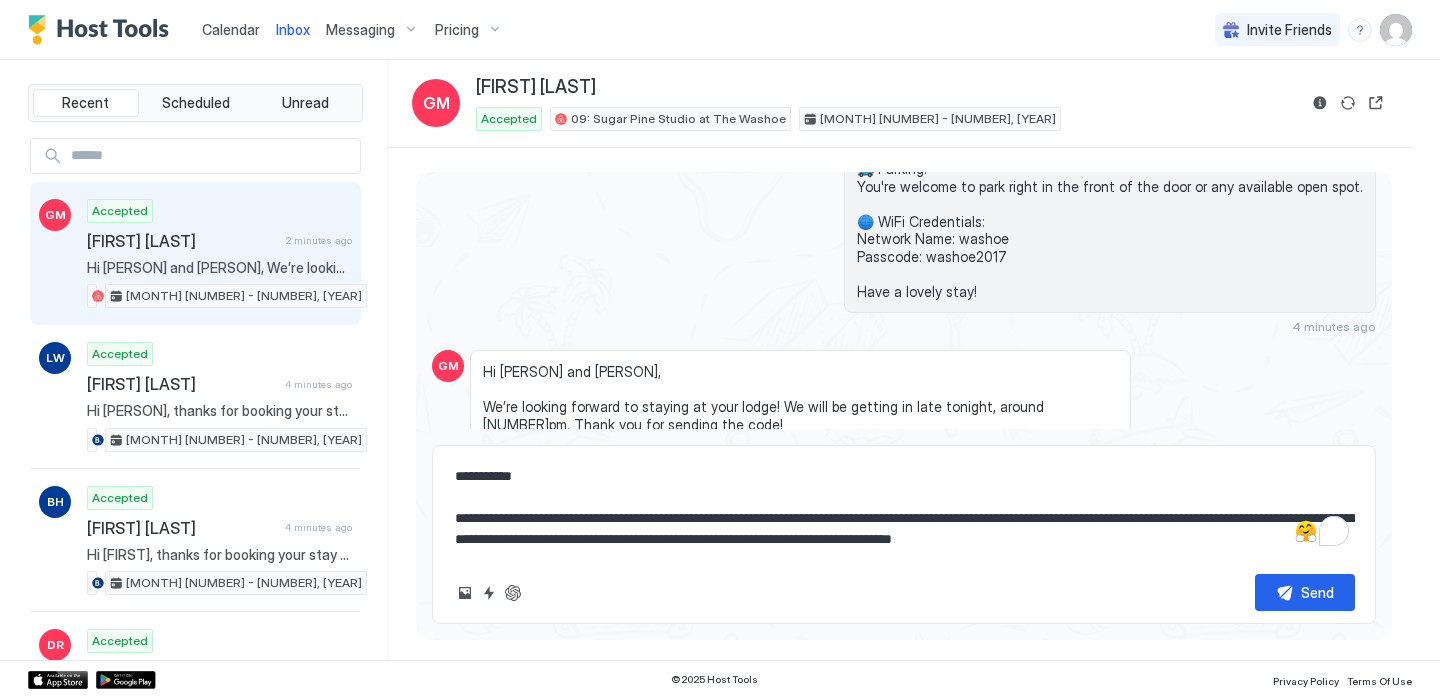 drag, startPoint x: 659, startPoint y: 556, endPoint x: 459, endPoint y: 414, distance: 245.28351 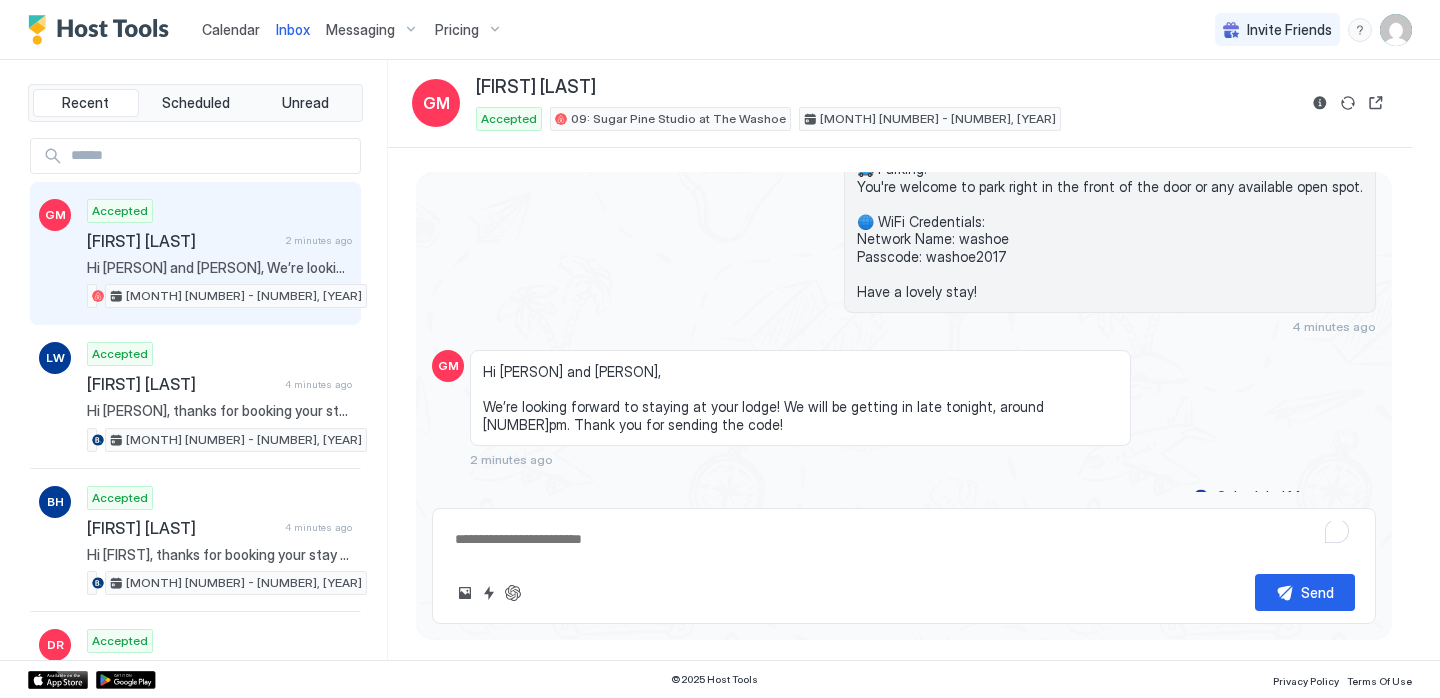 type on "*" 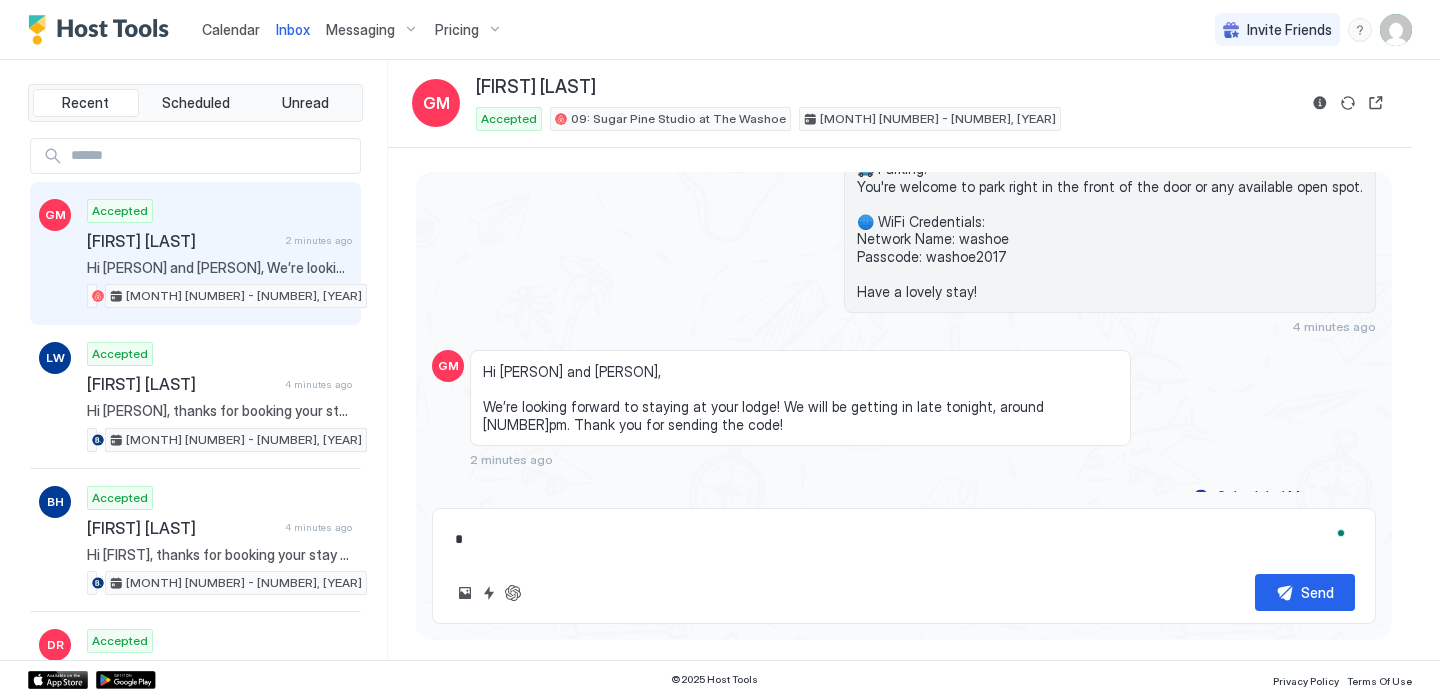 type on "*" 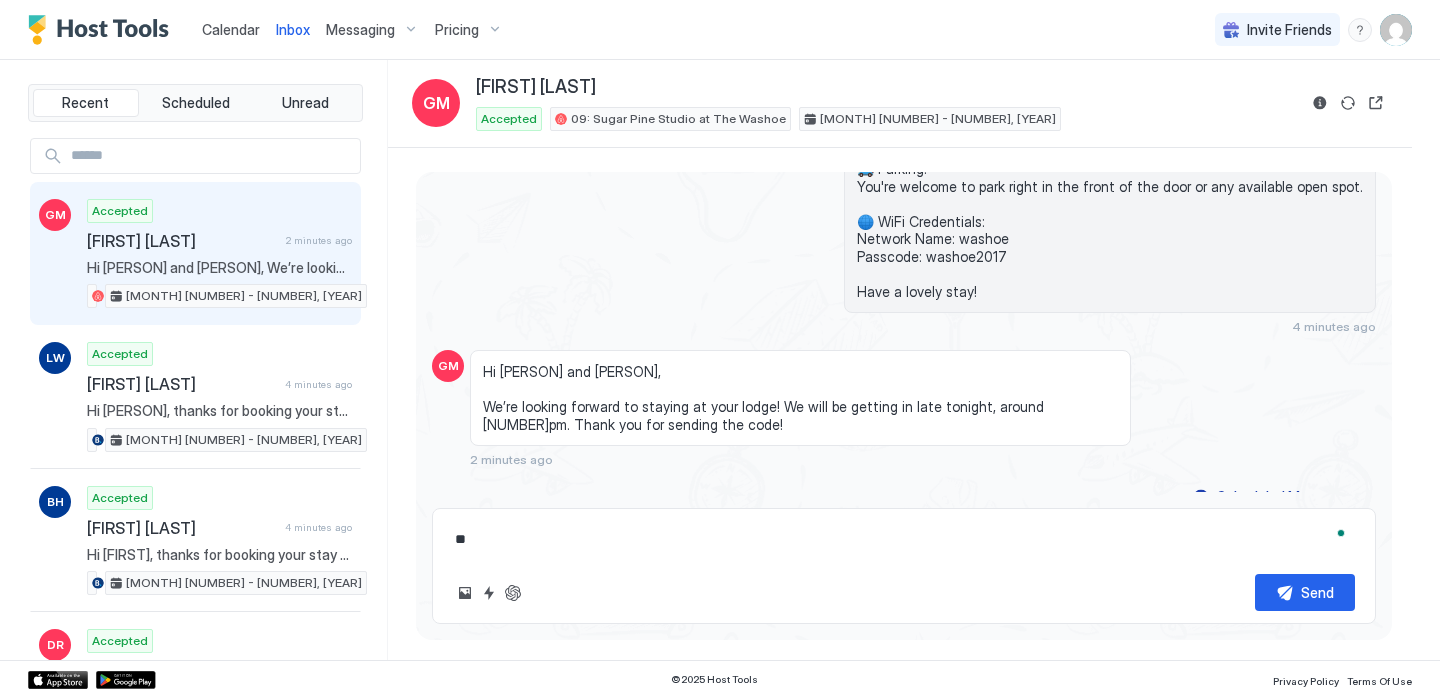 type on "*" 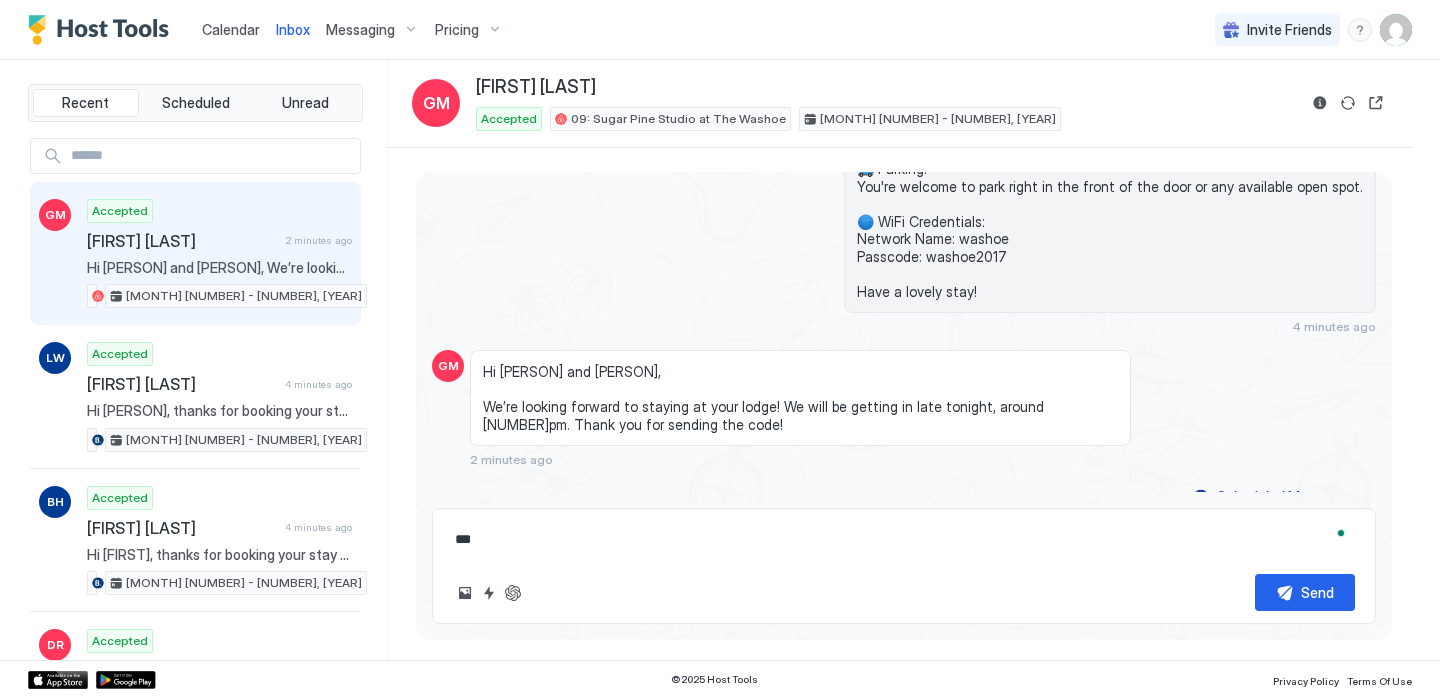 type on "*" 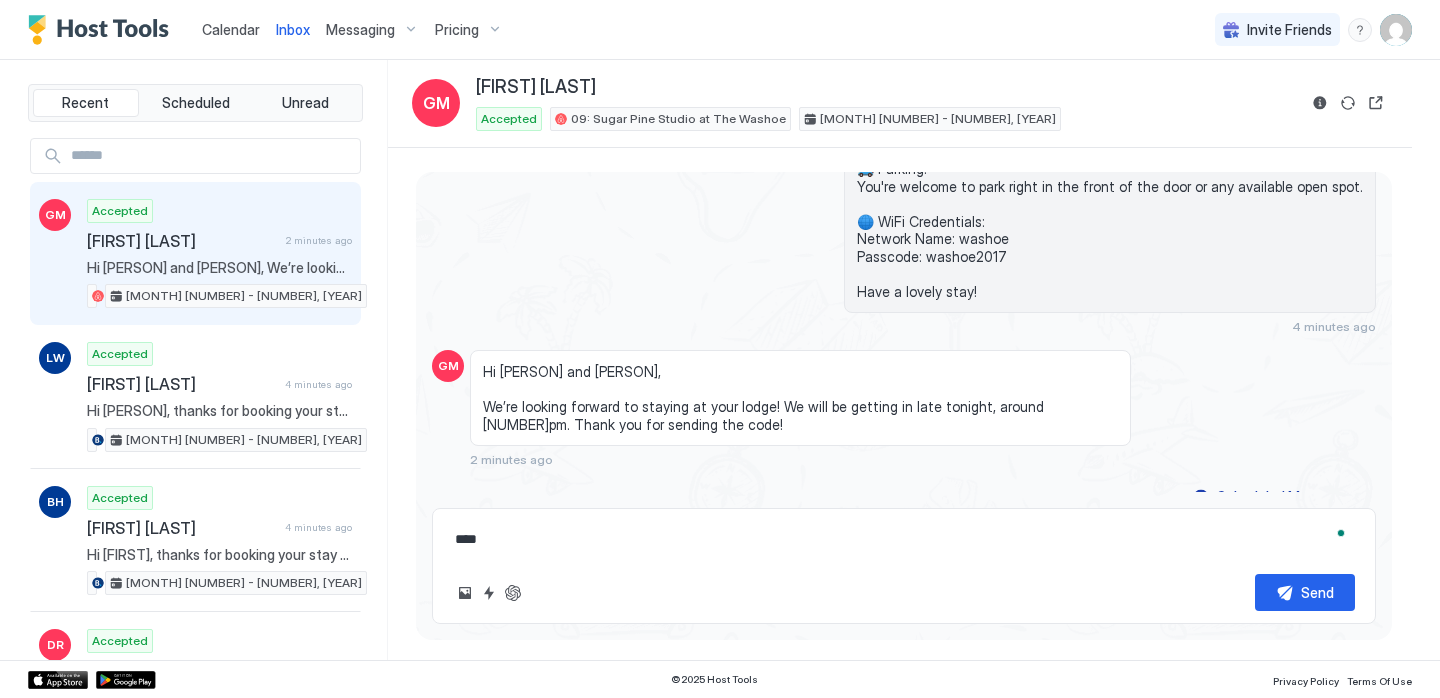 type on "*" 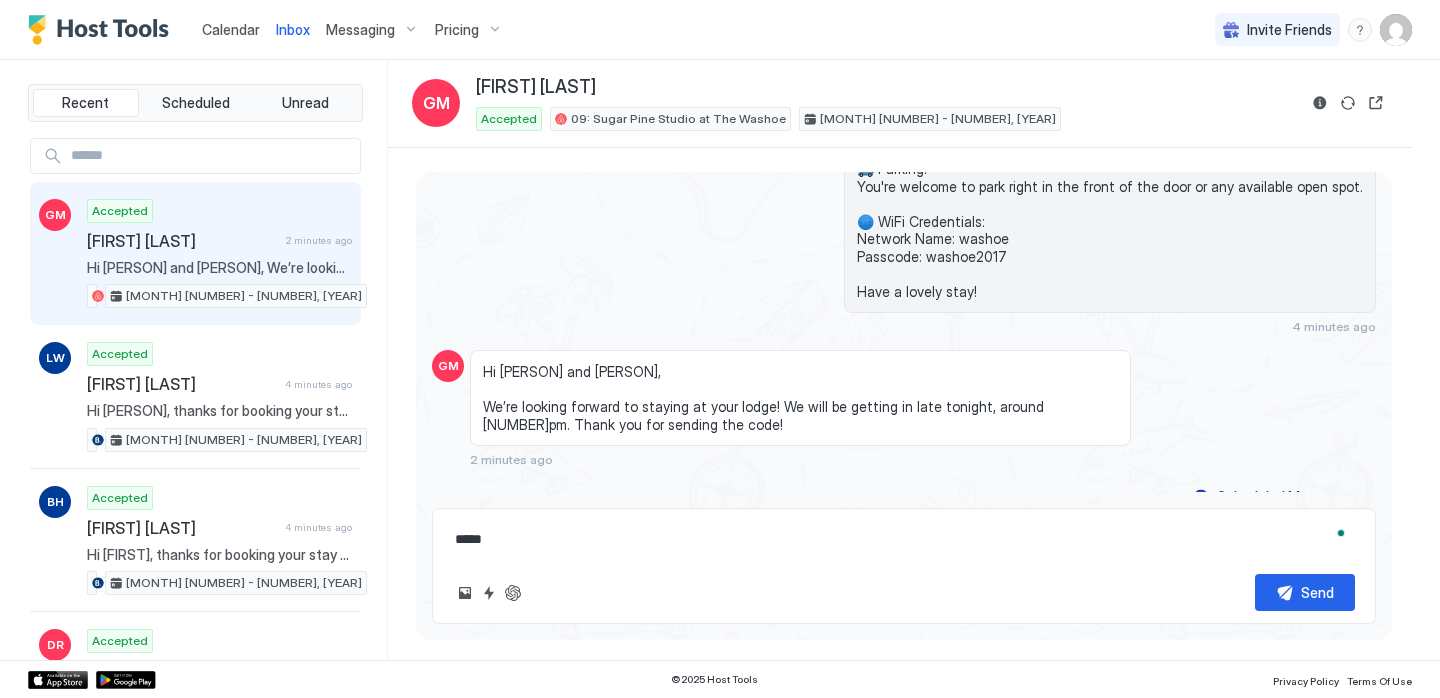 type on "*" 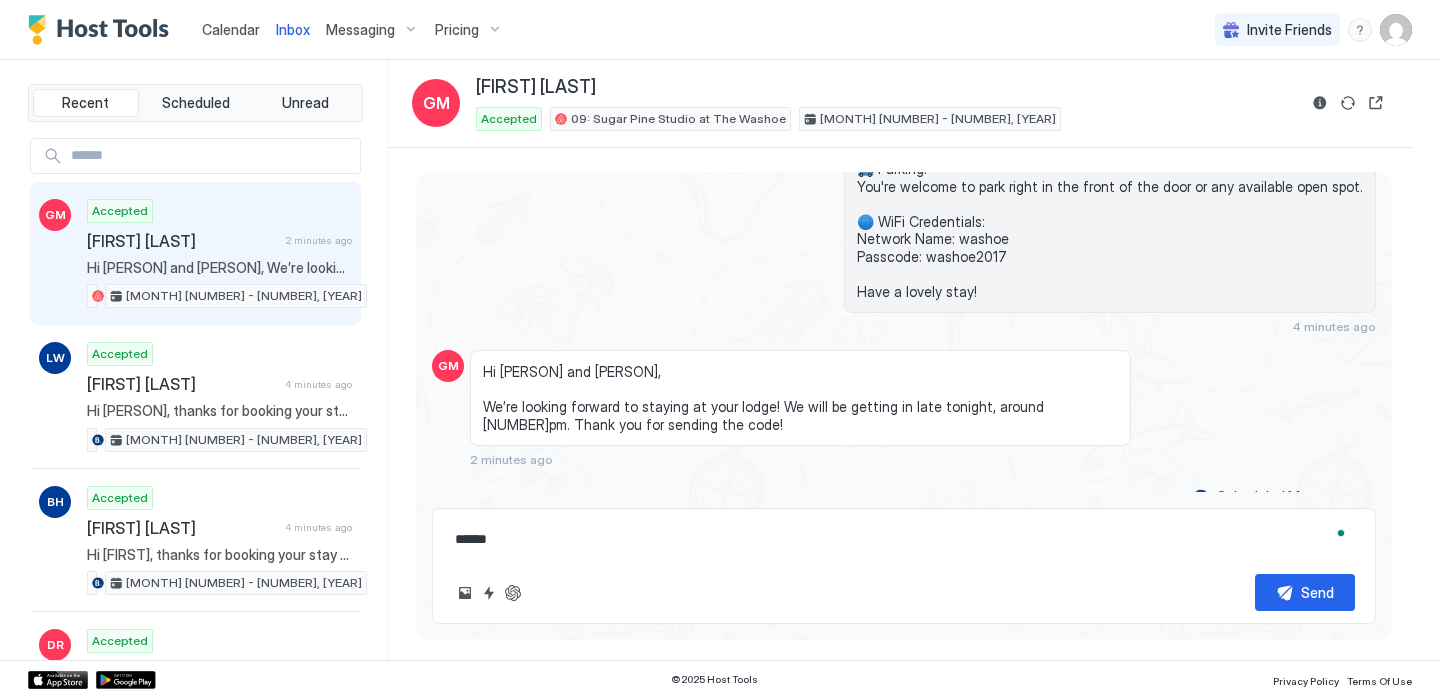 type on "*" 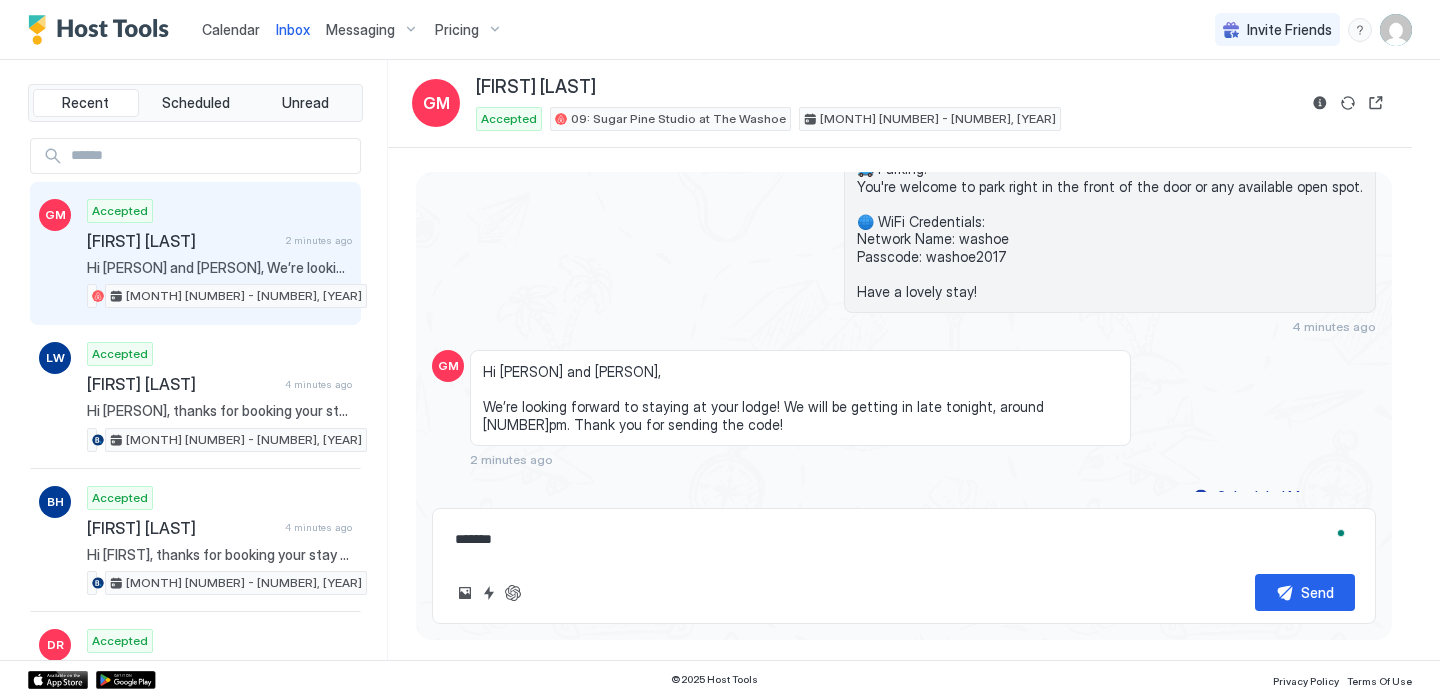 type on "*" 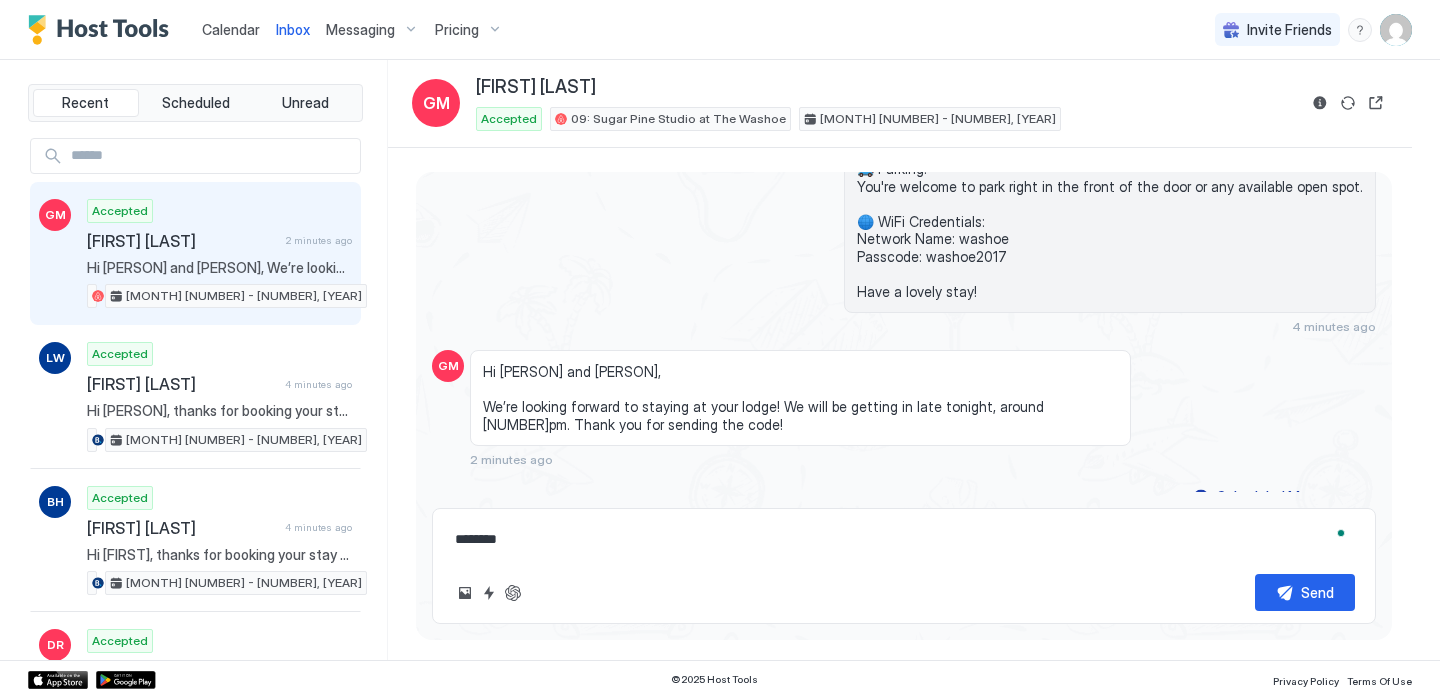 type on "*" 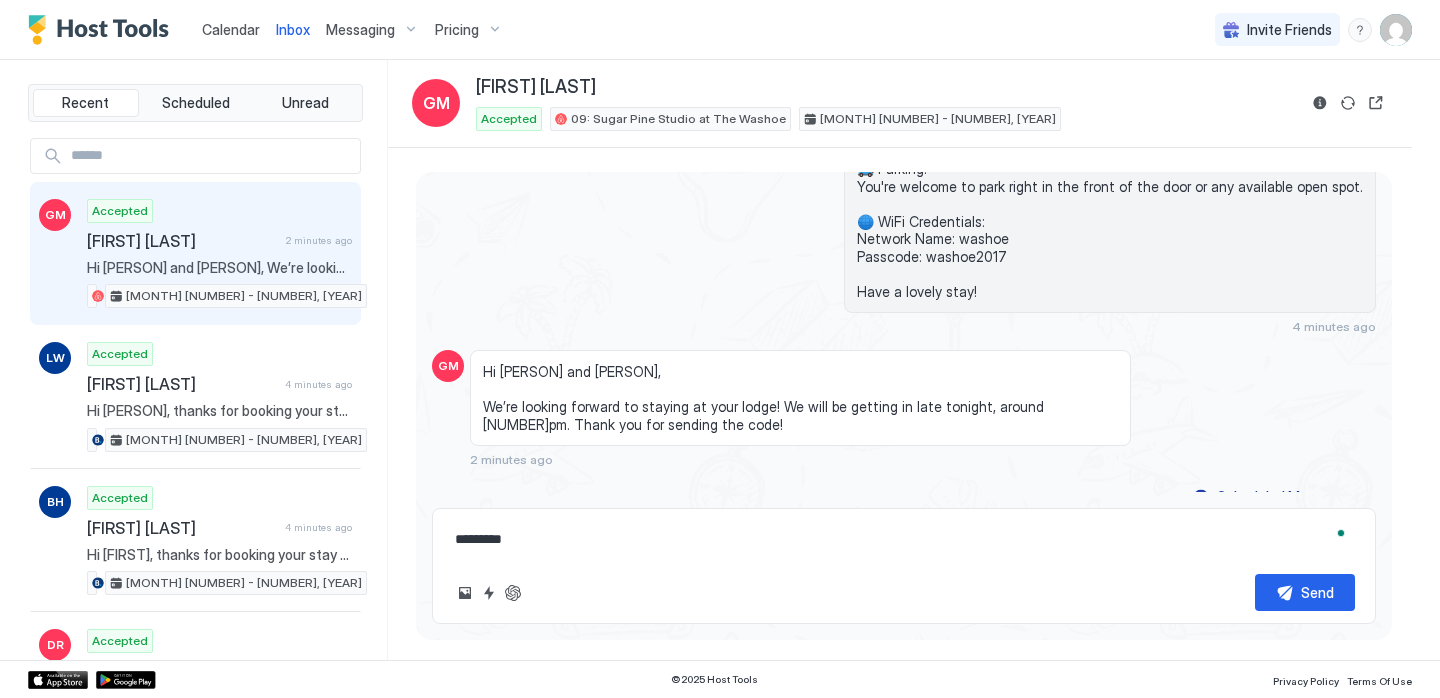 type on "*" 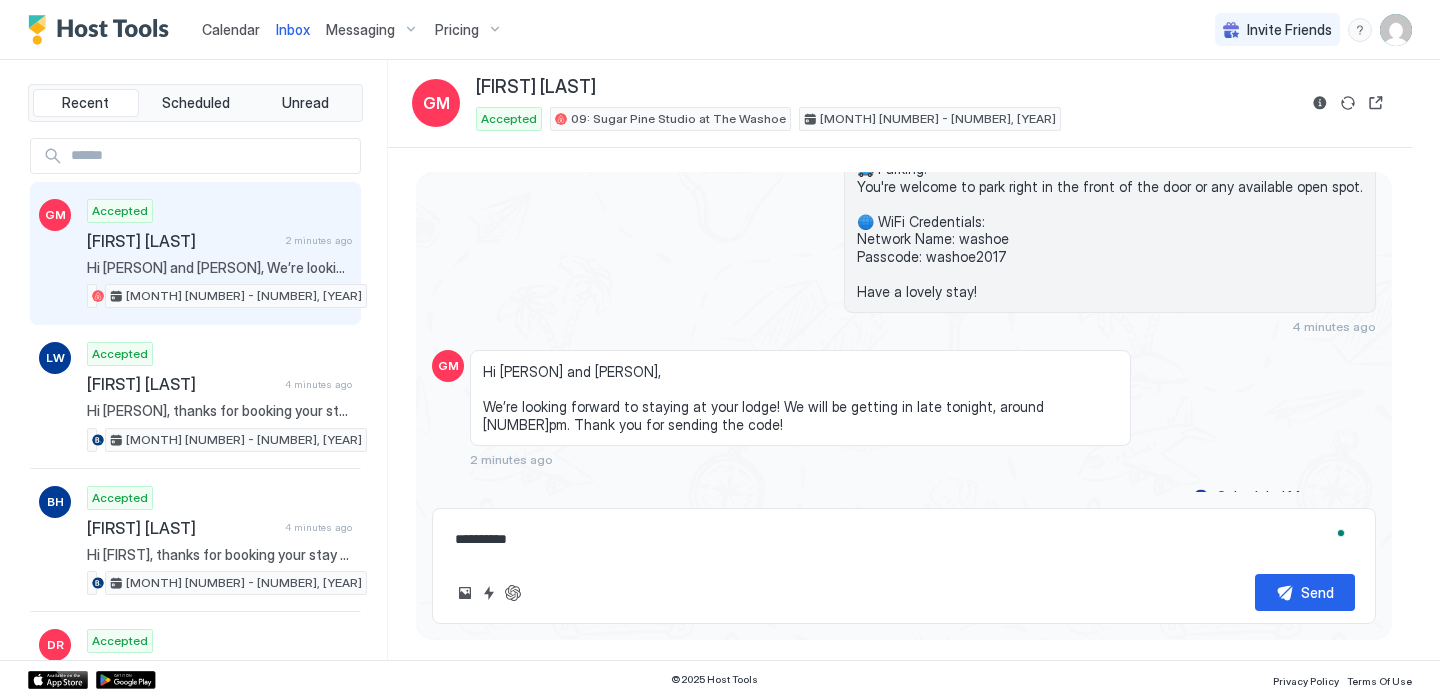 type on "*" 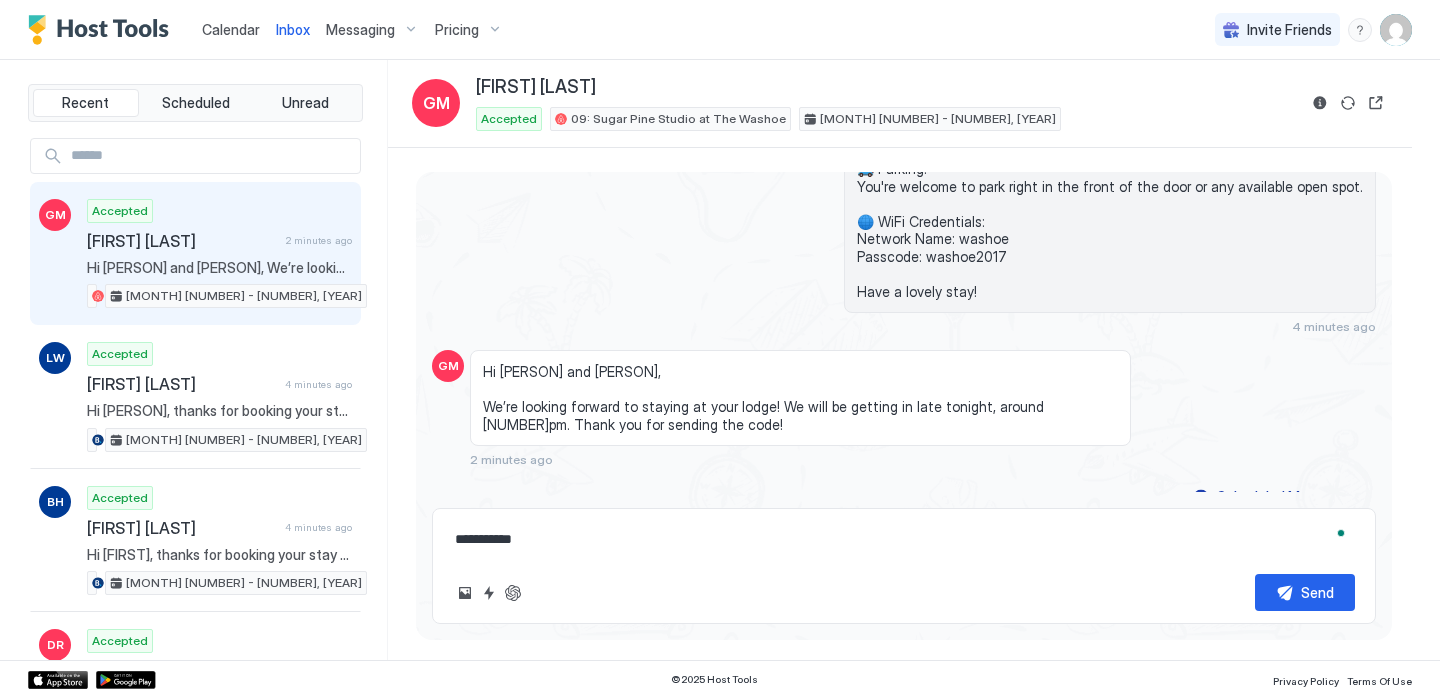 type on "*" 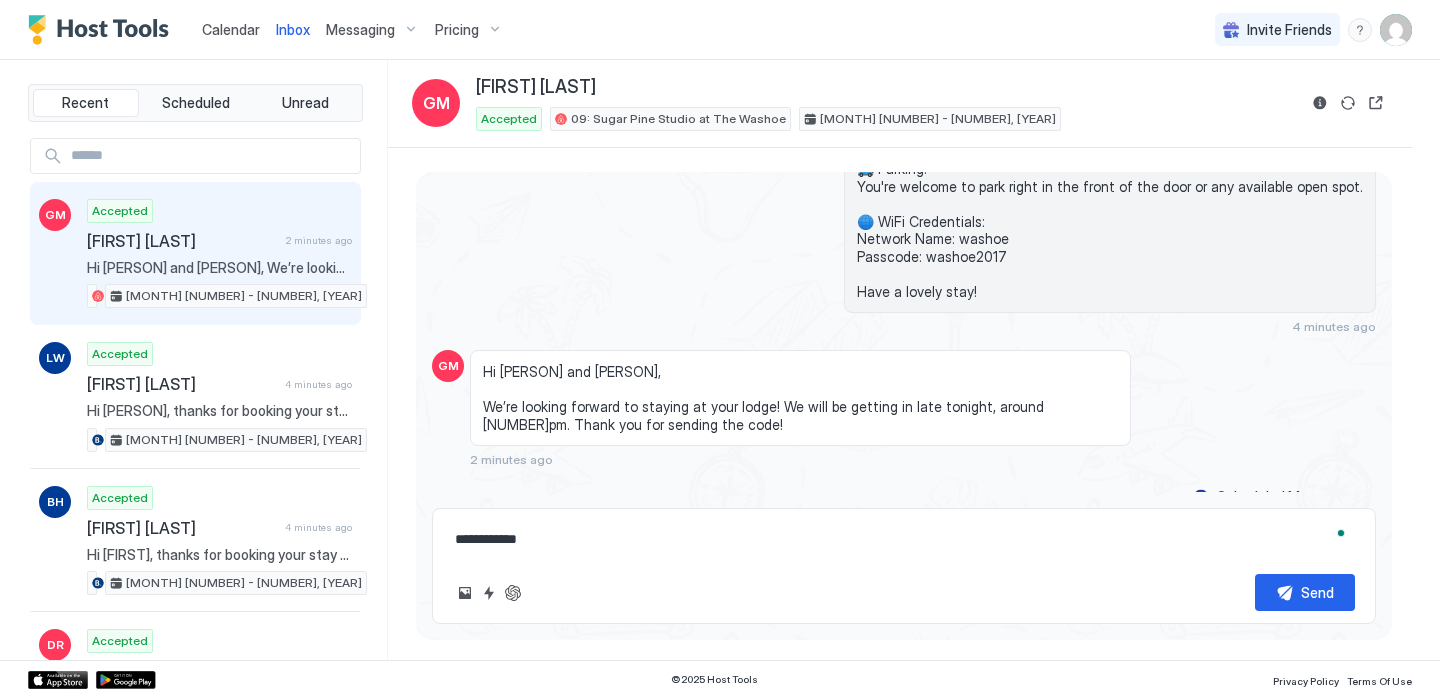 type on "*" 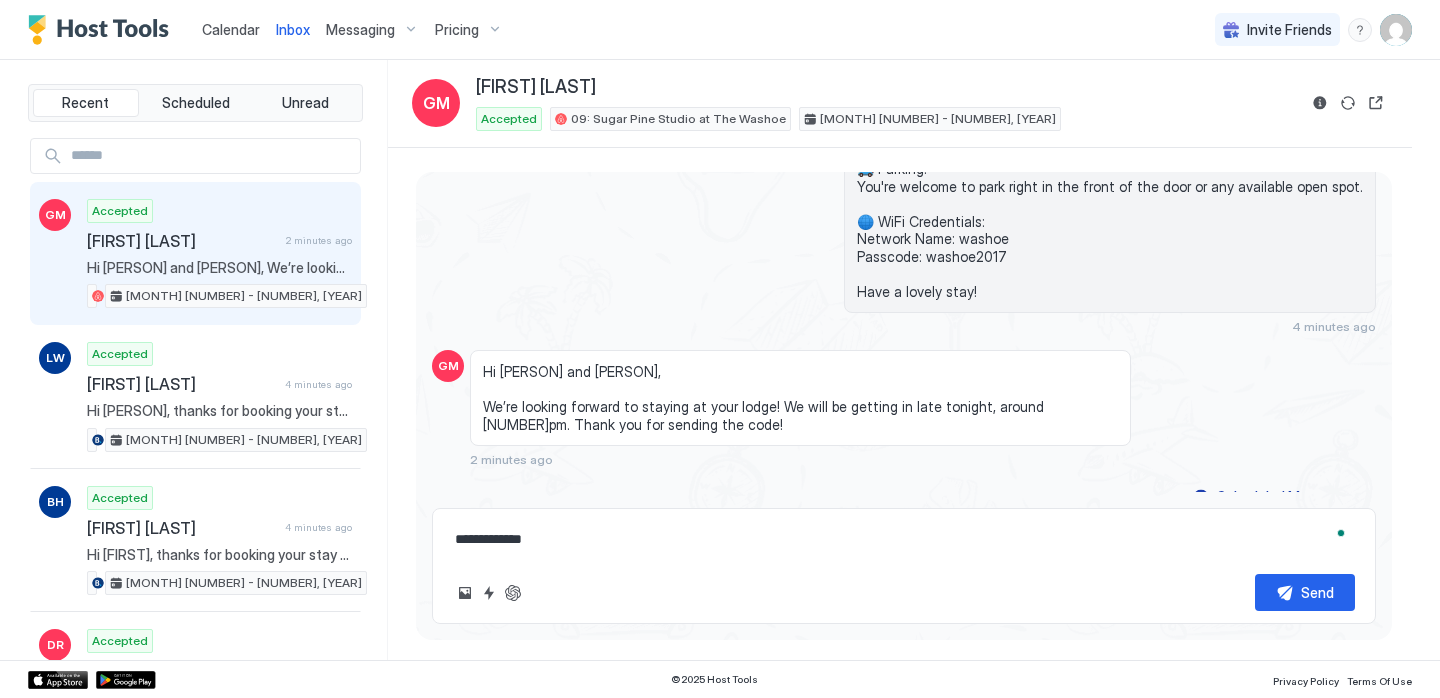 type on "*" 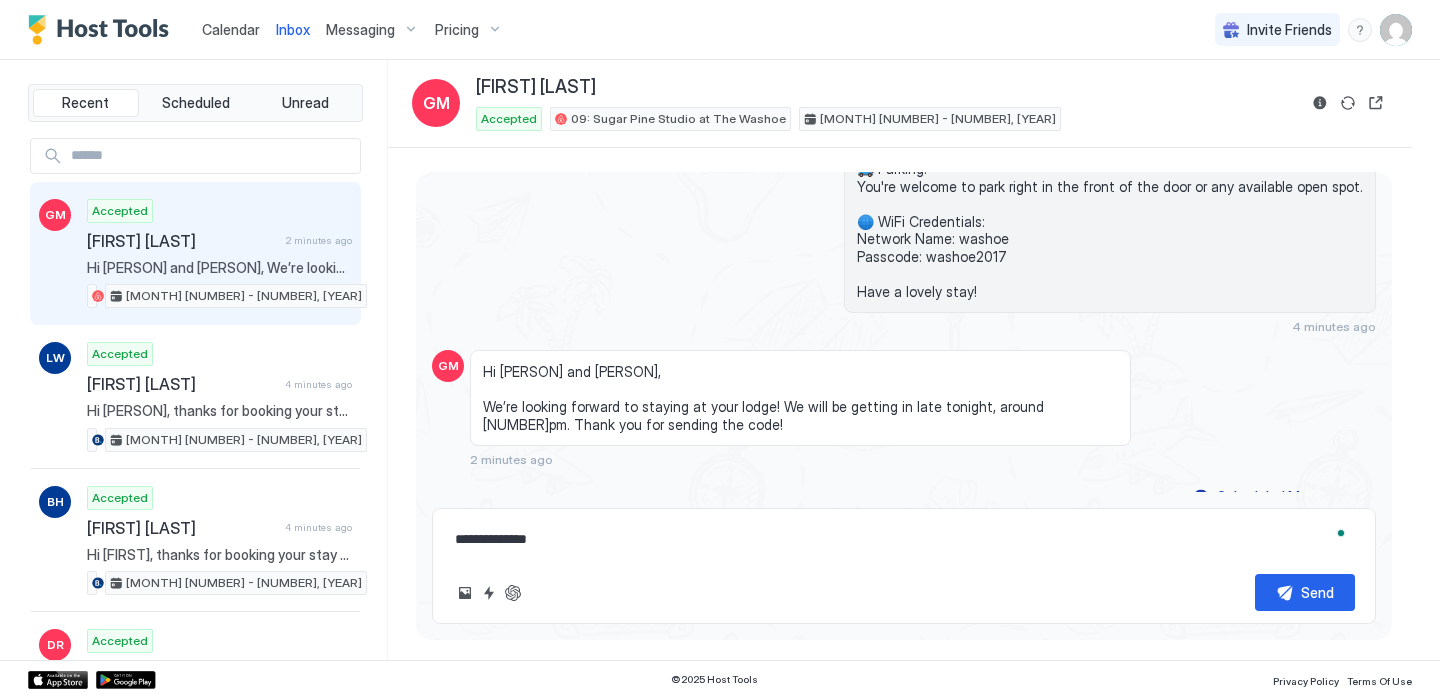 type on "*" 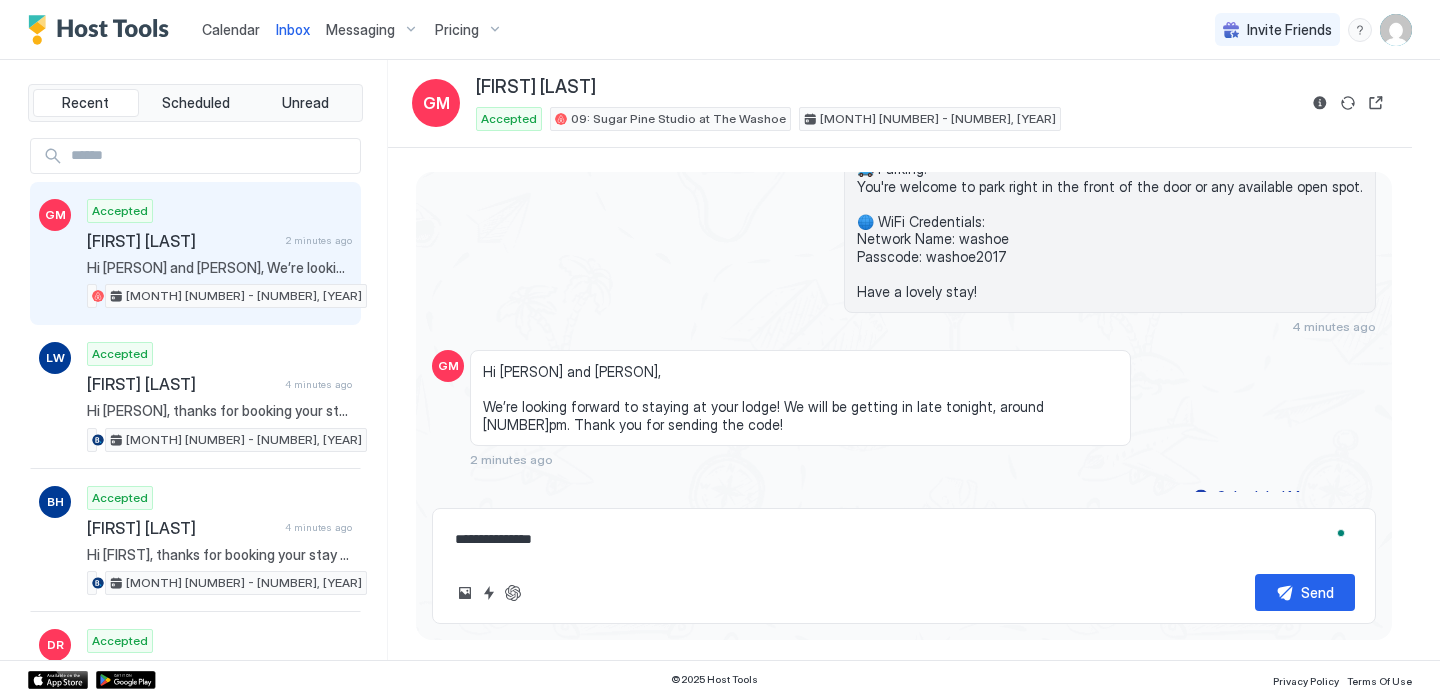 type on "*" 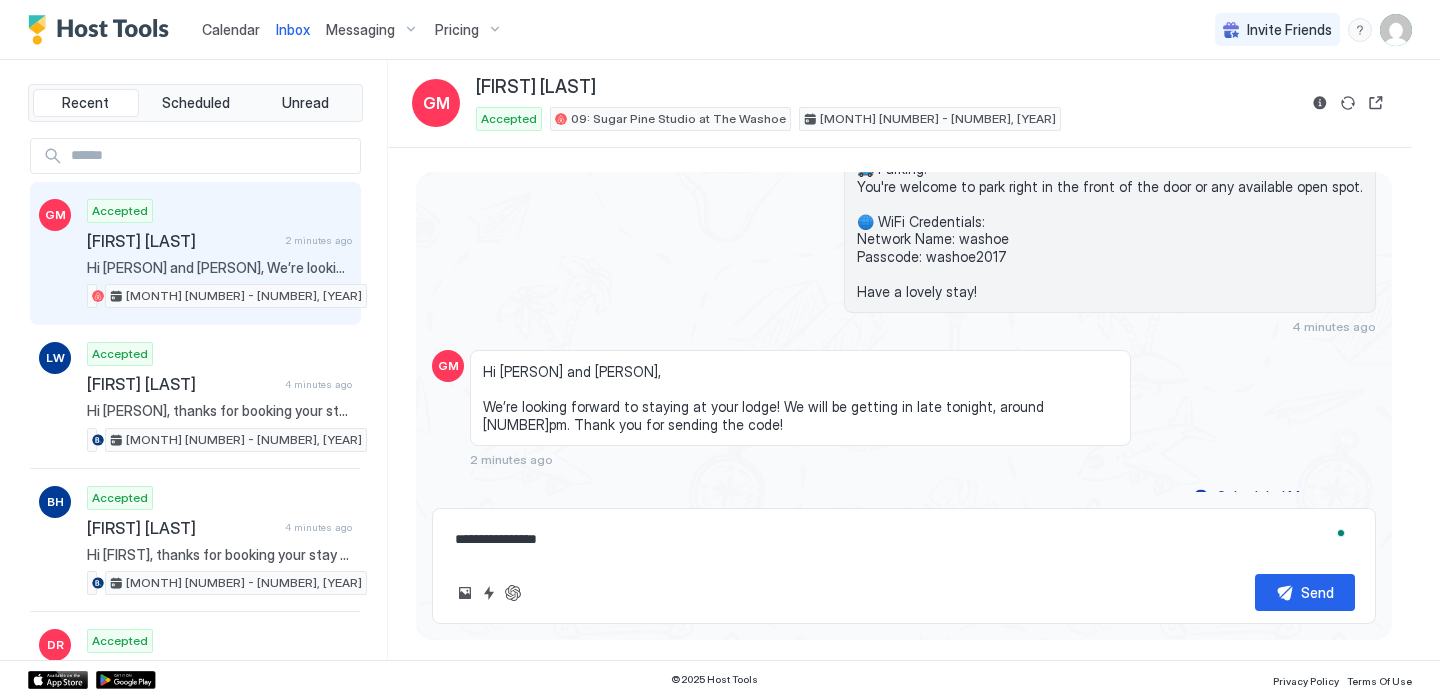 type on "*" 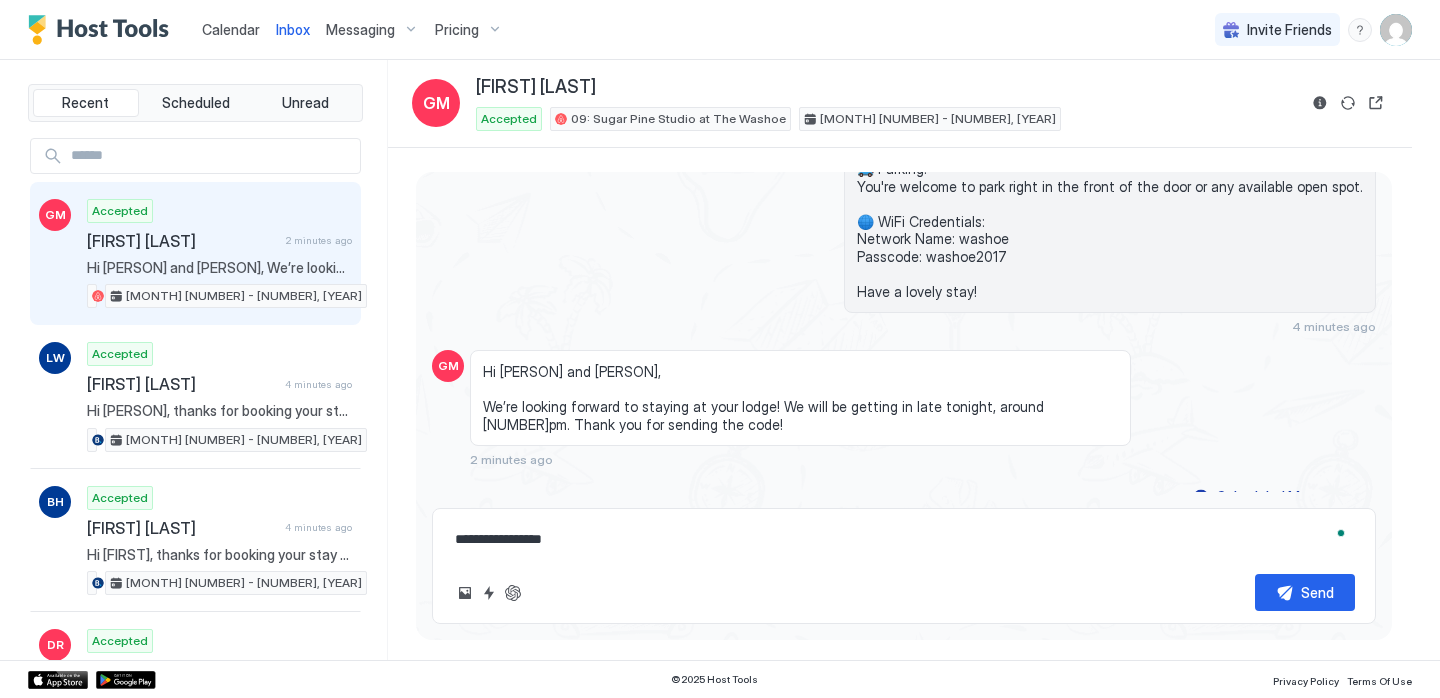 type on "*" 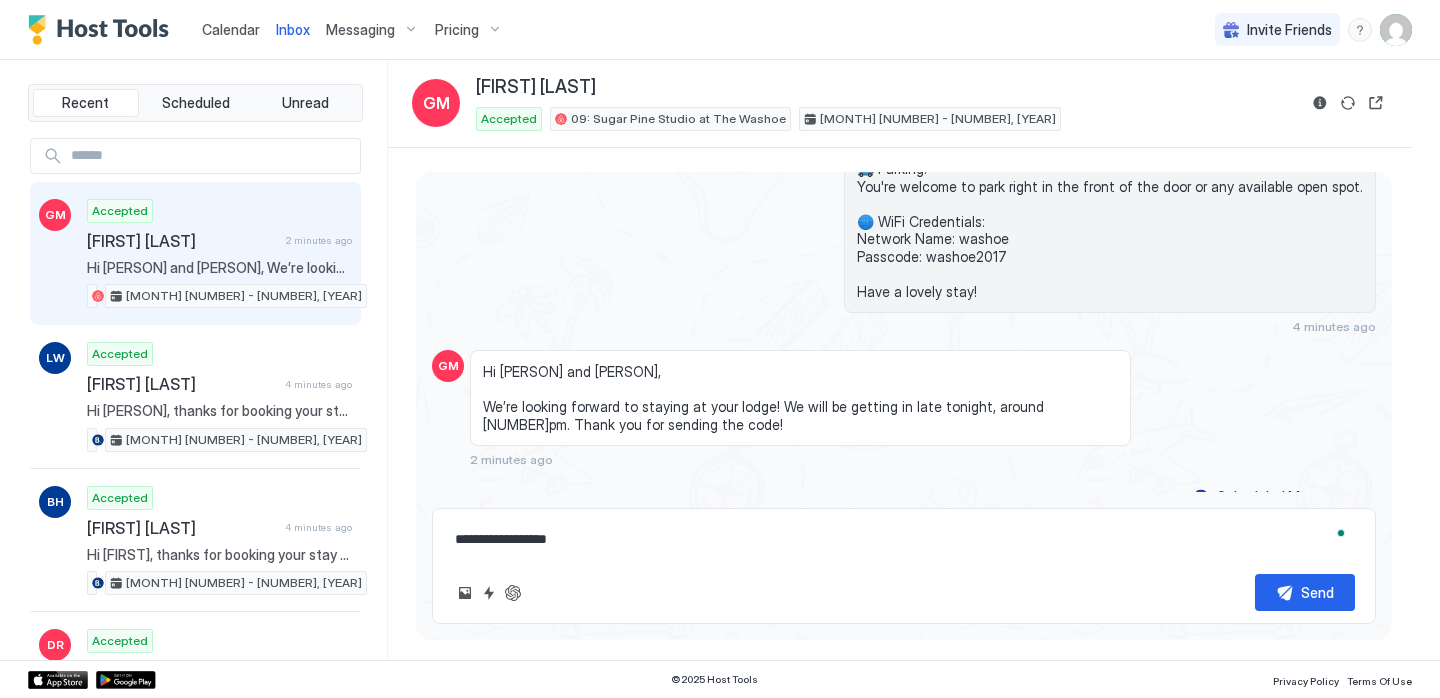 type on "*" 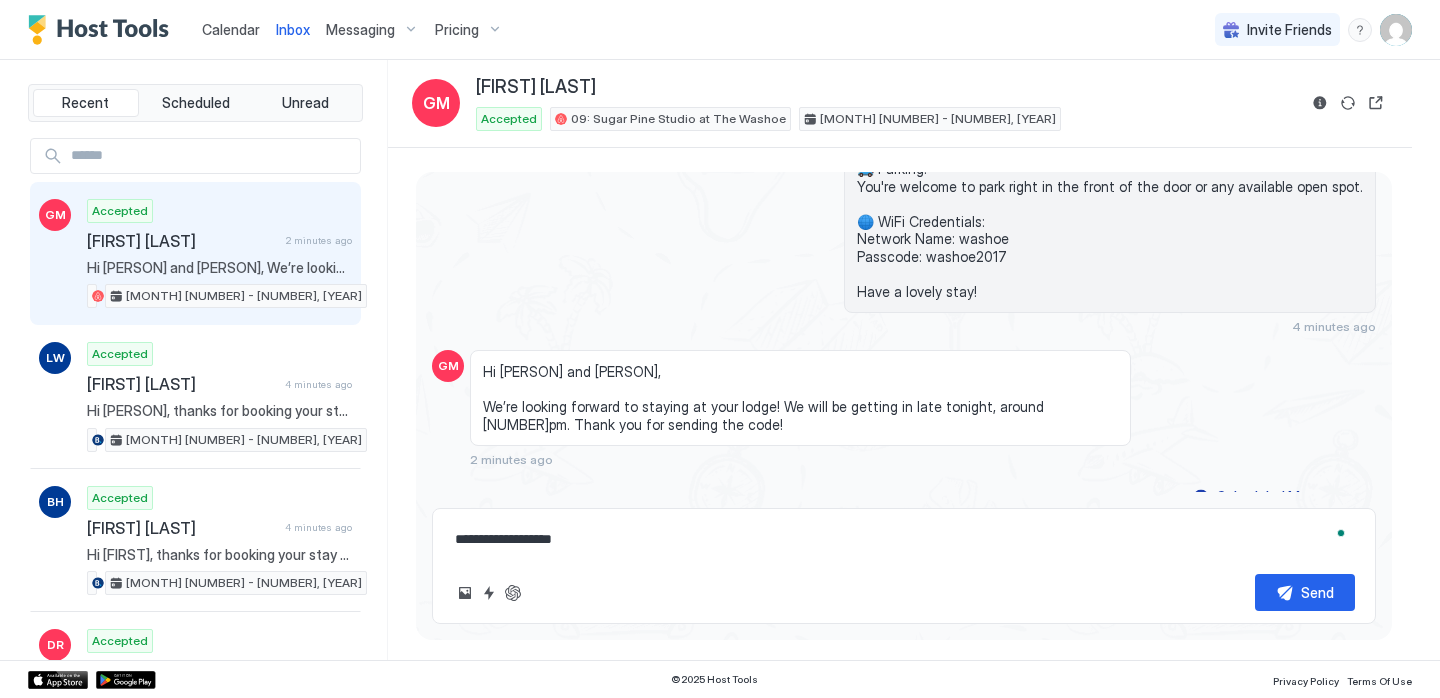type on "*" 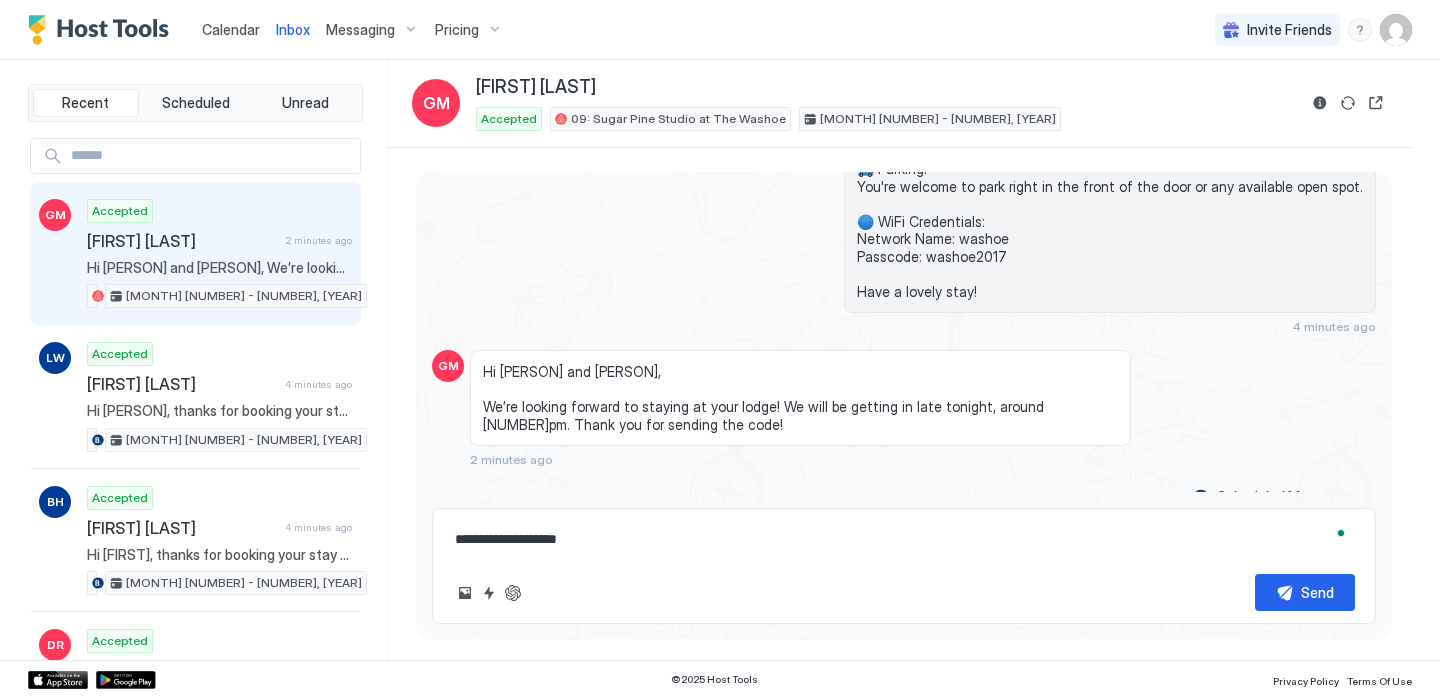 type on "*" 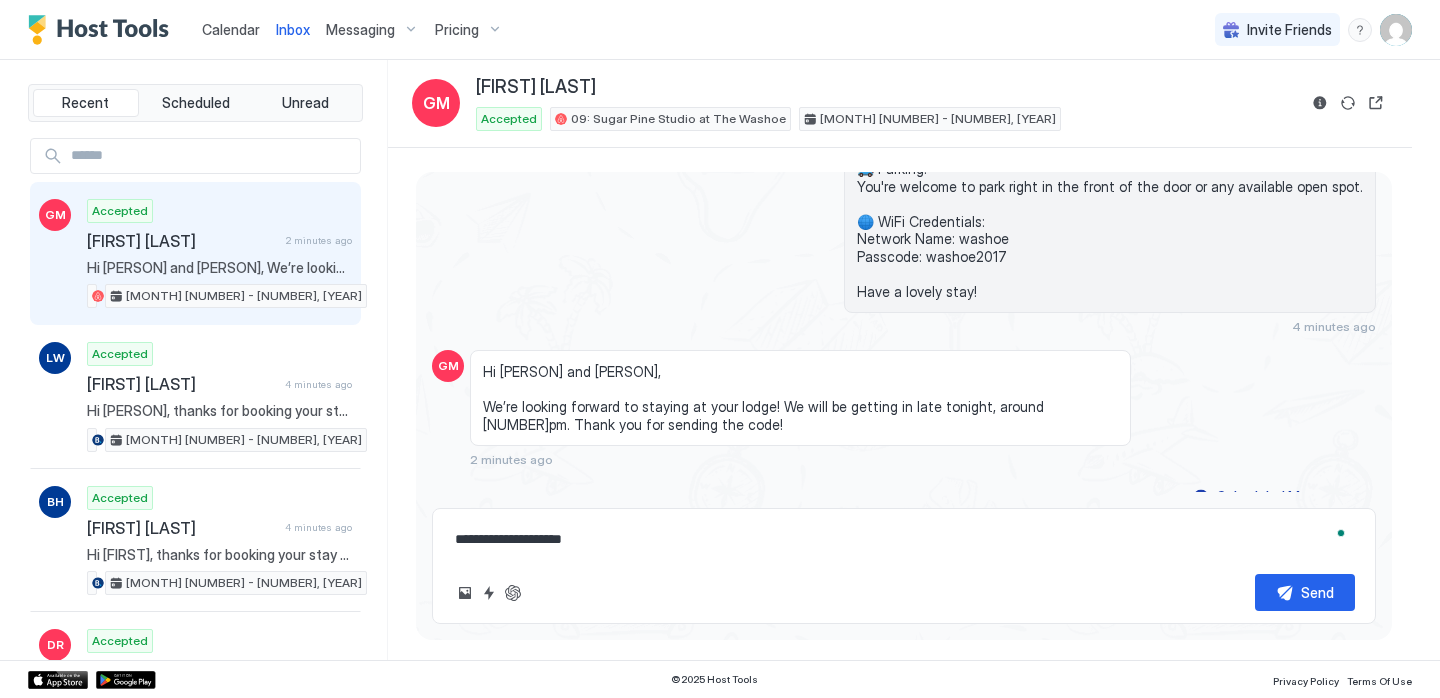 type on "*" 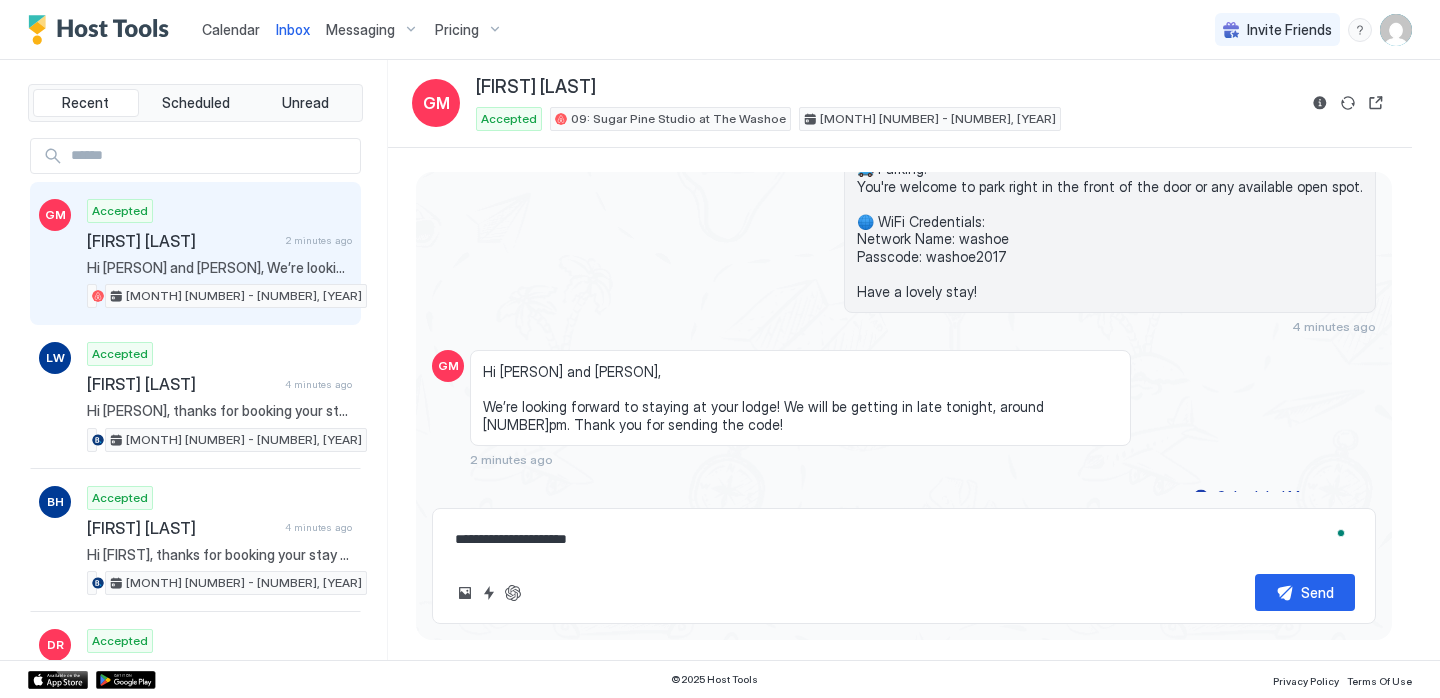 type on "*" 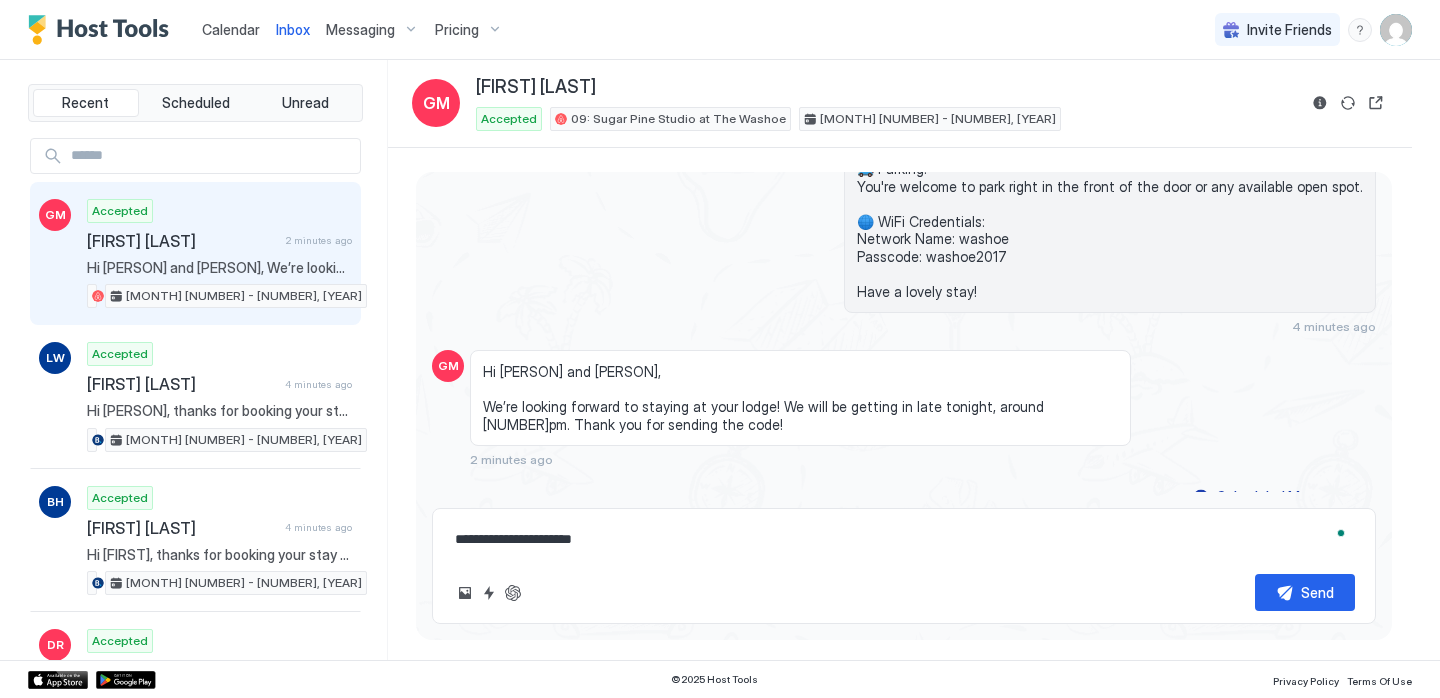 type on "*" 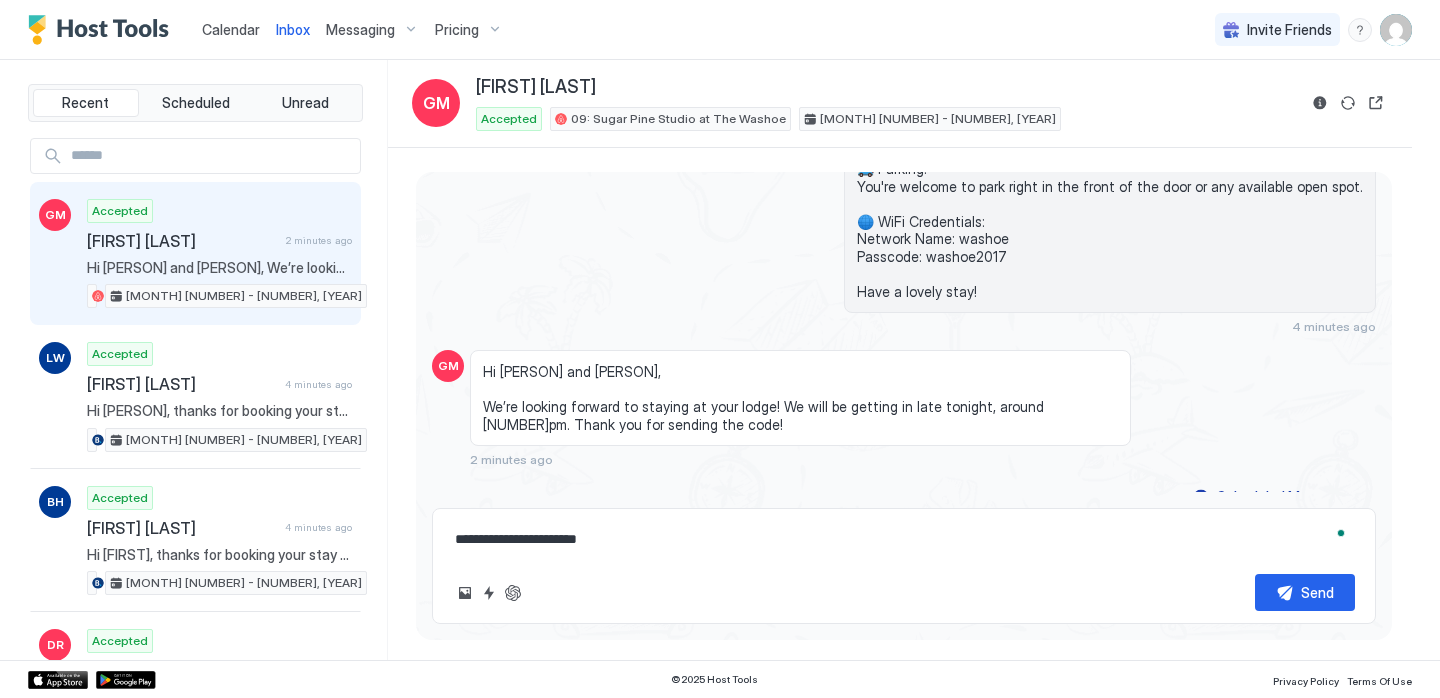 type on "*" 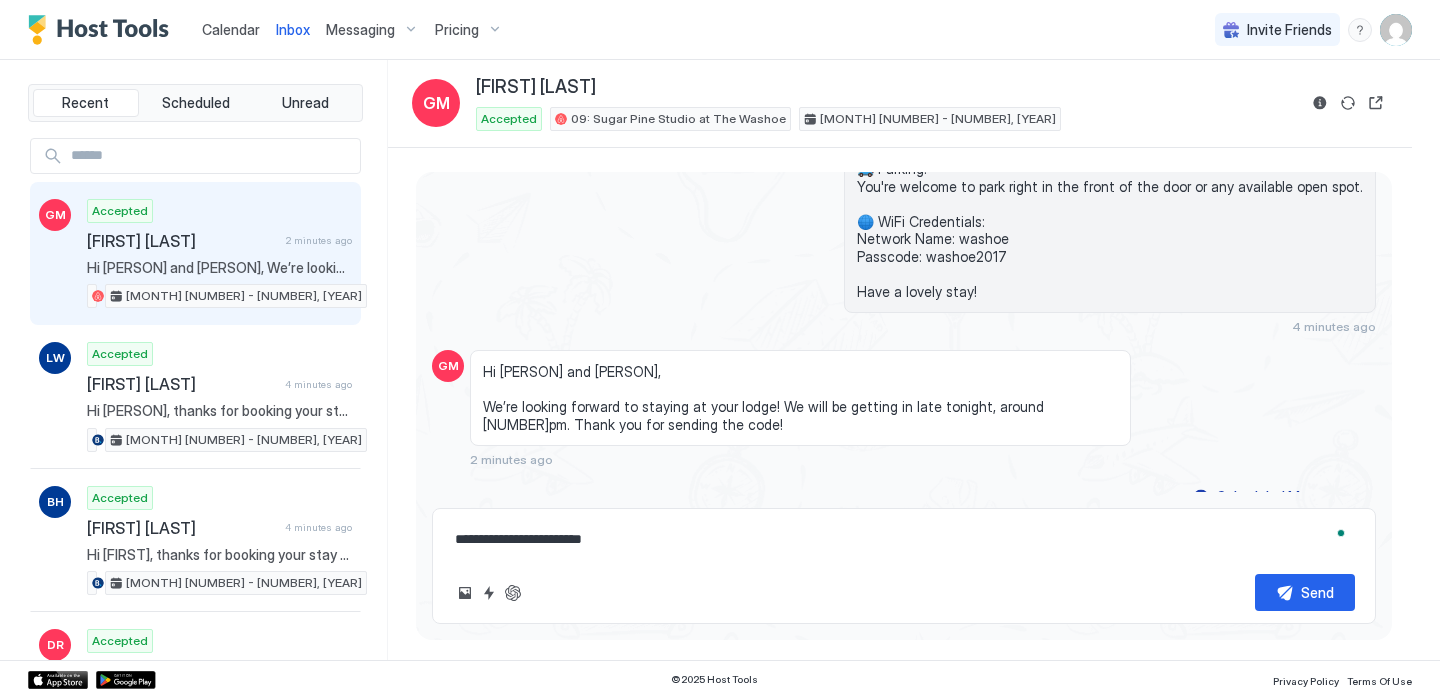 type on "*" 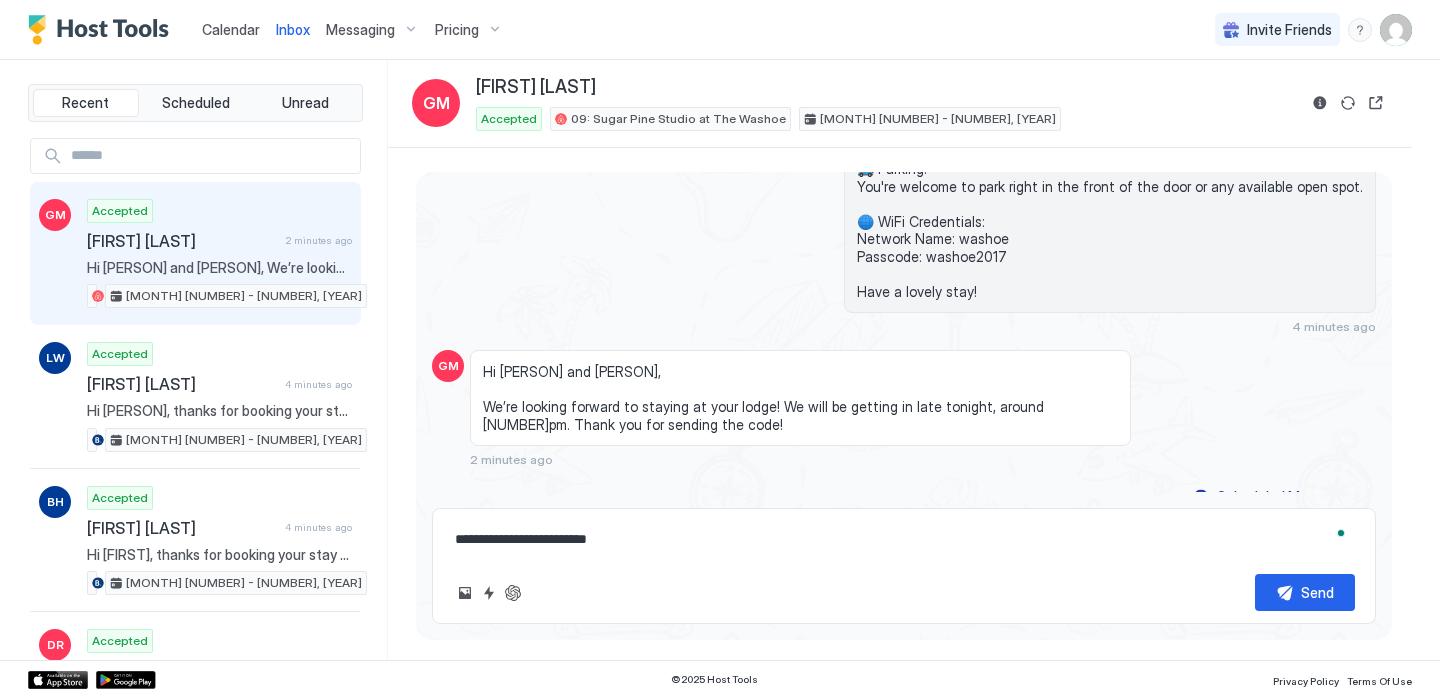 type on "*" 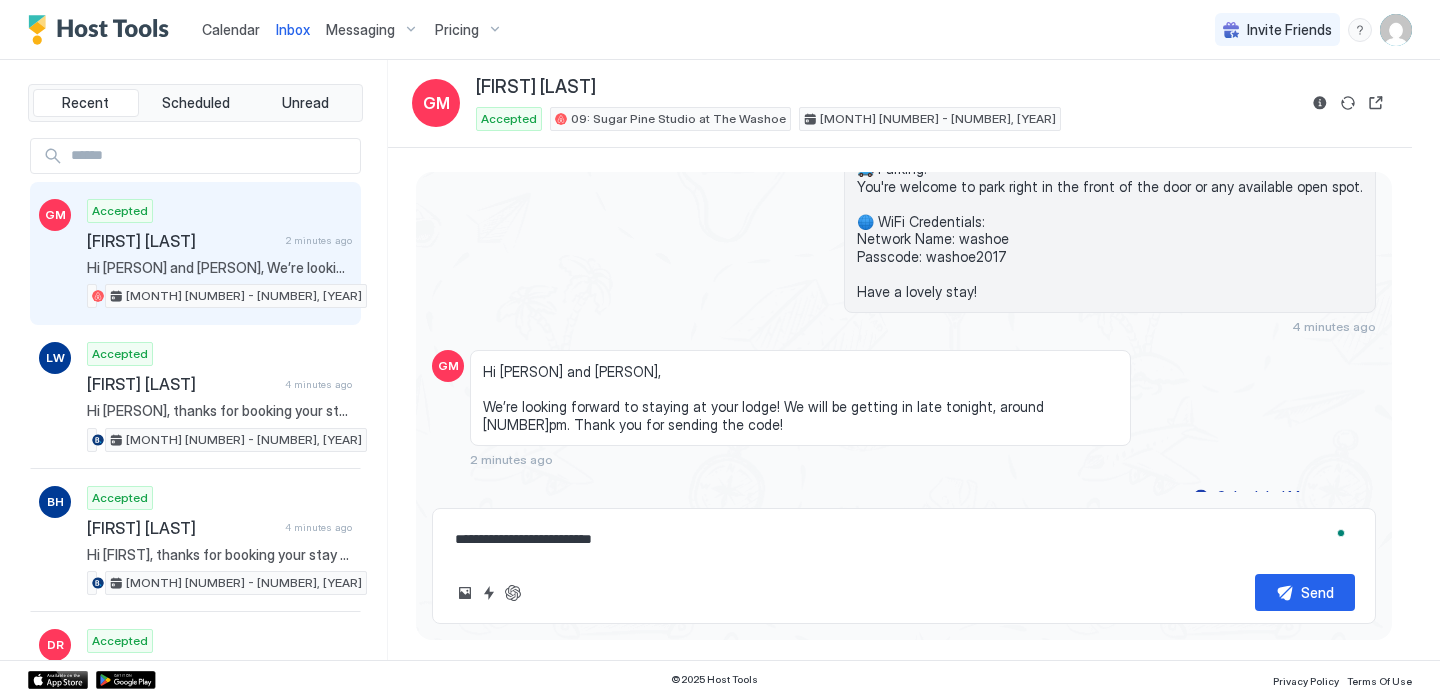 type on "*" 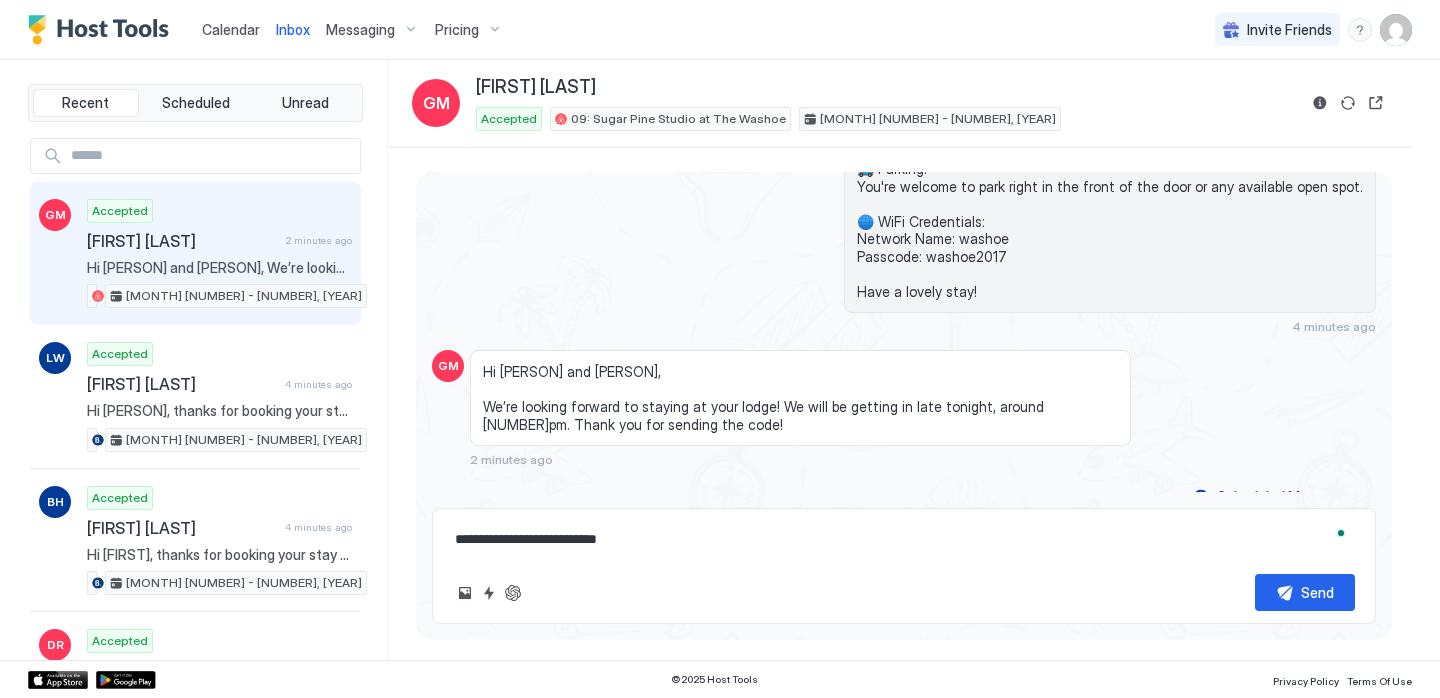 type on "*" 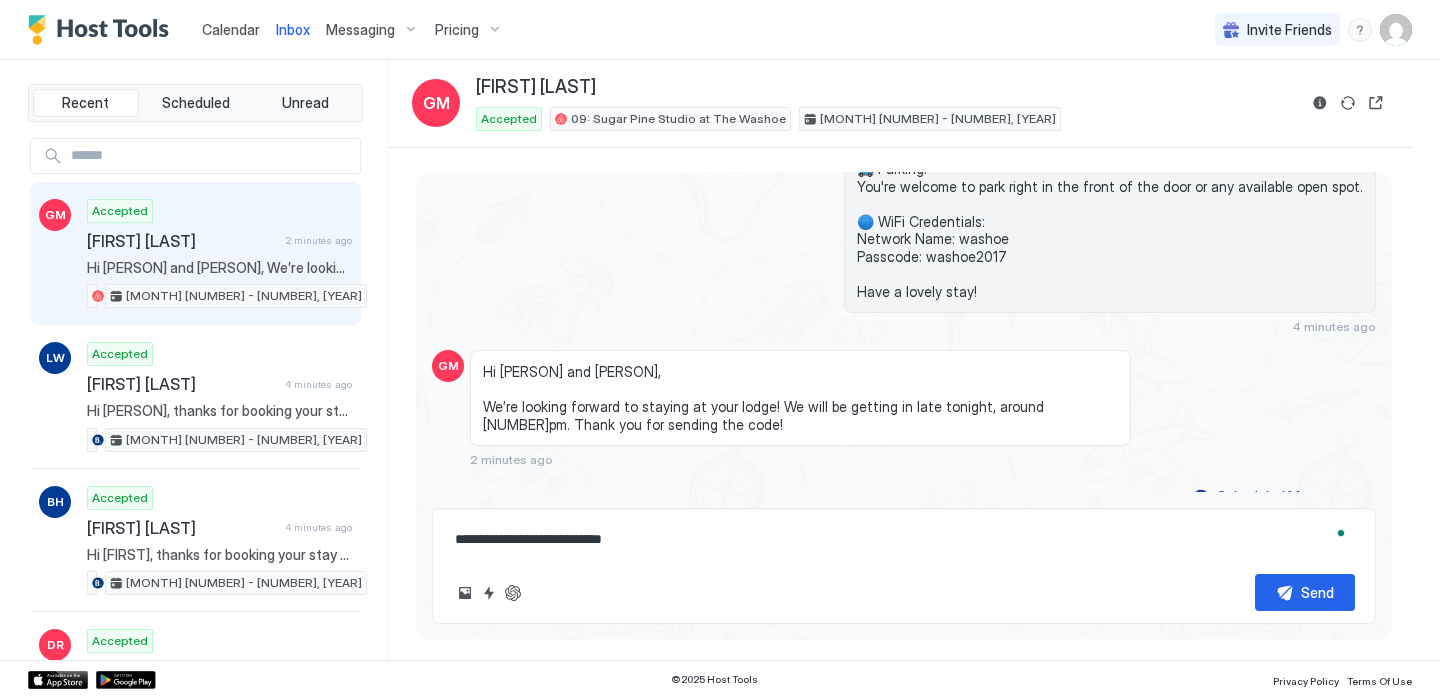 type on "*" 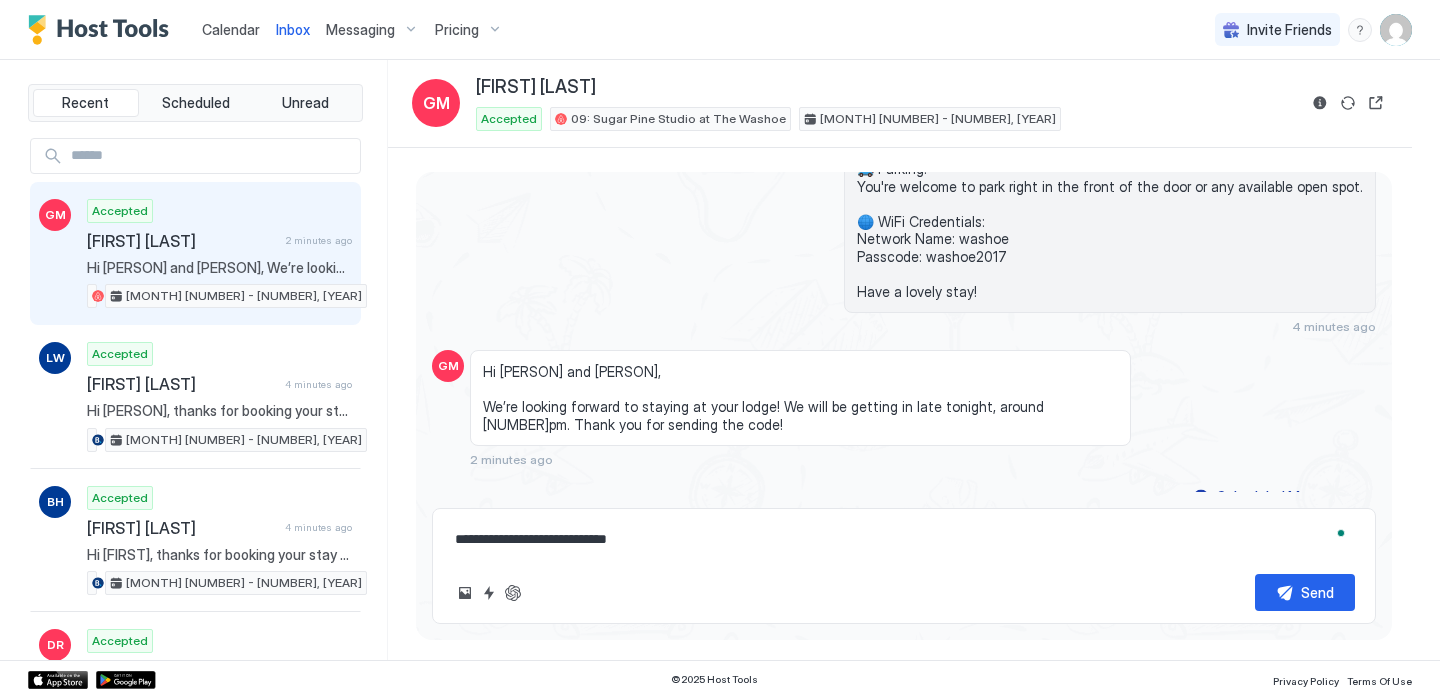 type on "*" 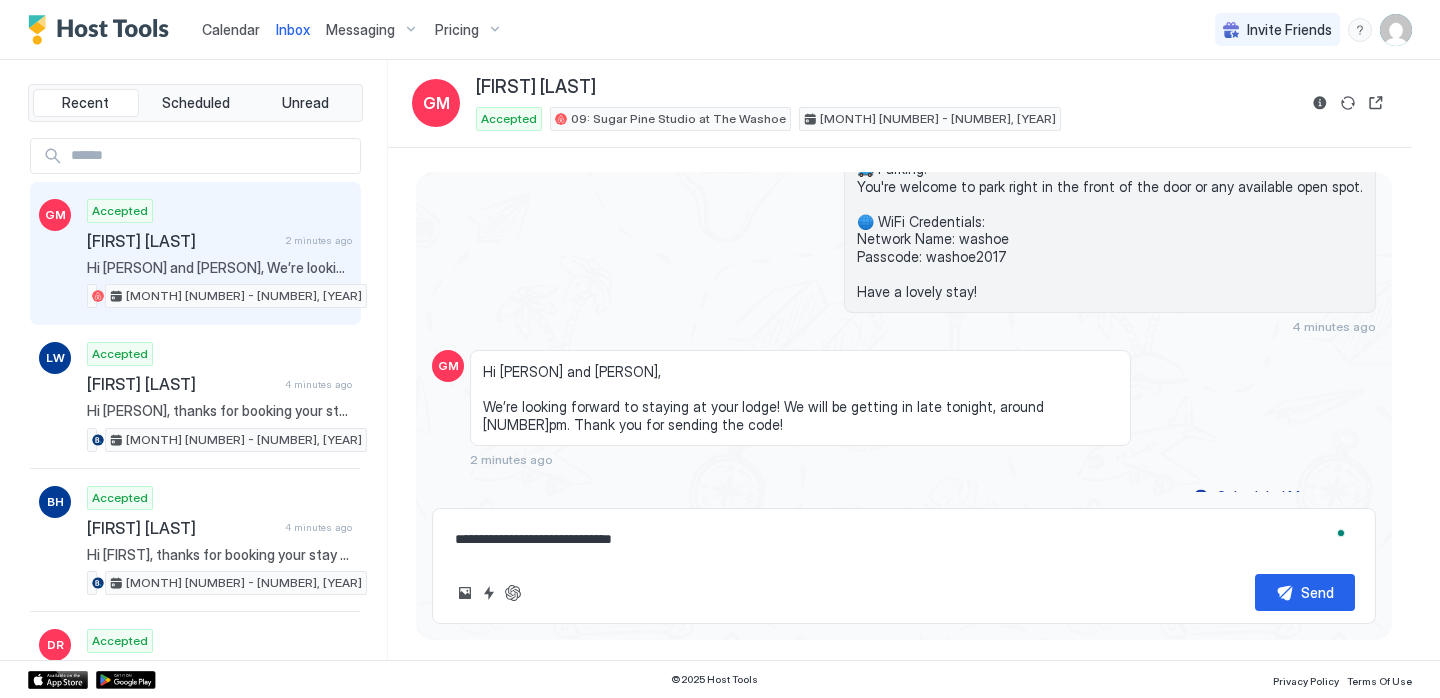 type on "*" 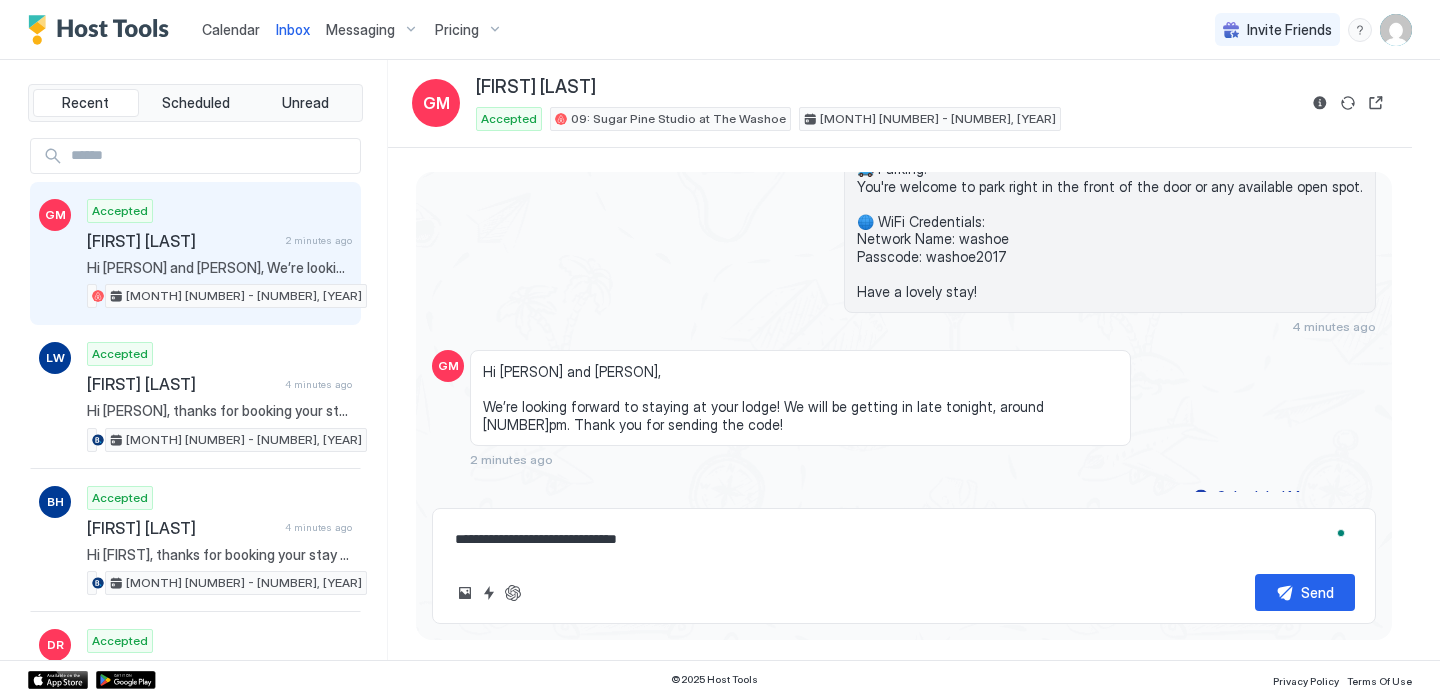 type on "*" 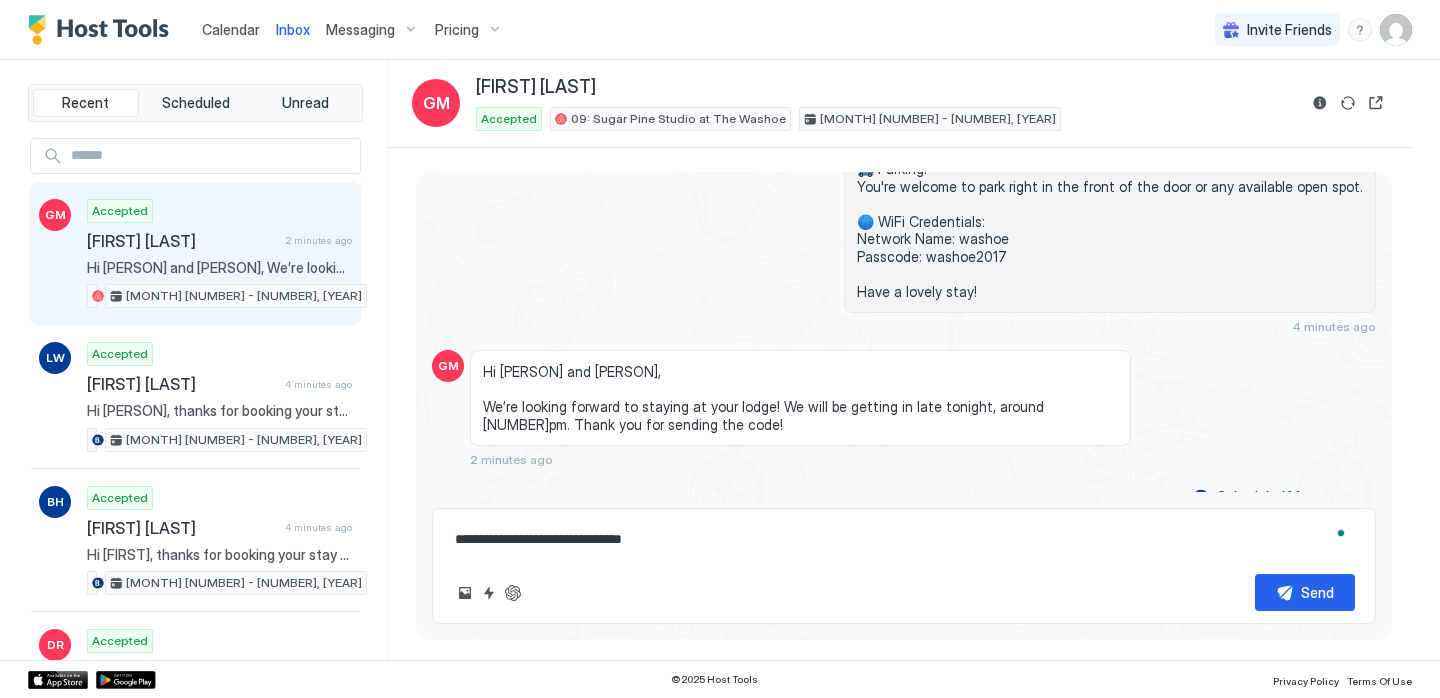type on "*" 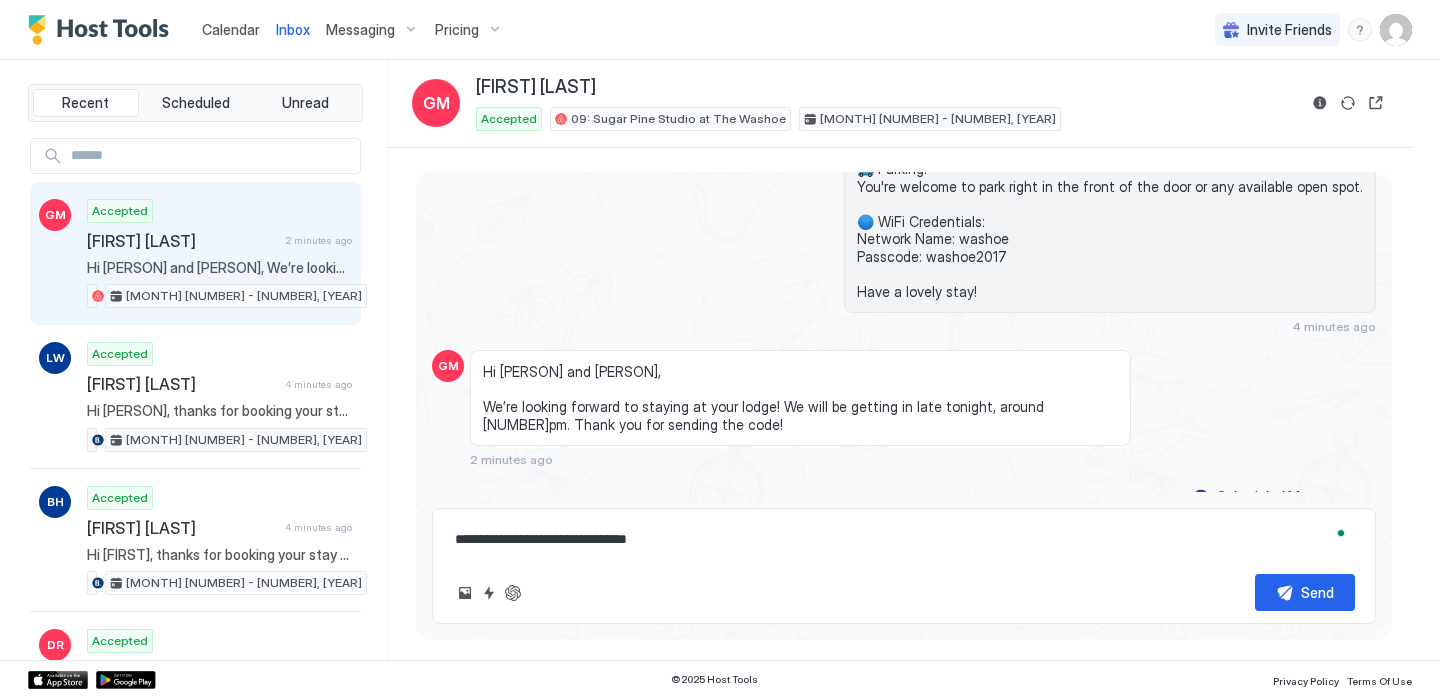 type on "*" 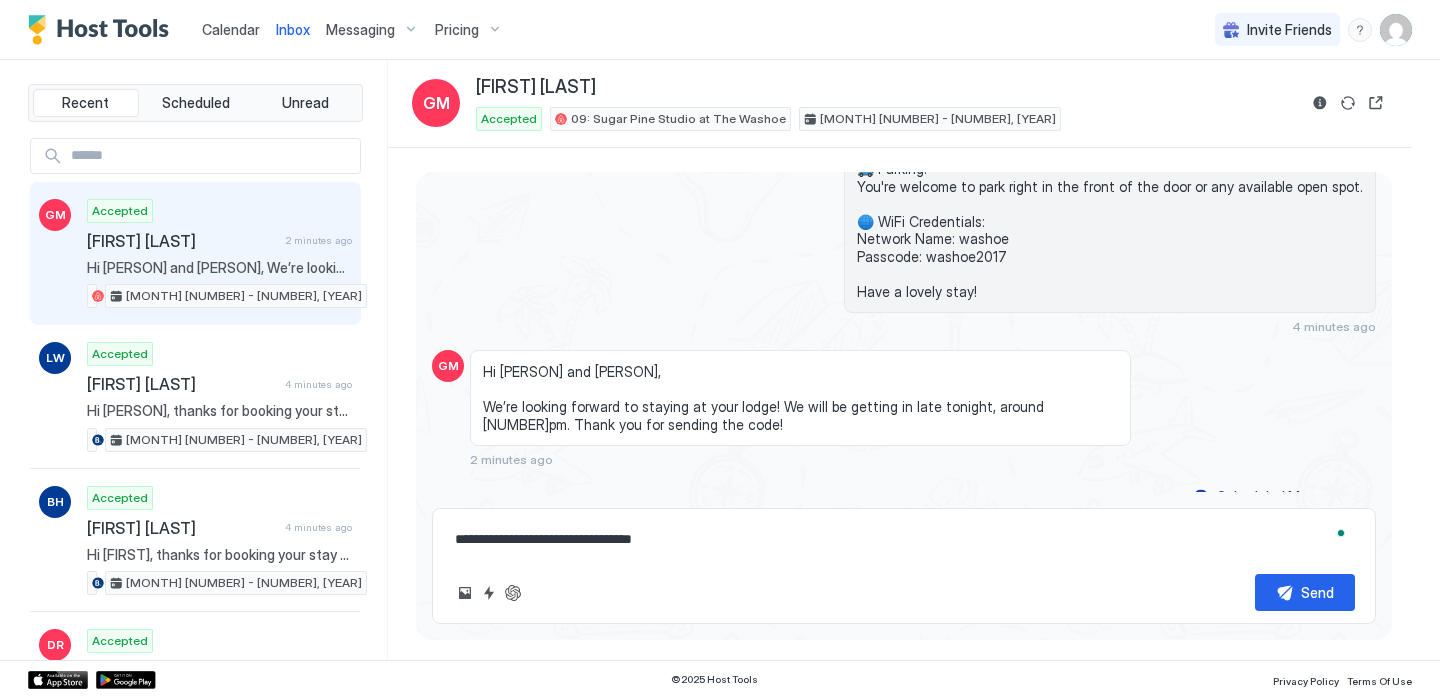 type on "*" 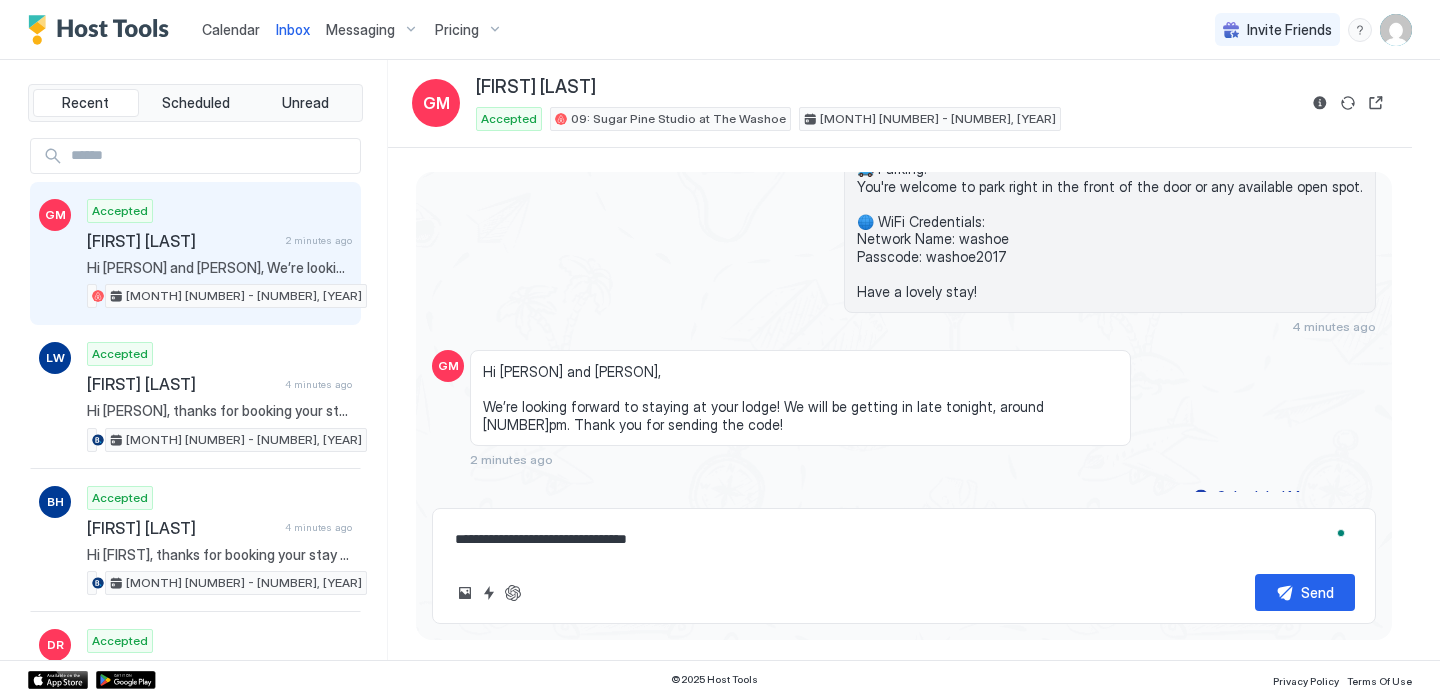 type on "*" 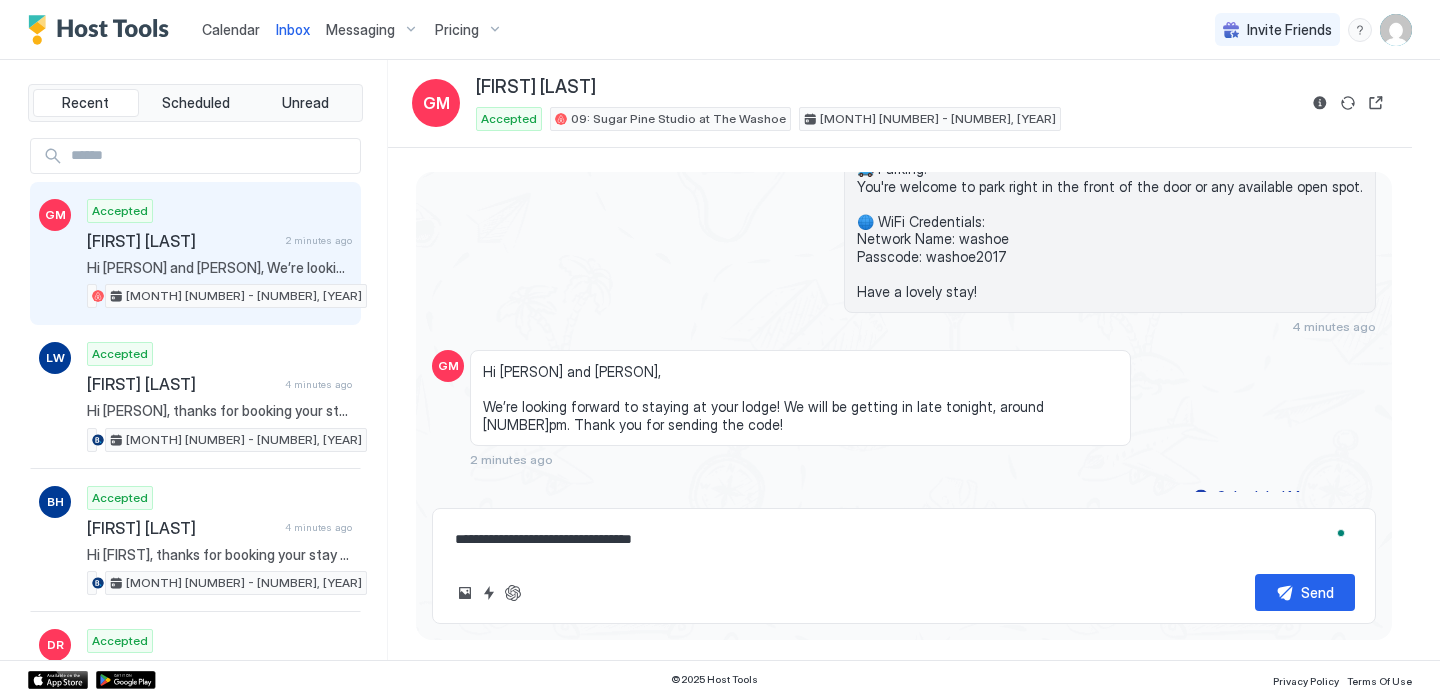 type on "*" 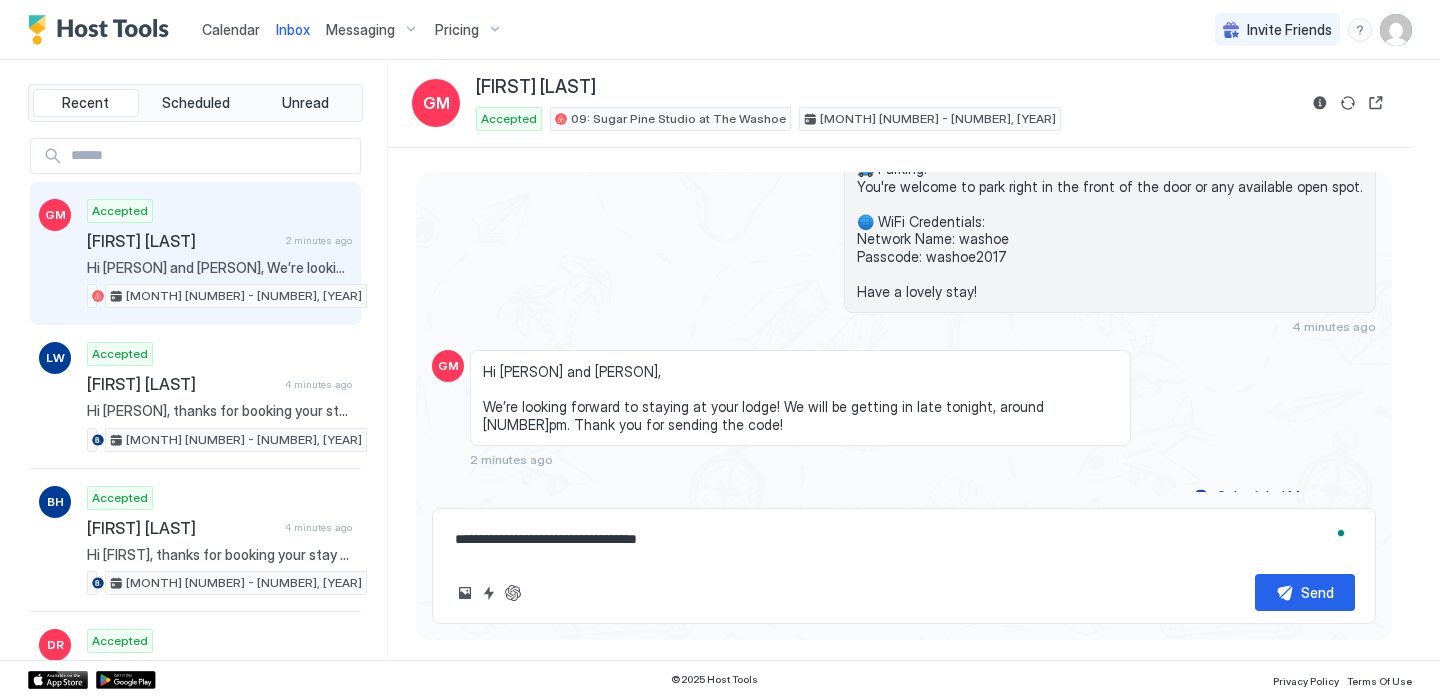 type on "*" 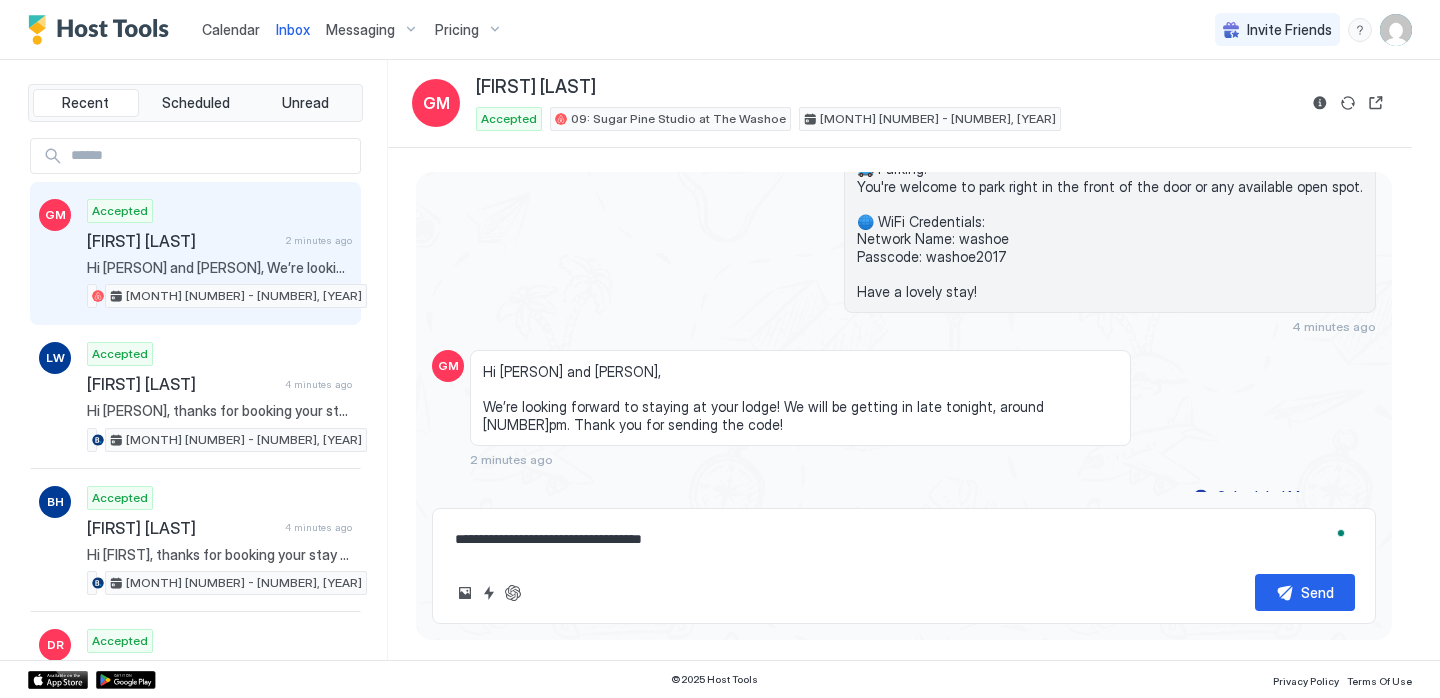 type on "*" 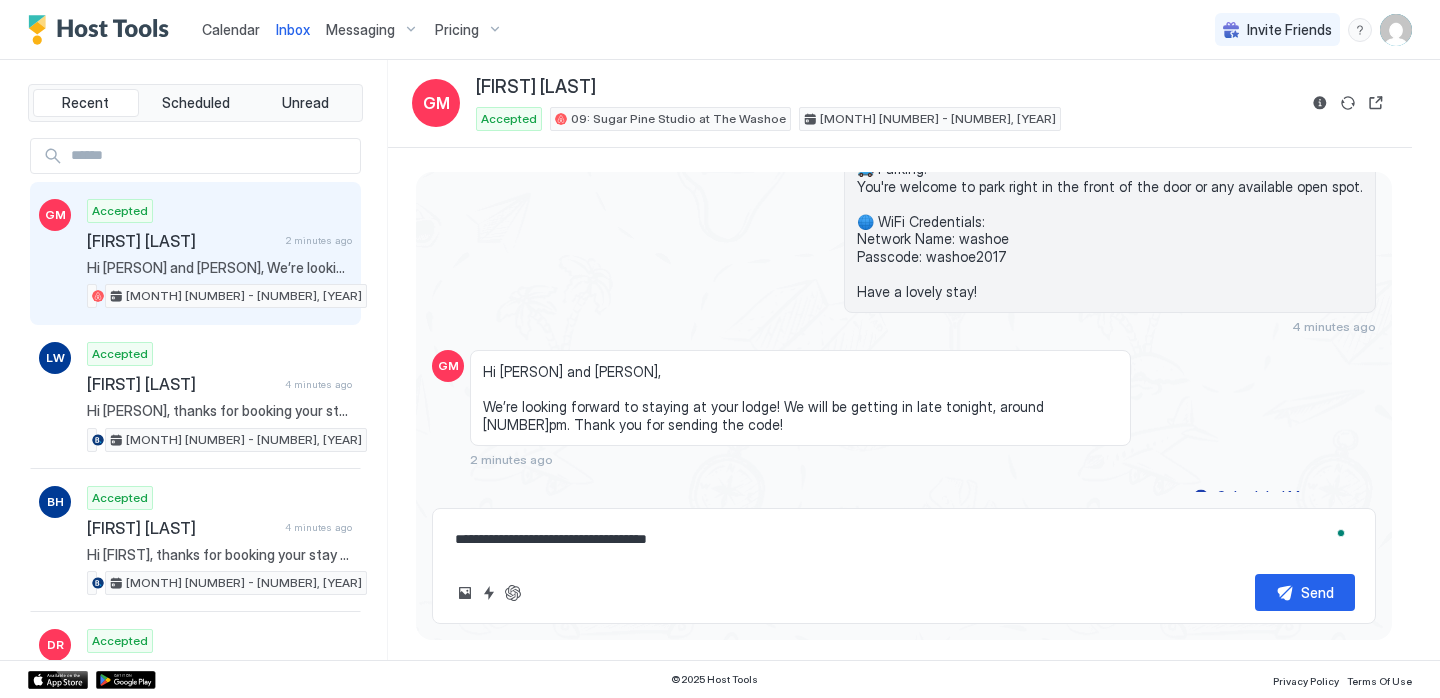 type on "*" 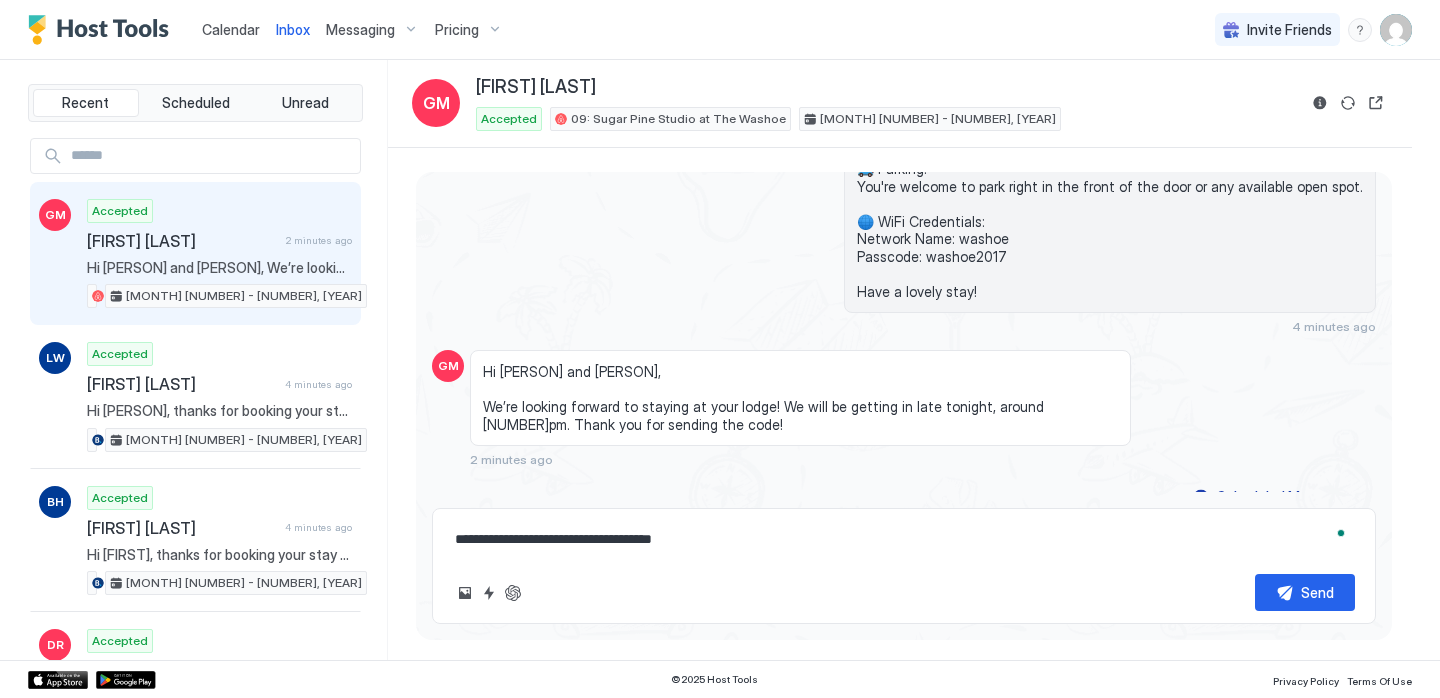 type on "*" 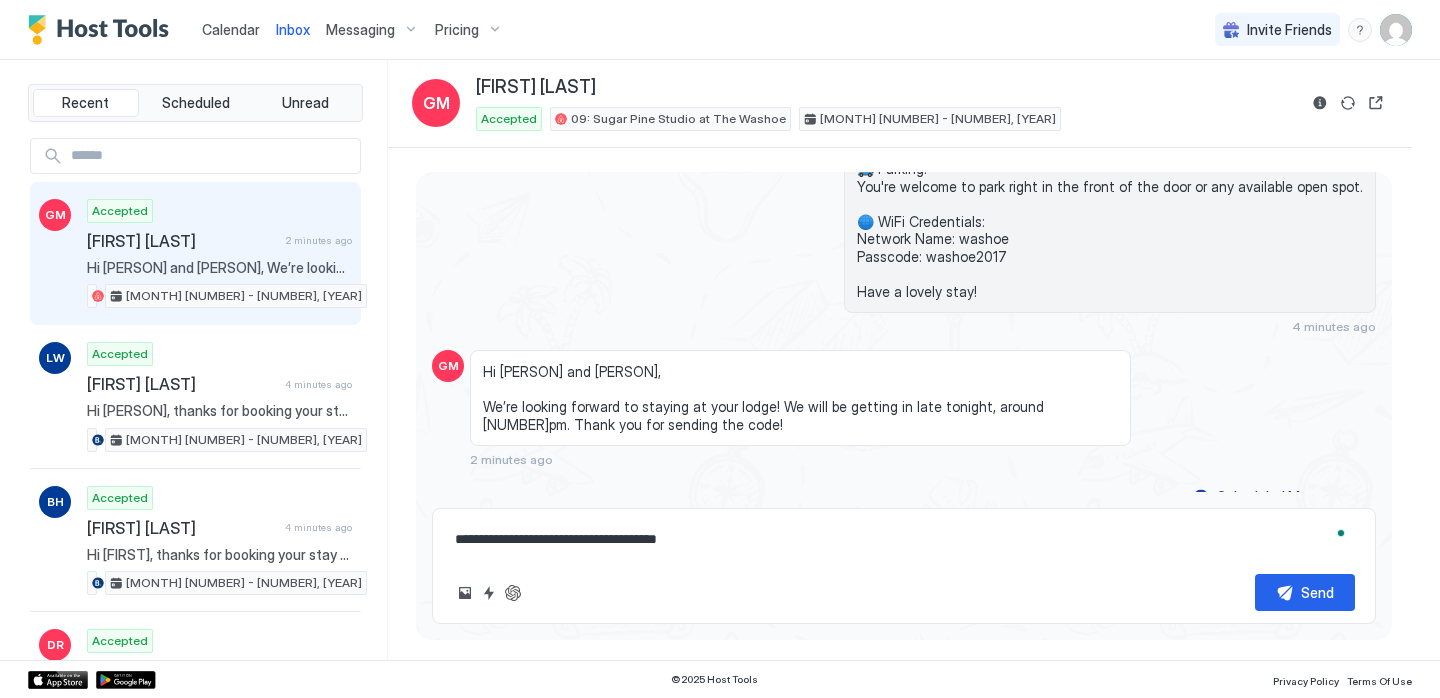 type on "*" 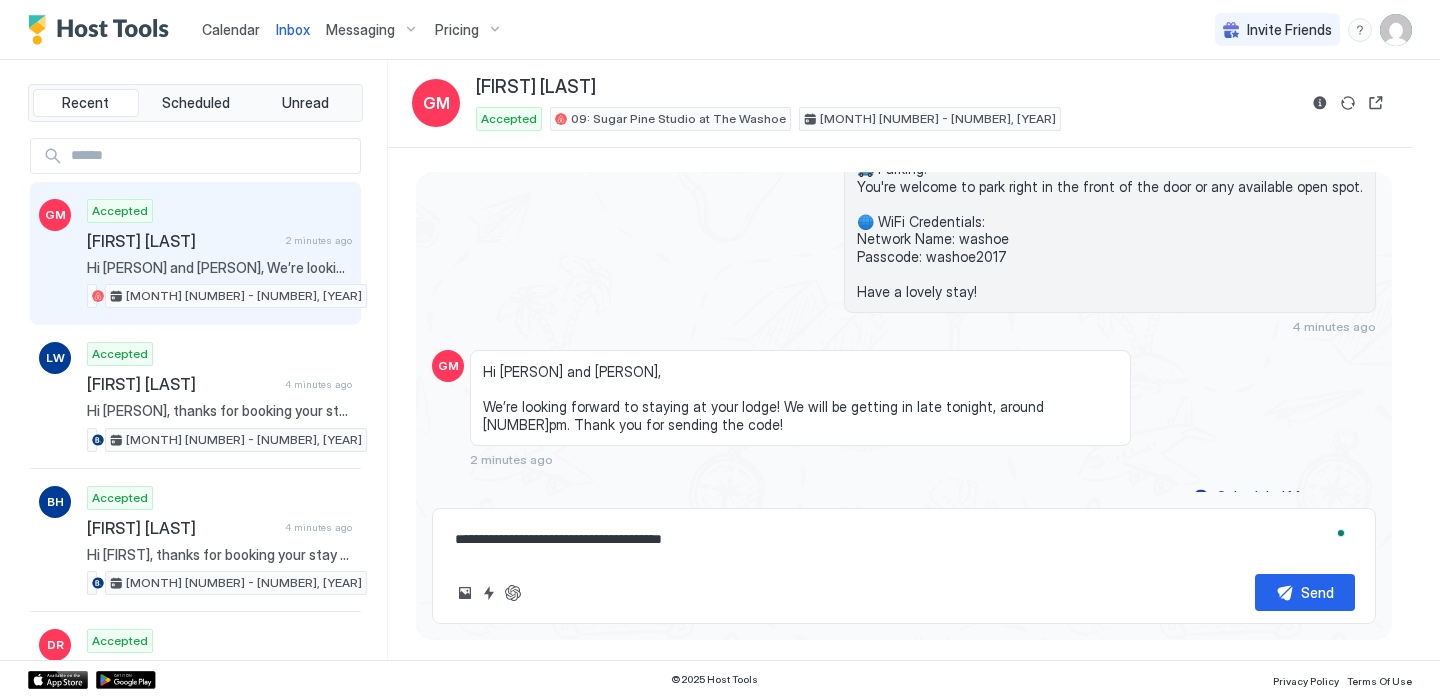 type on "*" 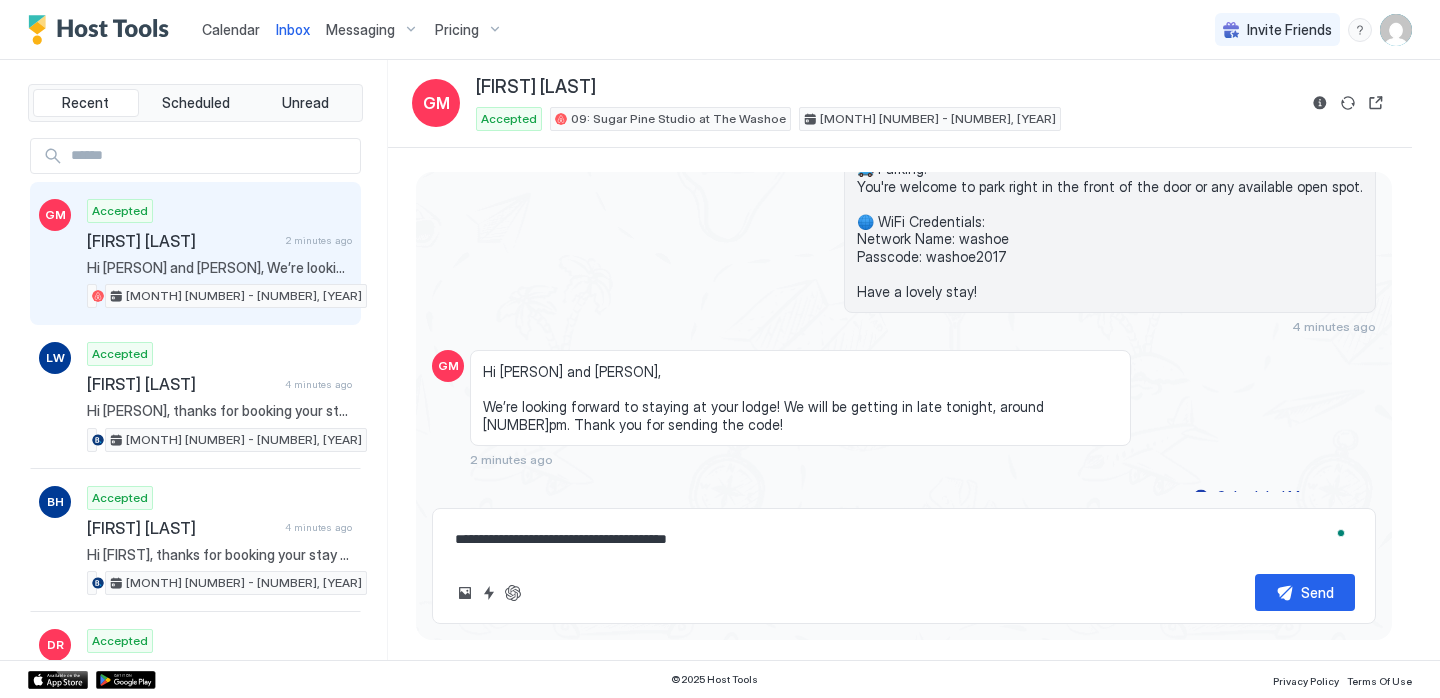 type on "*" 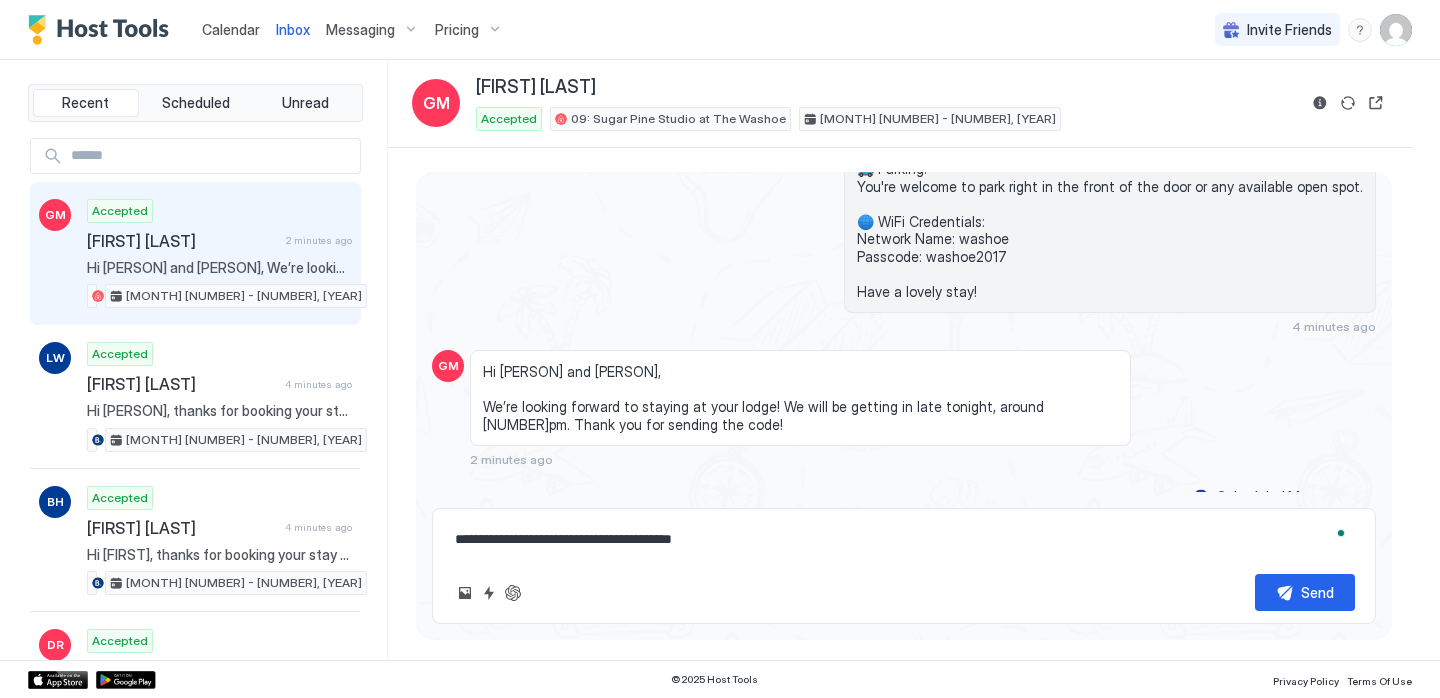 type on "*" 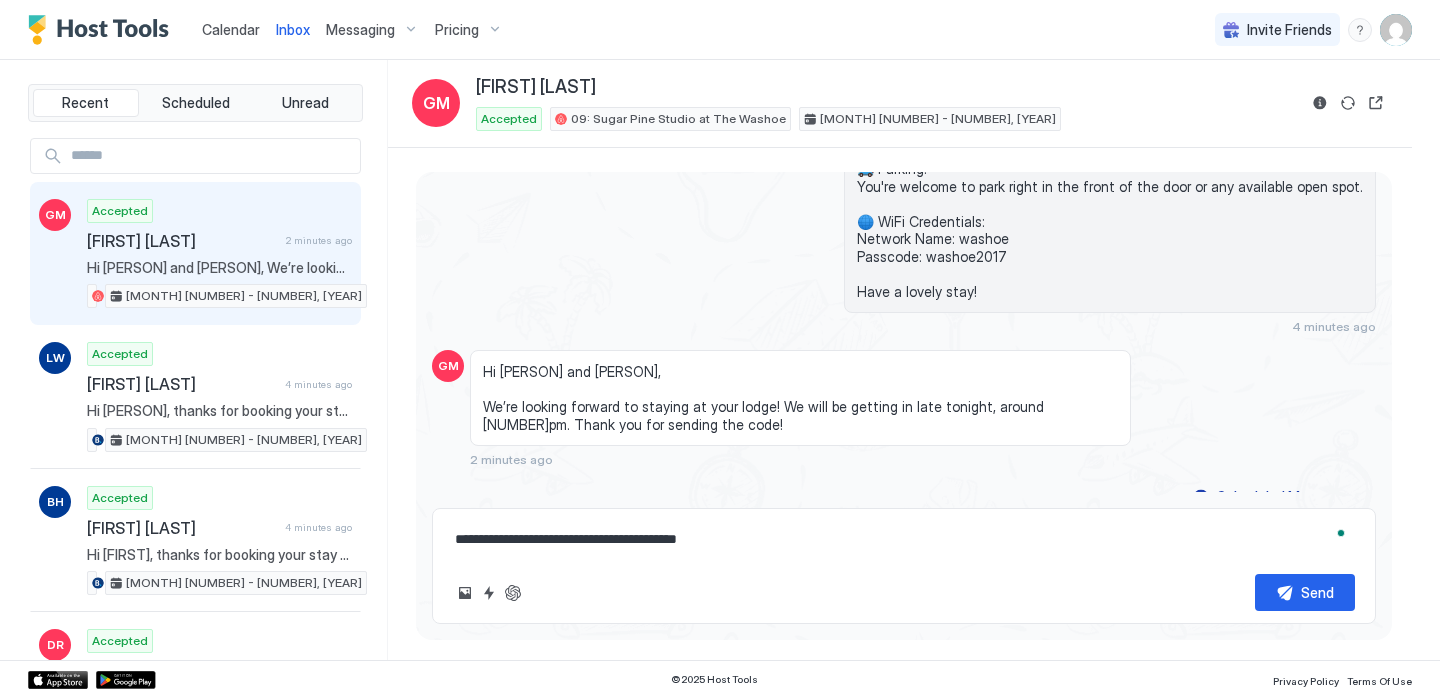 type on "*" 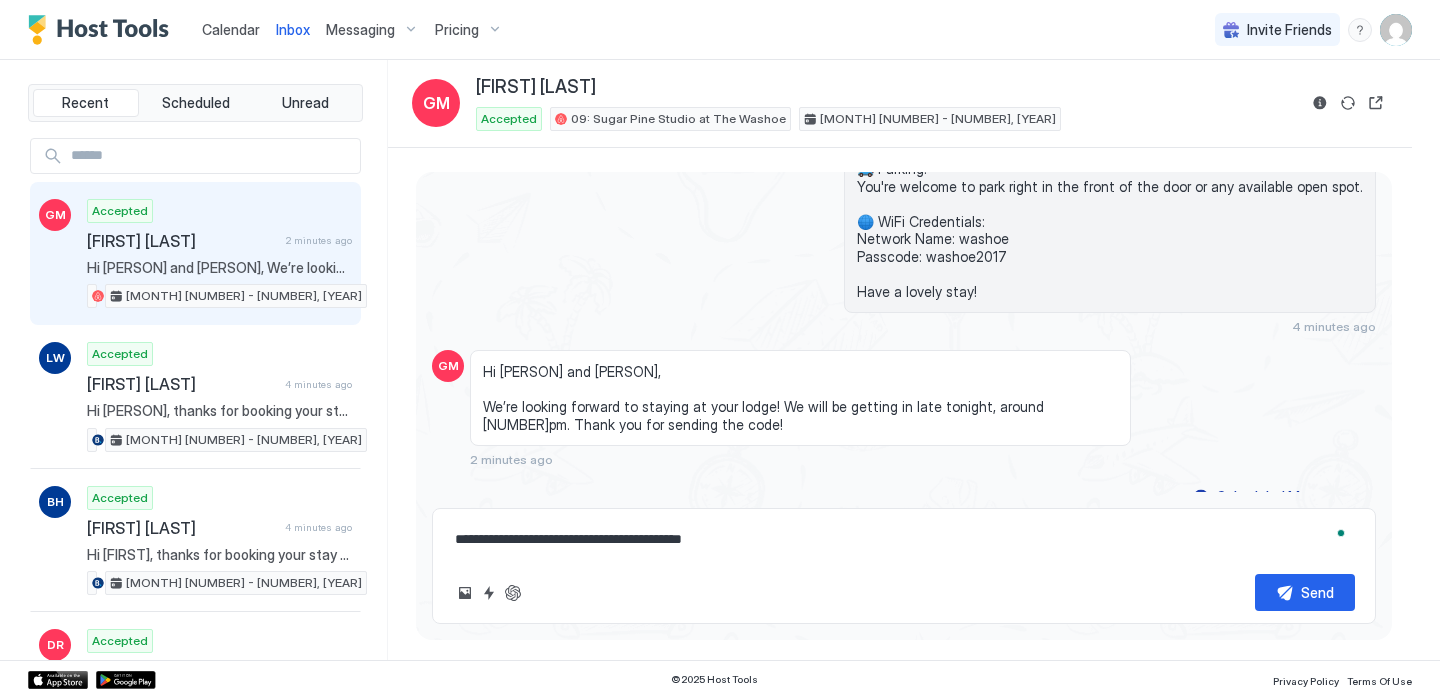 type on "*" 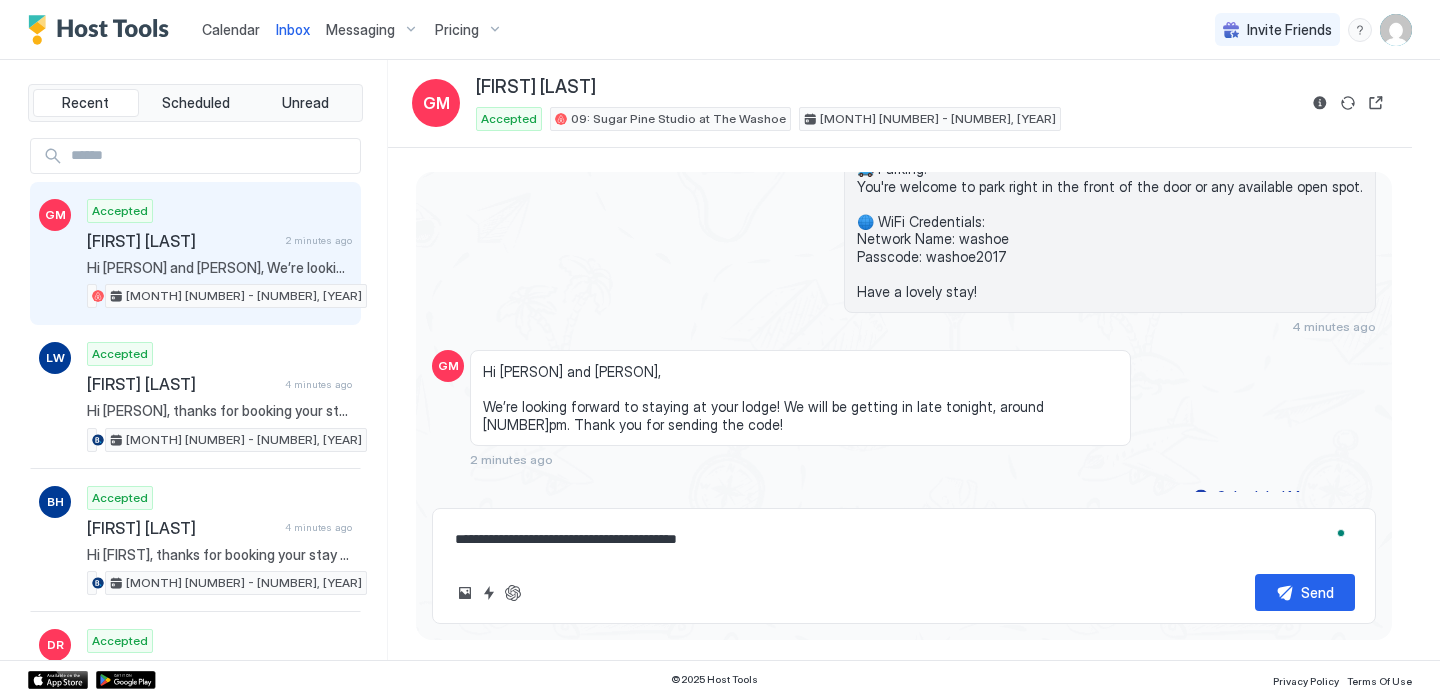 type on "*" 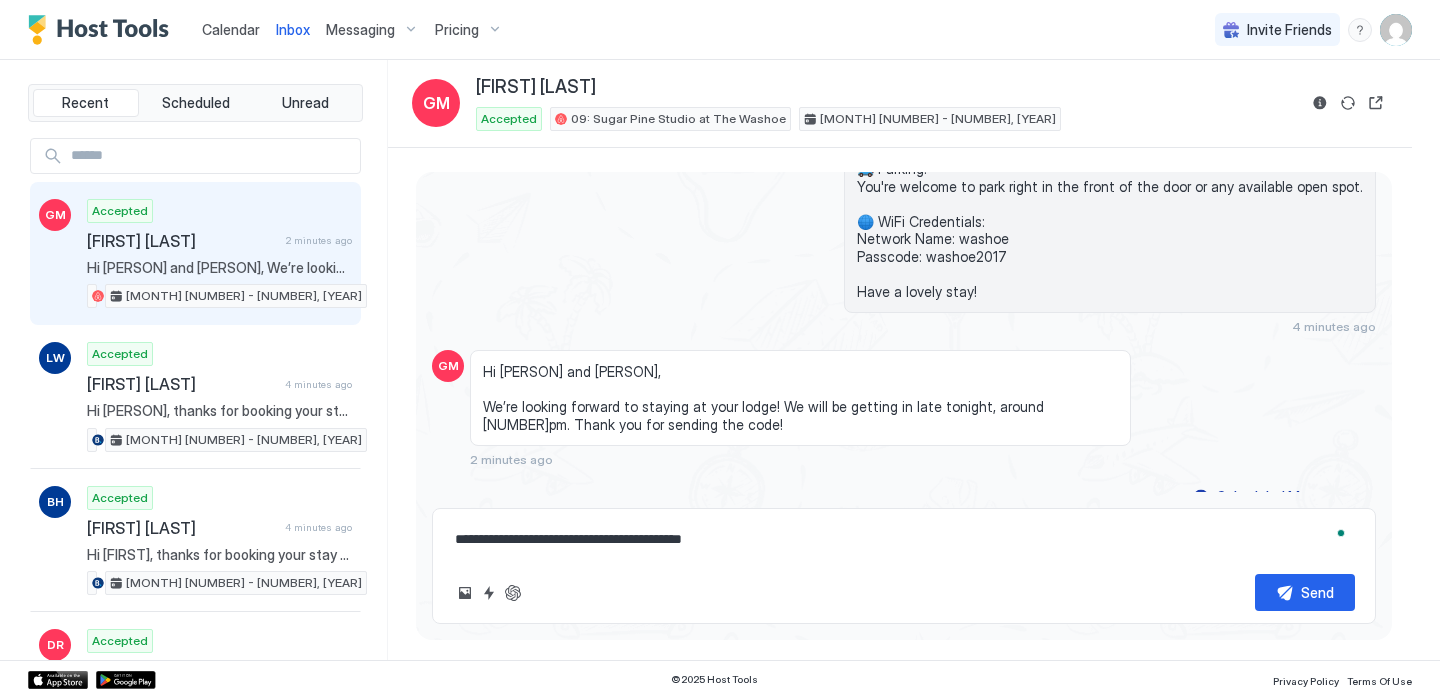 type on "*" 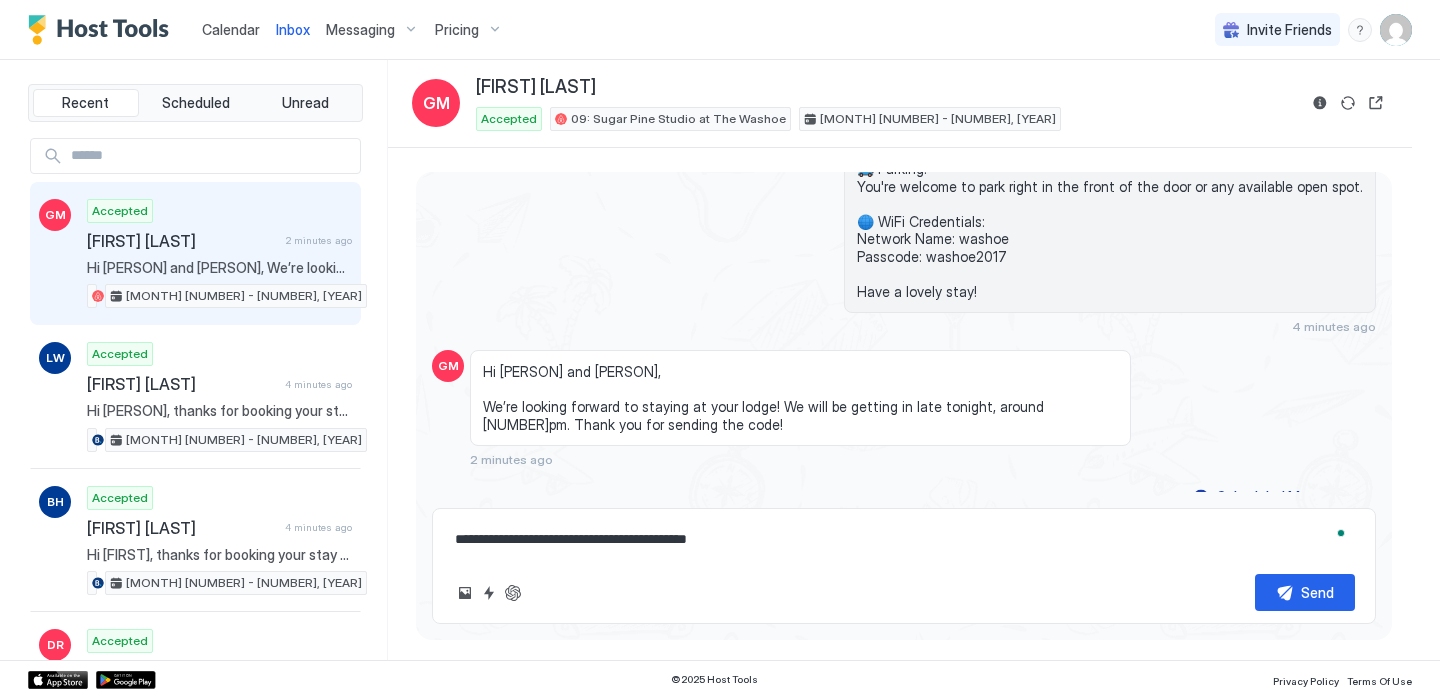 type on "*" 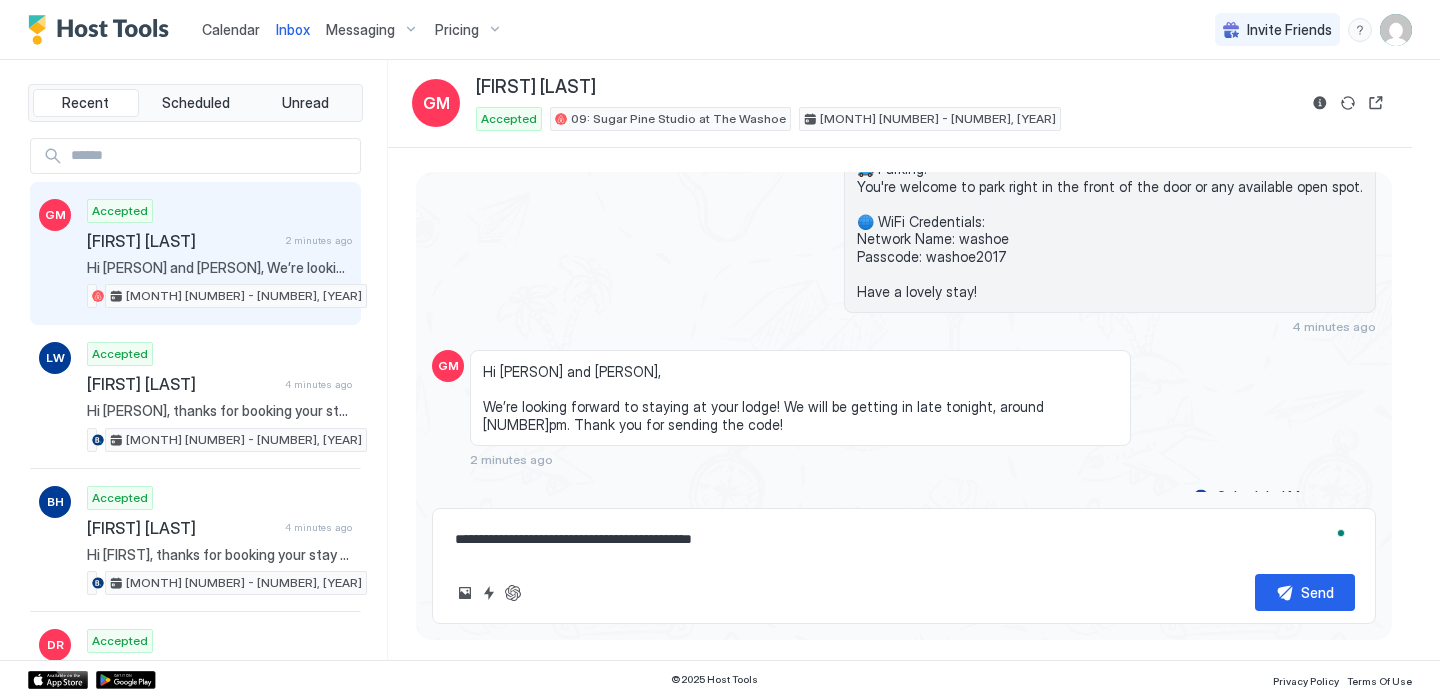 type on "*" 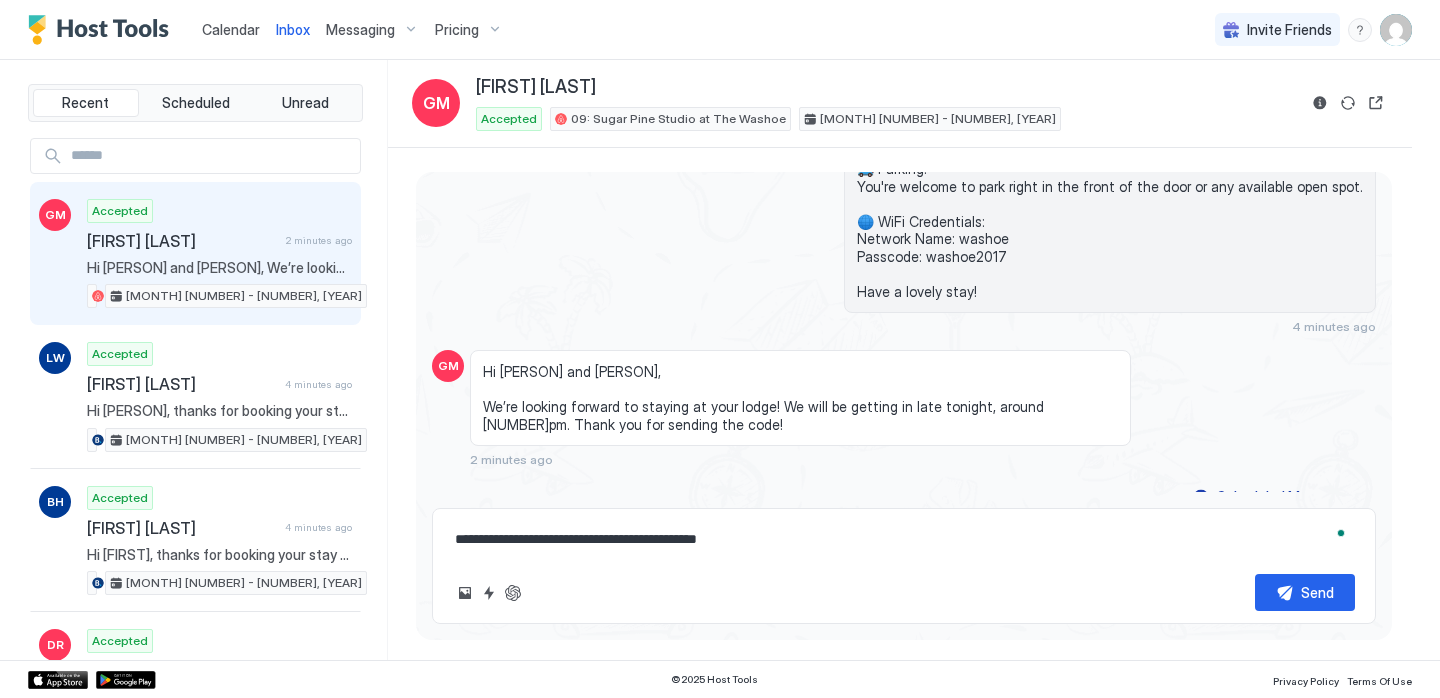 type on "*" 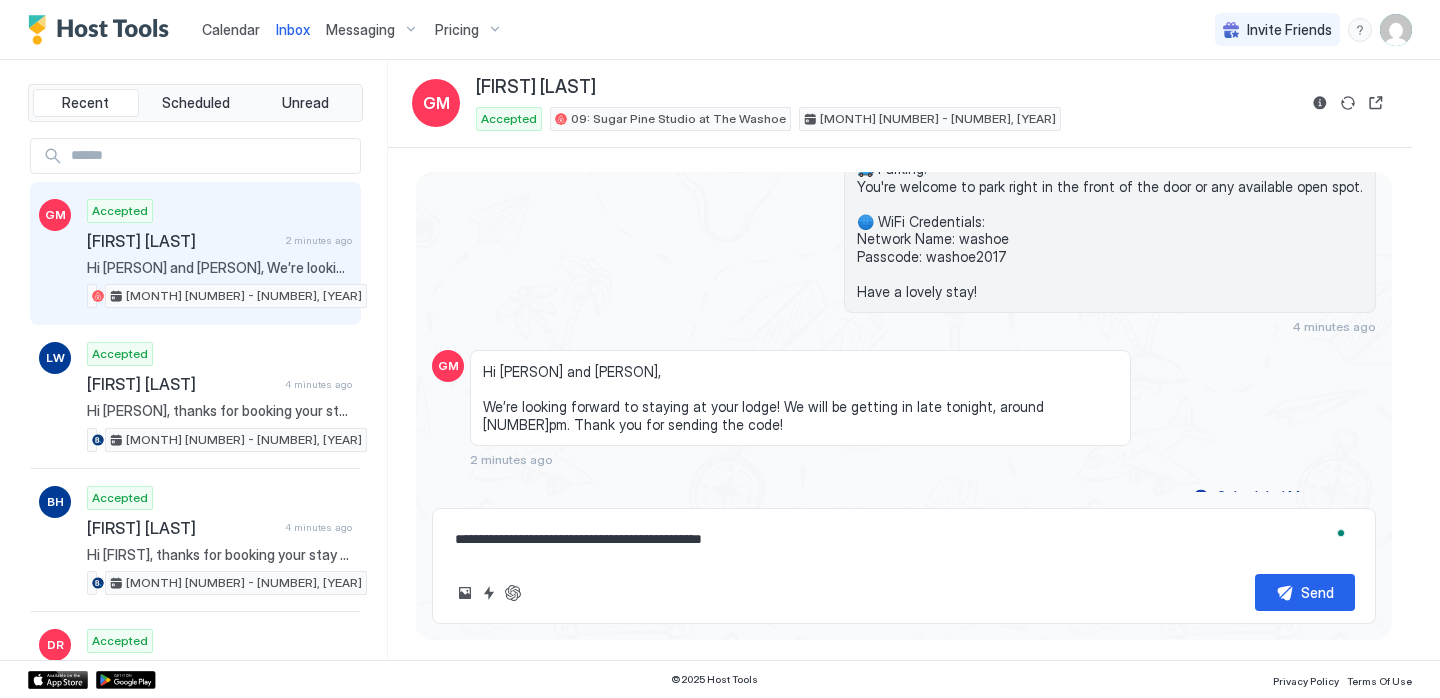 type on "*" 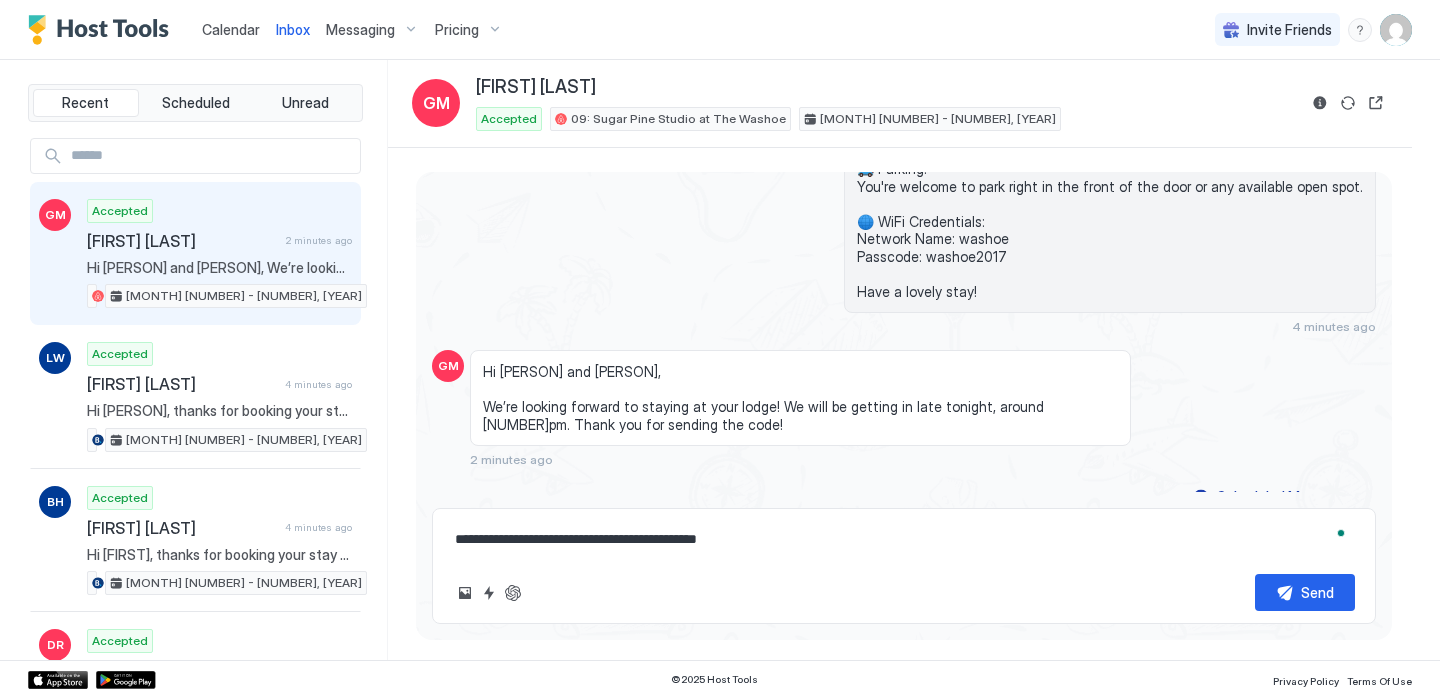 type on "*" 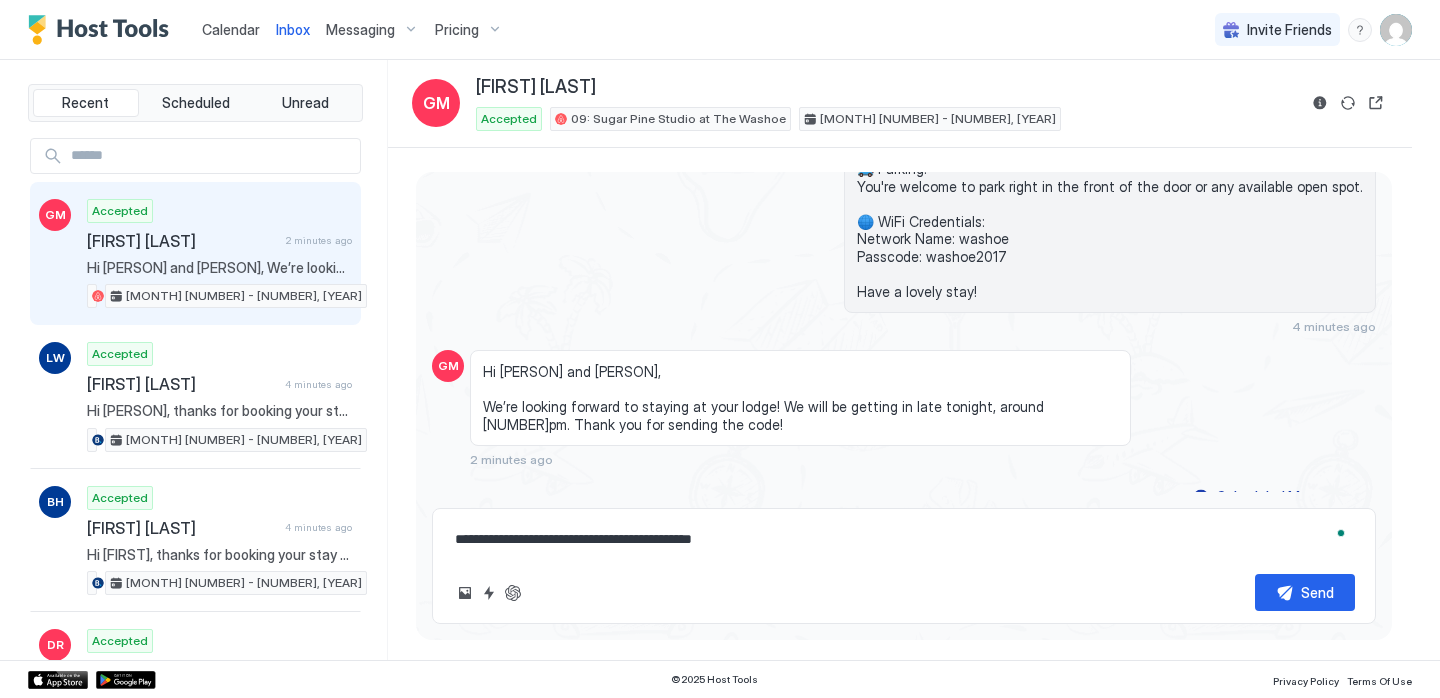 type on "*" 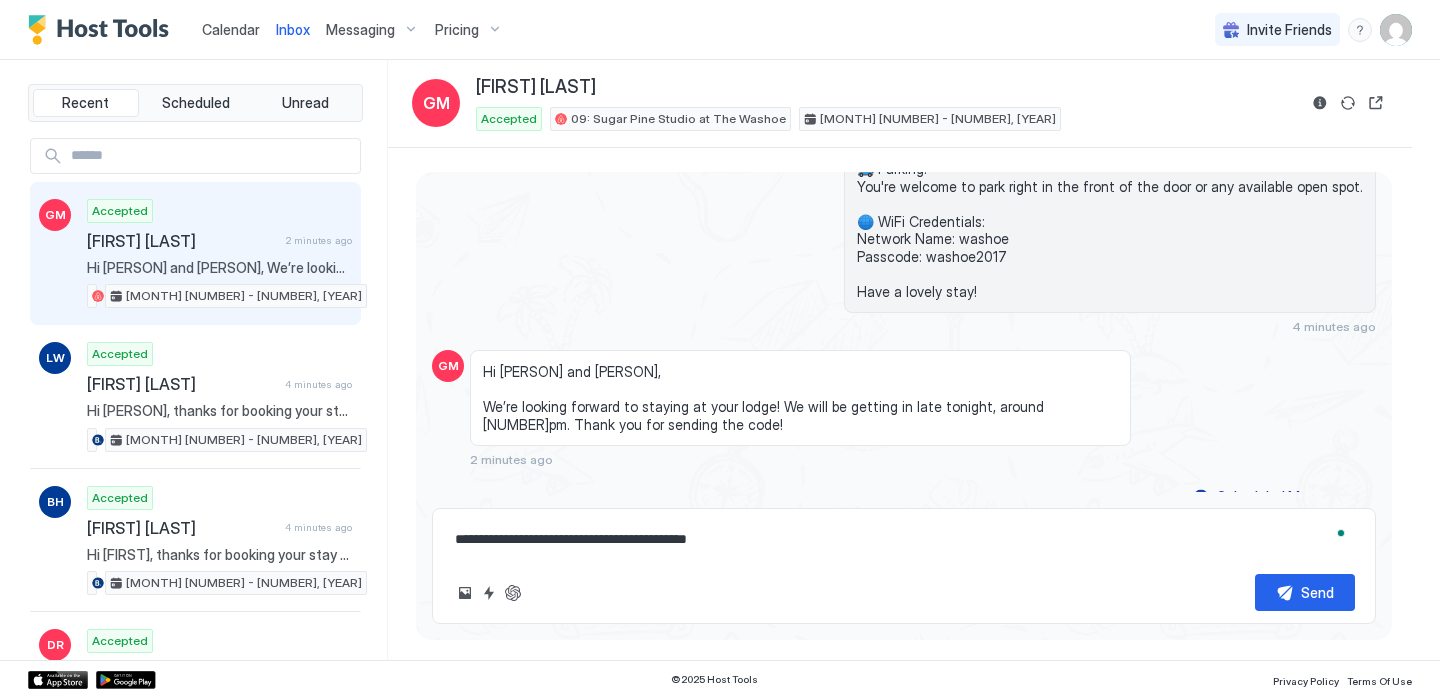 type on "*" 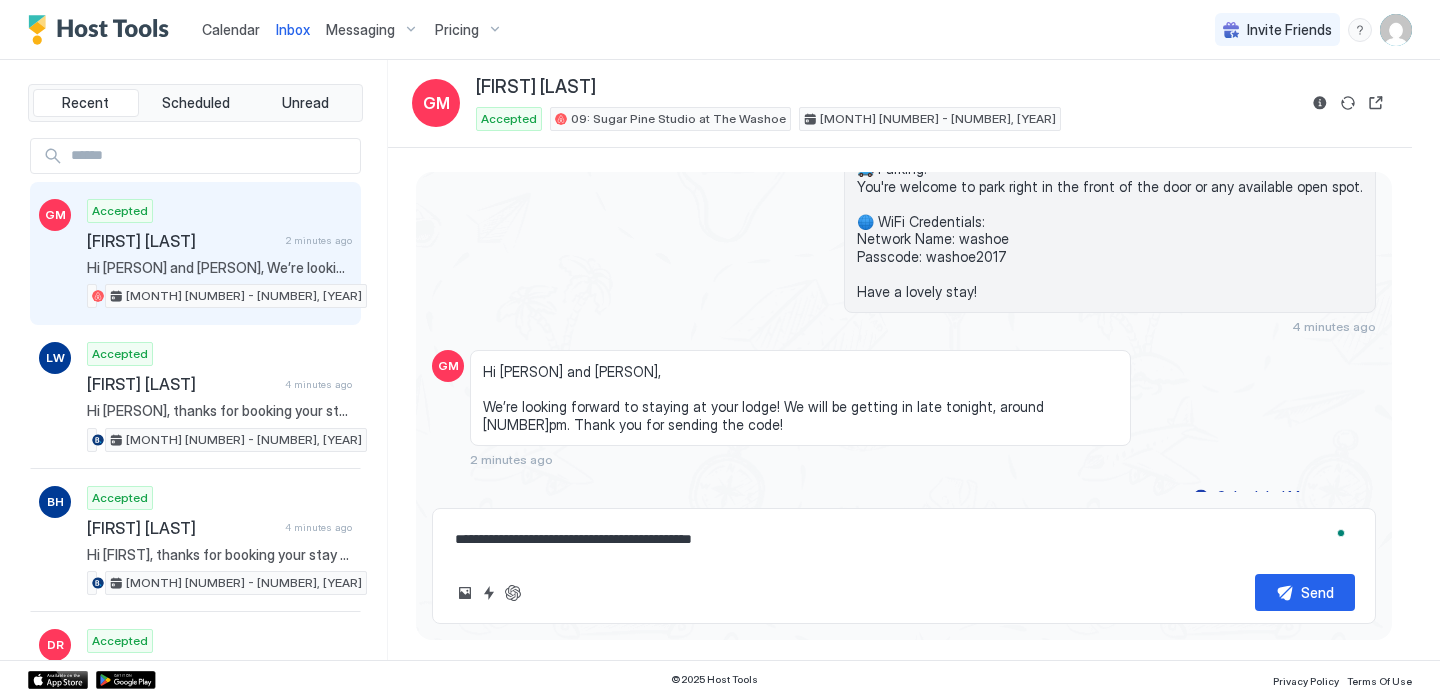 type on "*" 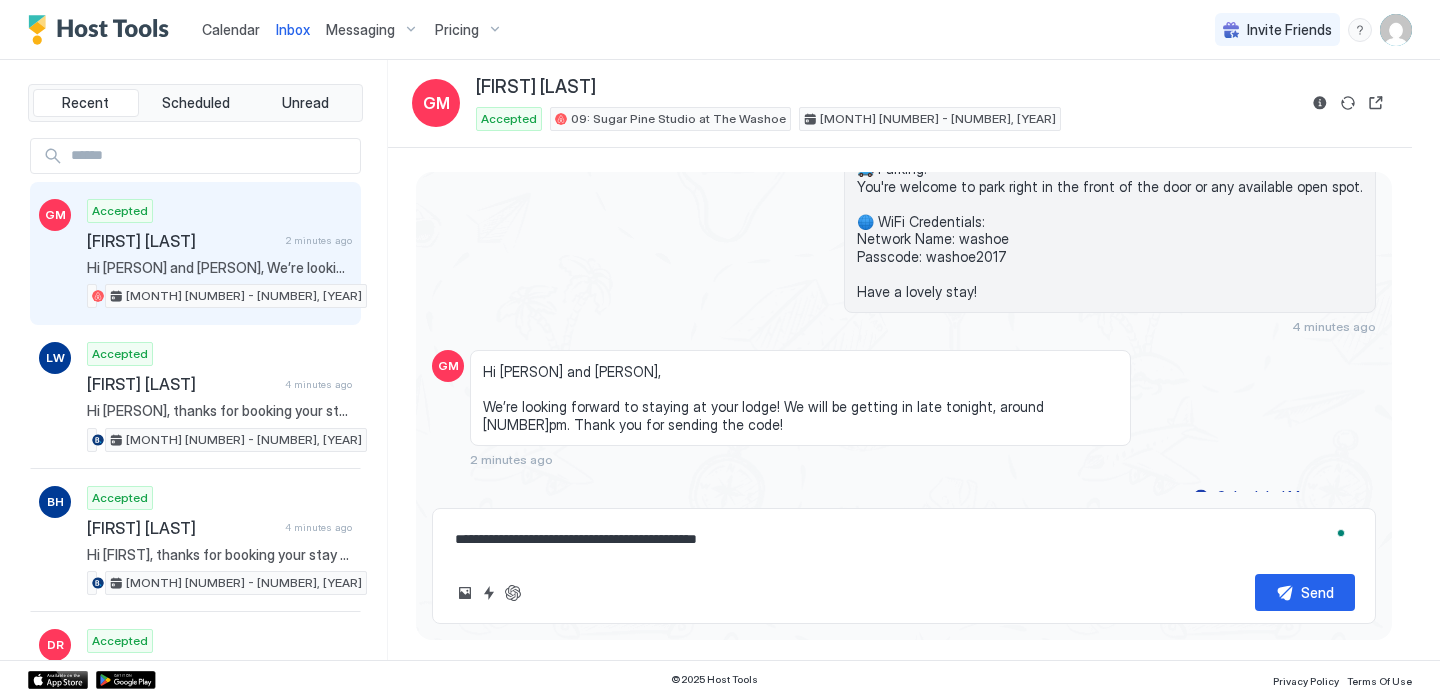 type on "*" 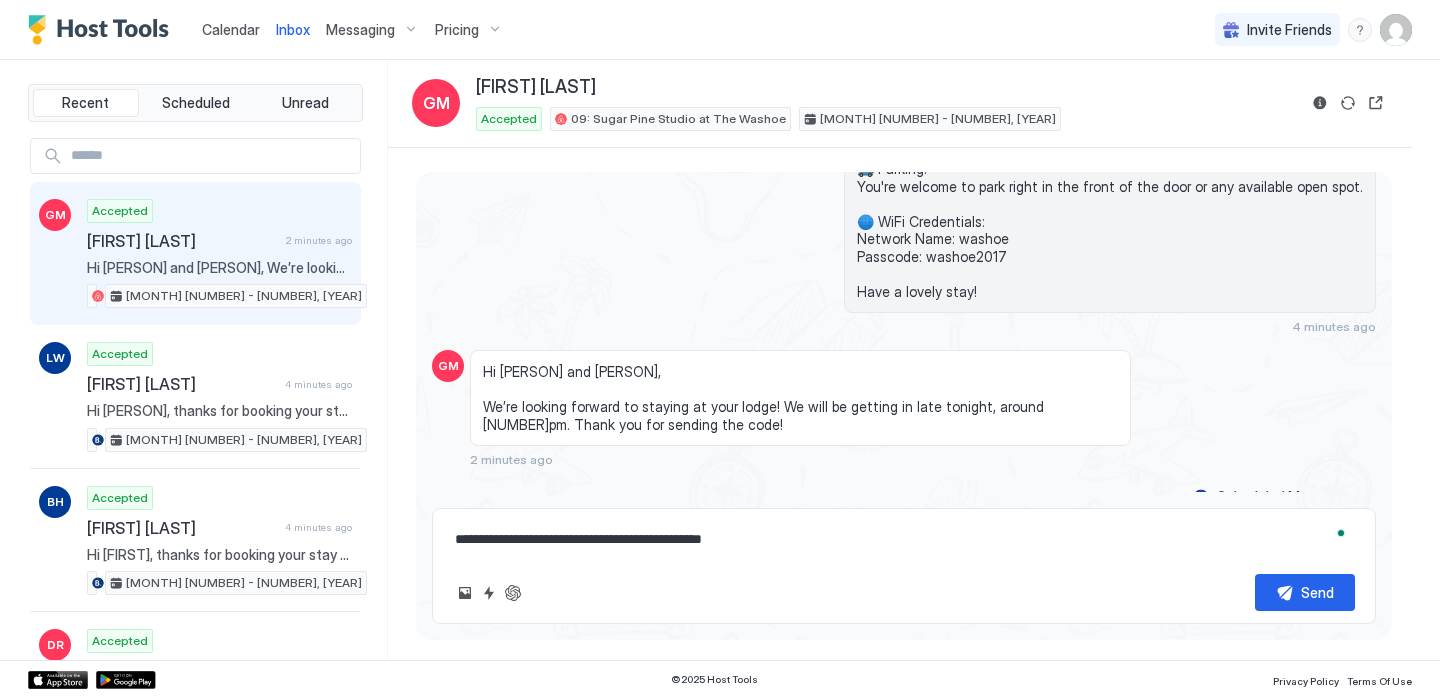 type on "*" 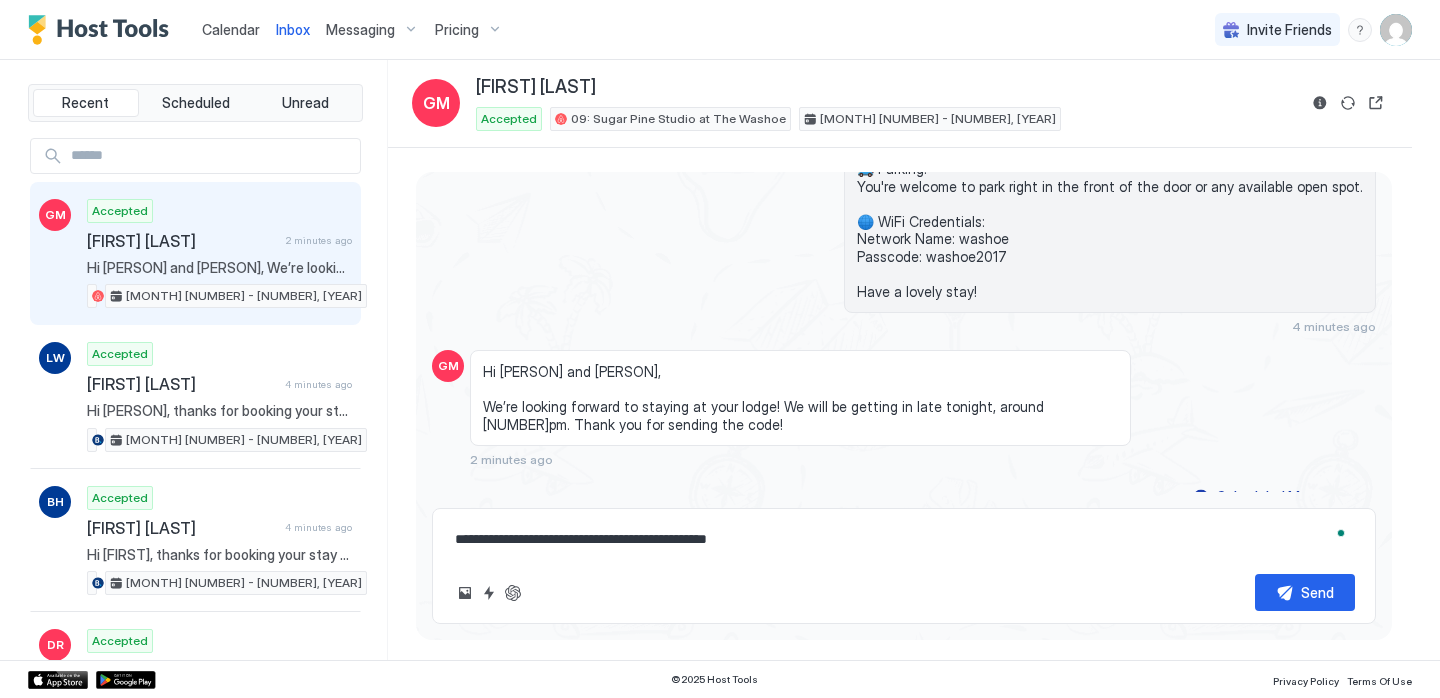 type on "*" 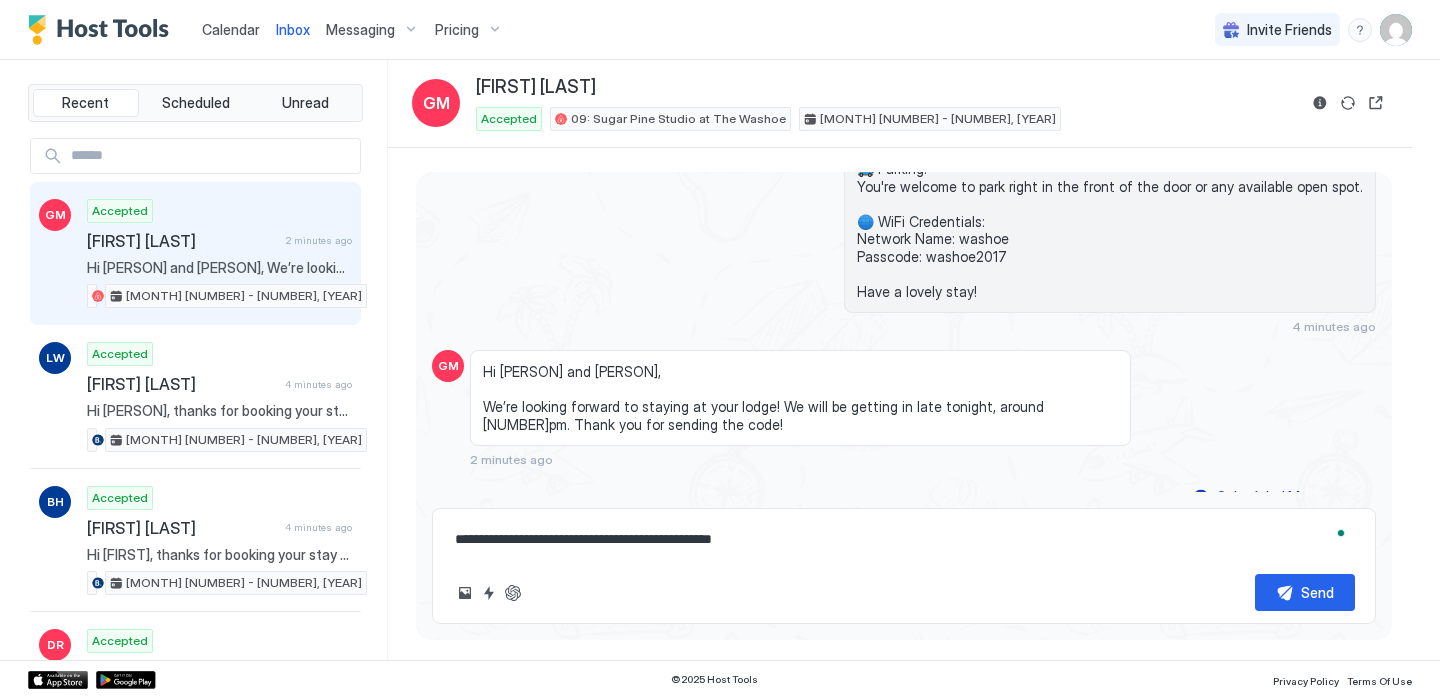 type on "*" 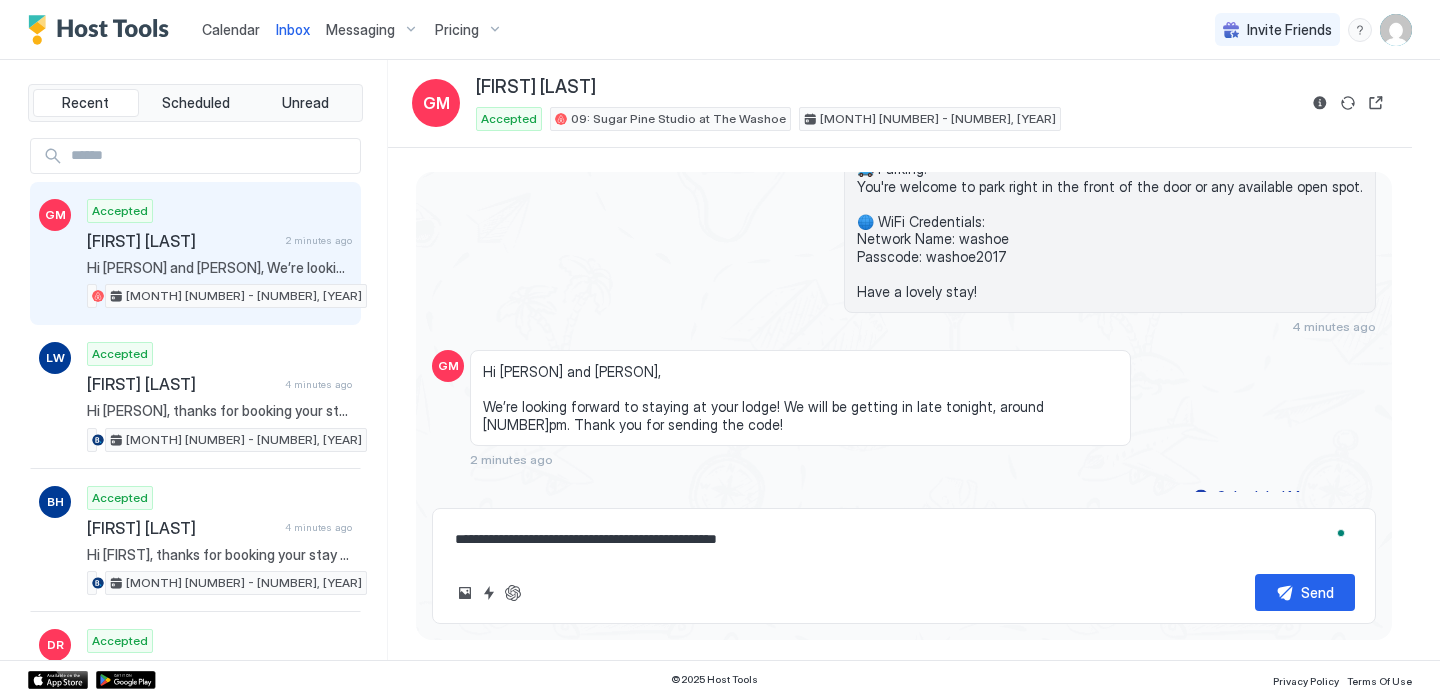 type on "*" 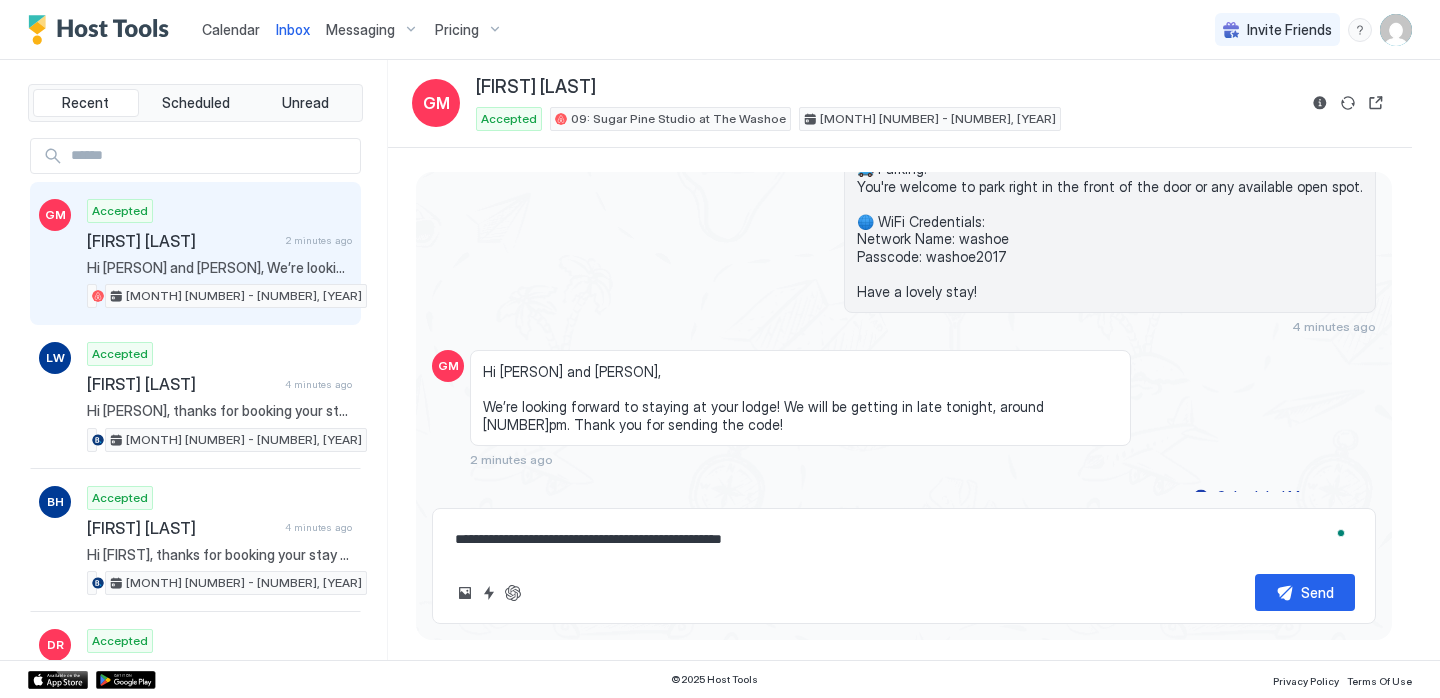 type on "*" 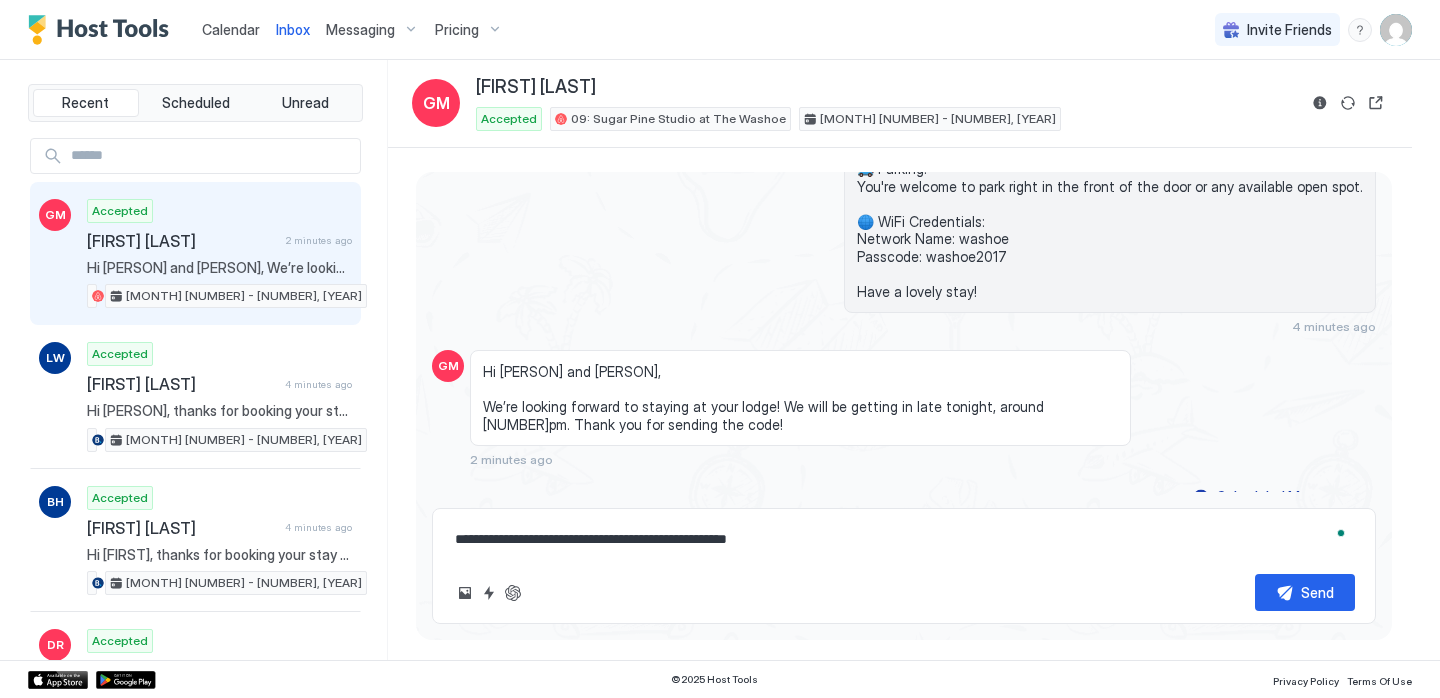 type on "*" 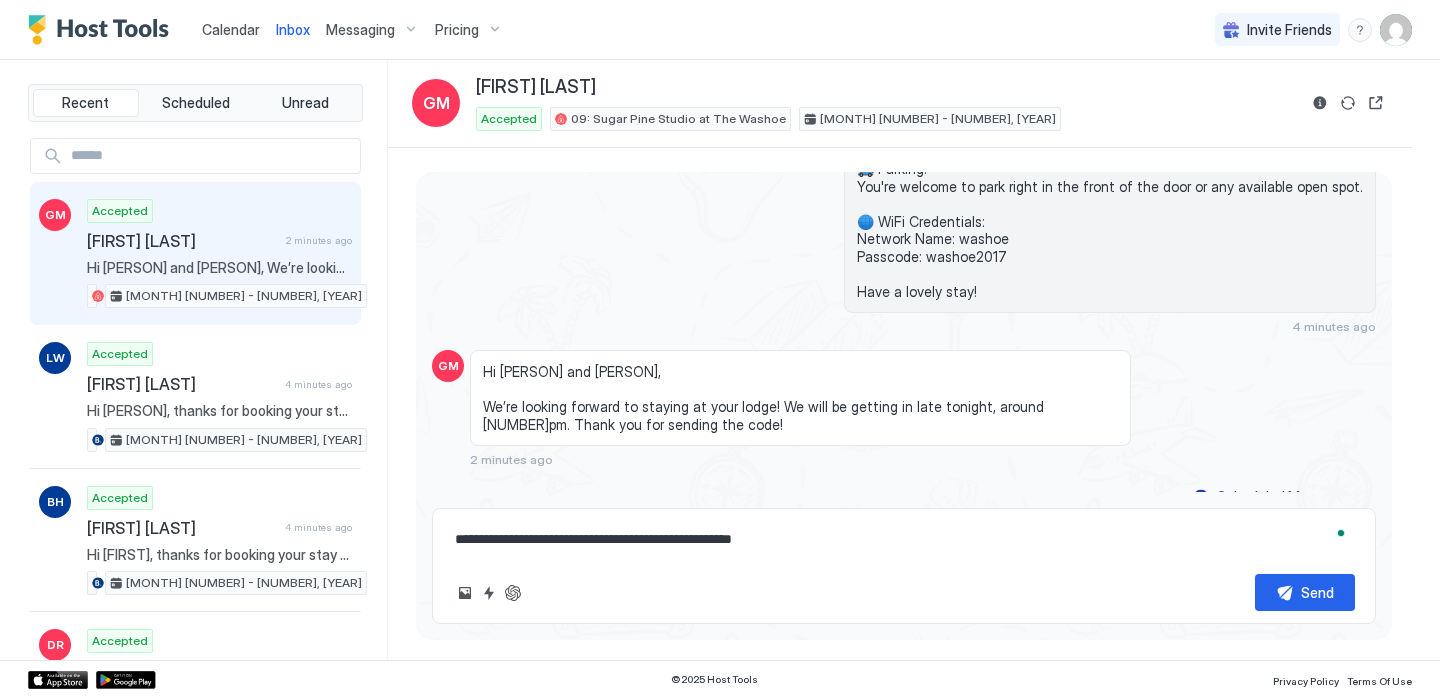 type on "*" 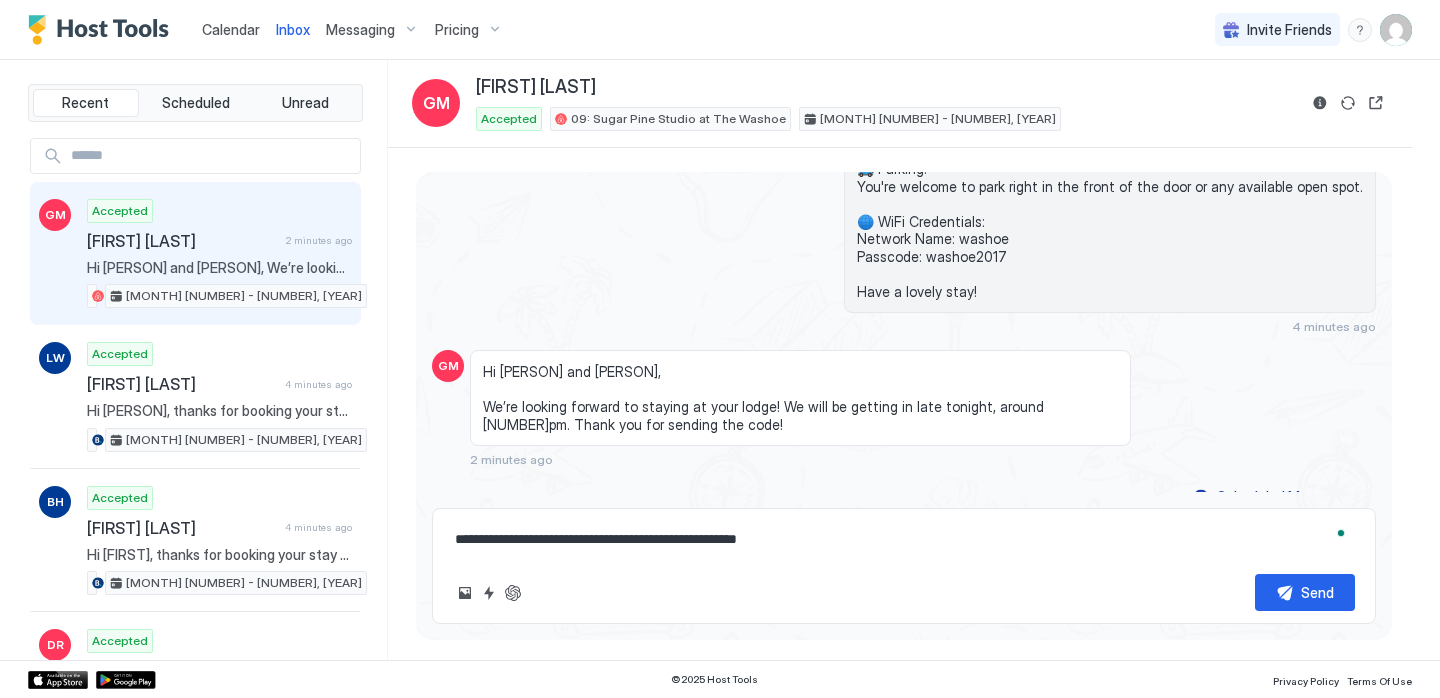 type on "*" 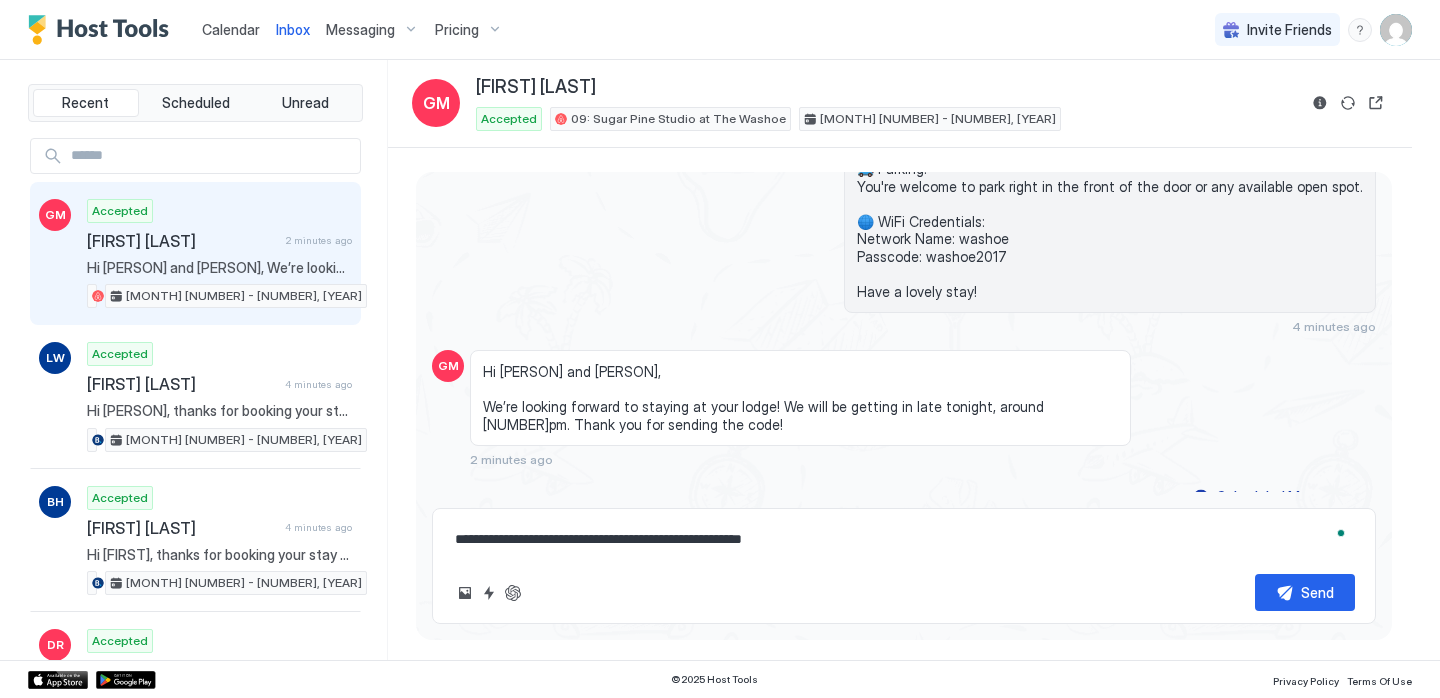 type on "*" 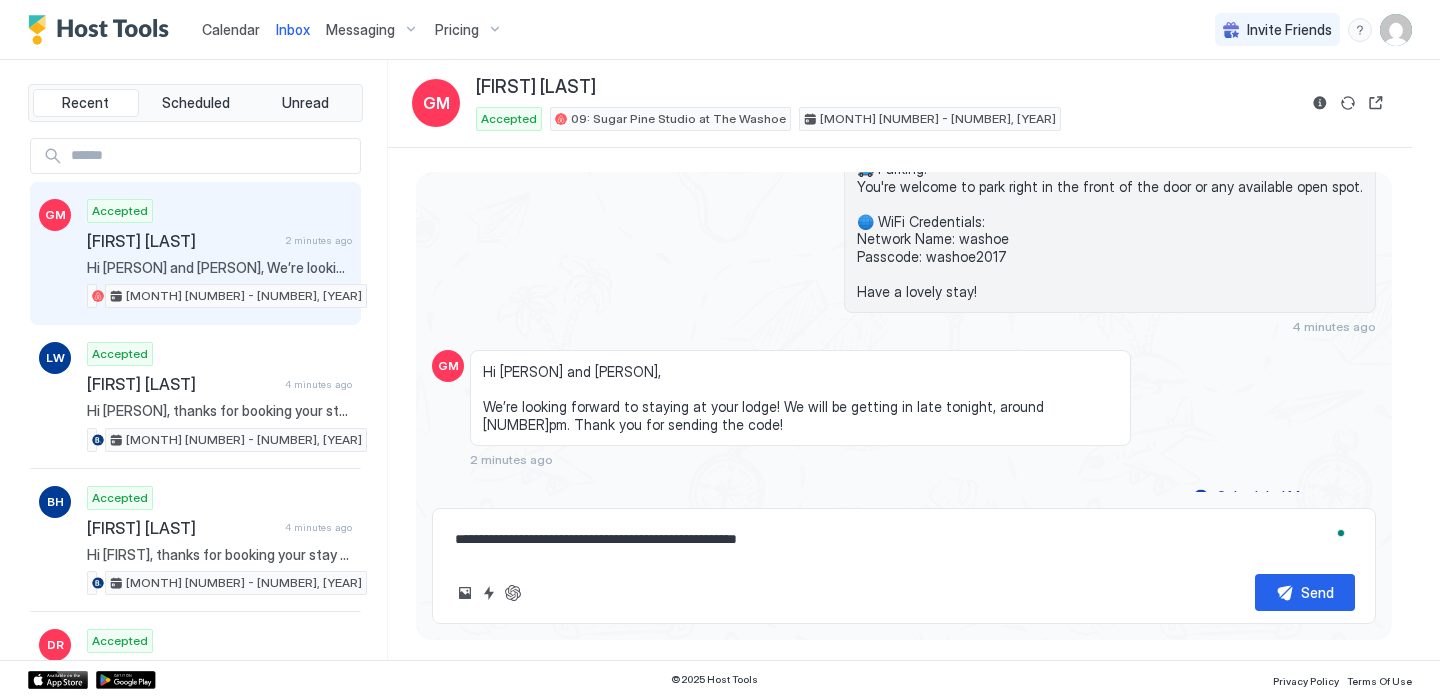type on "*" 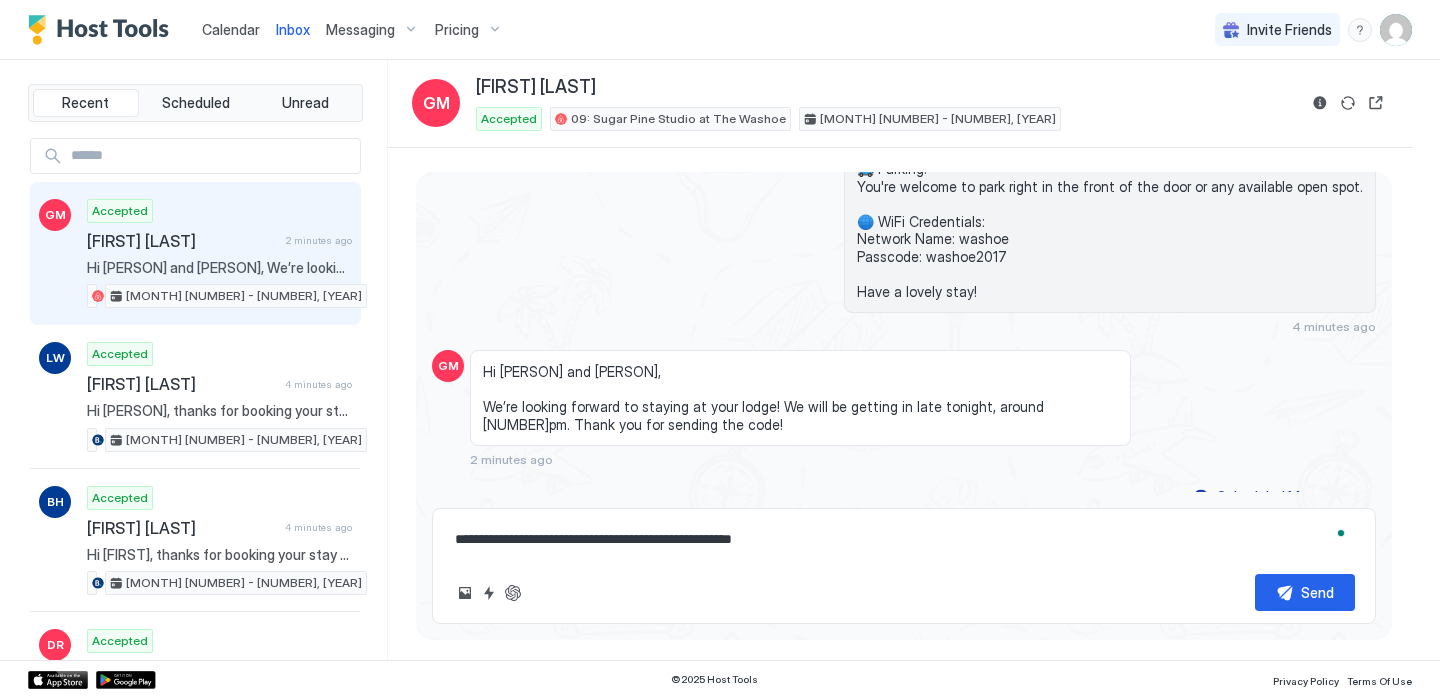 type on "*" 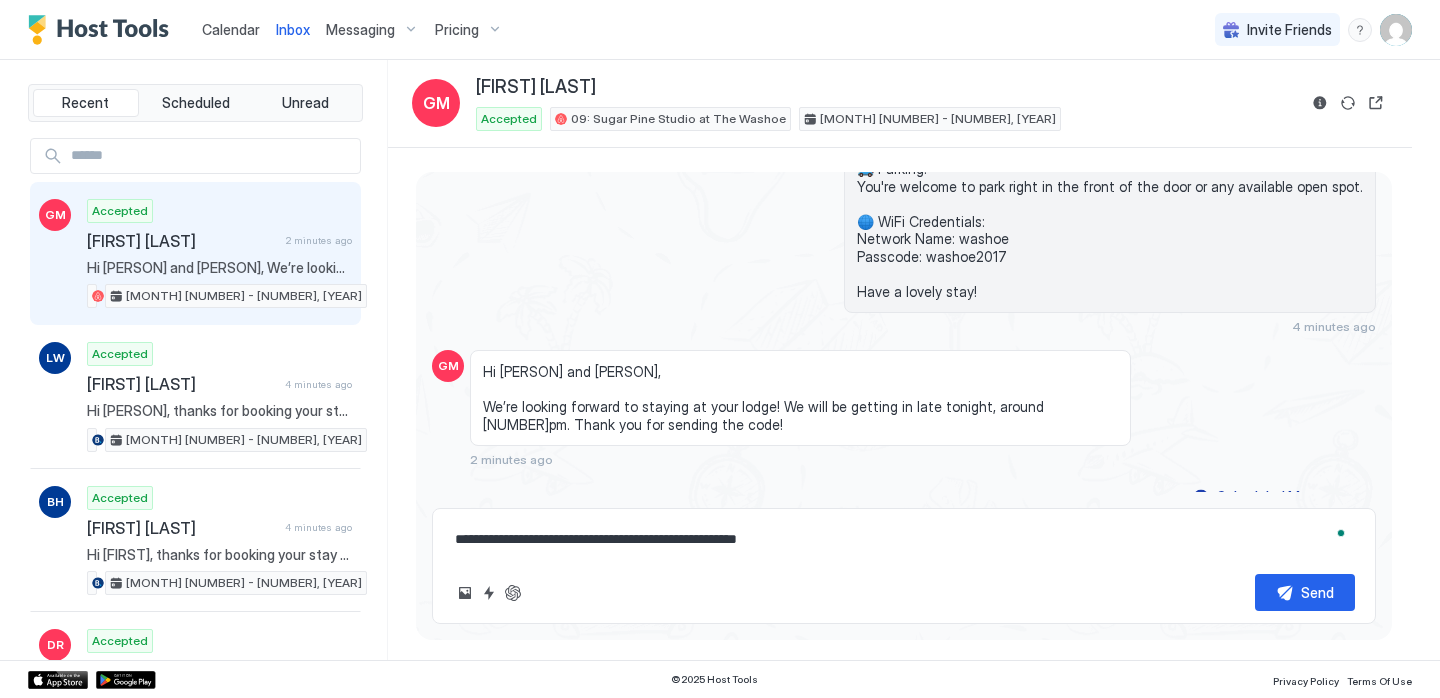 type on "*" 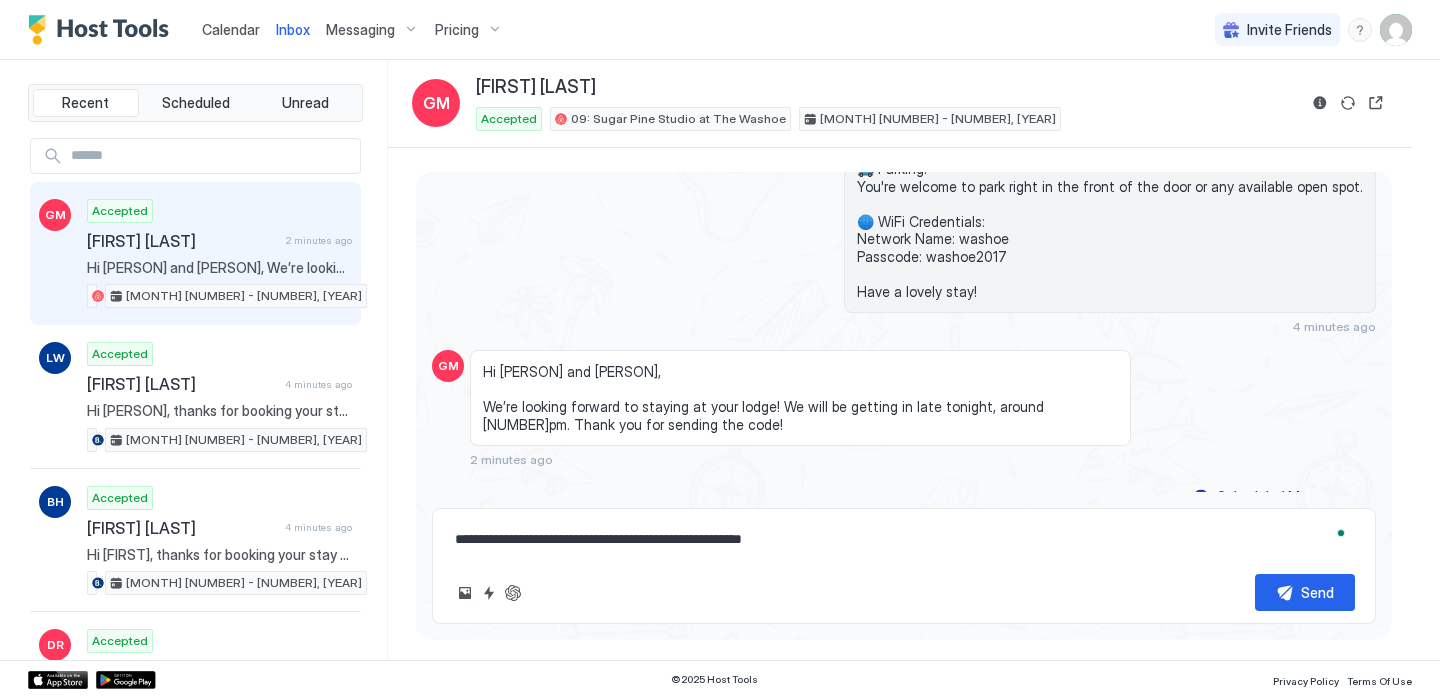 type on "*" 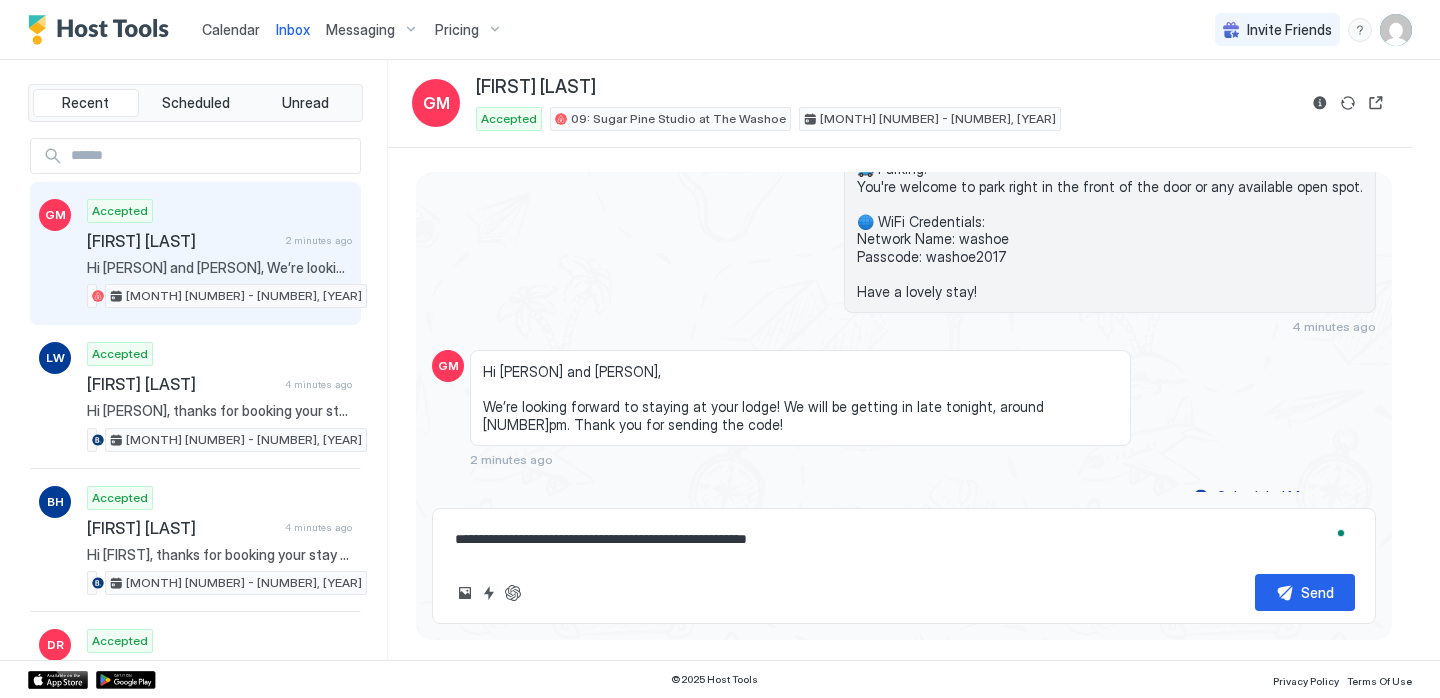 type on "*" 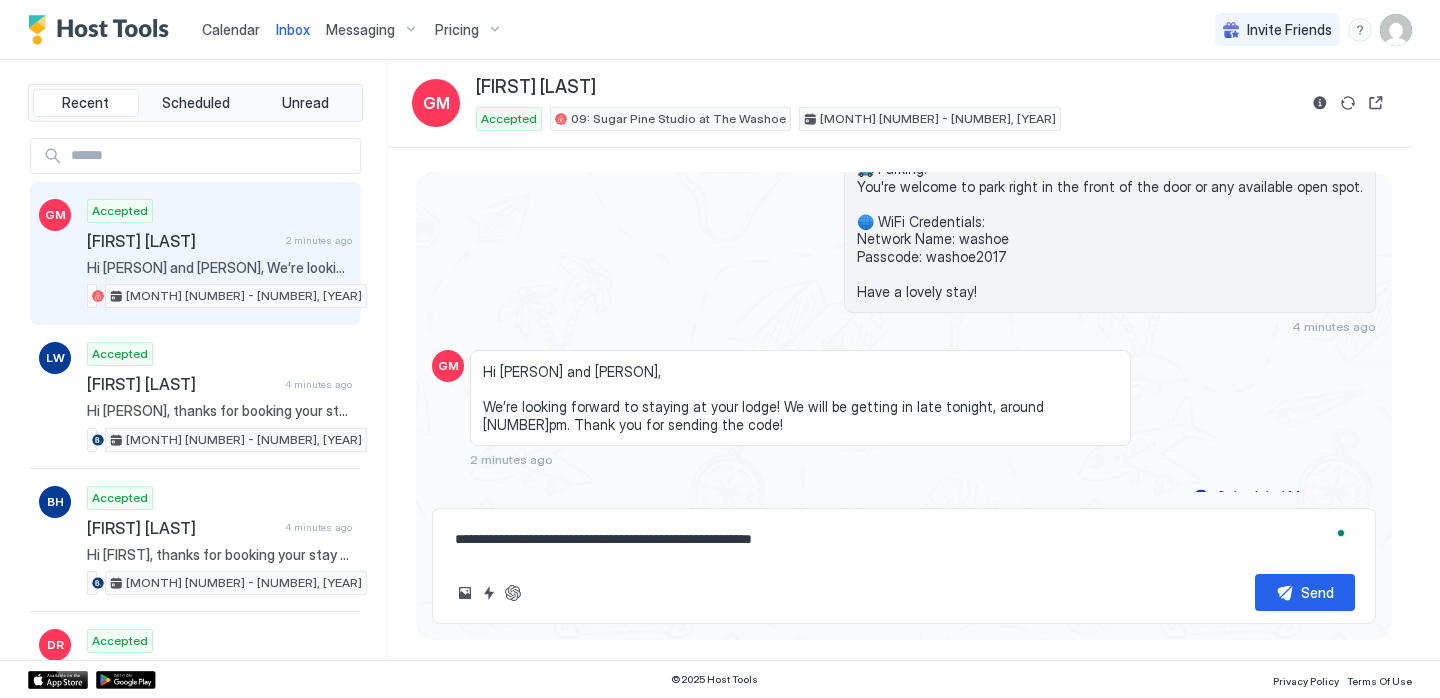 type on "**********" 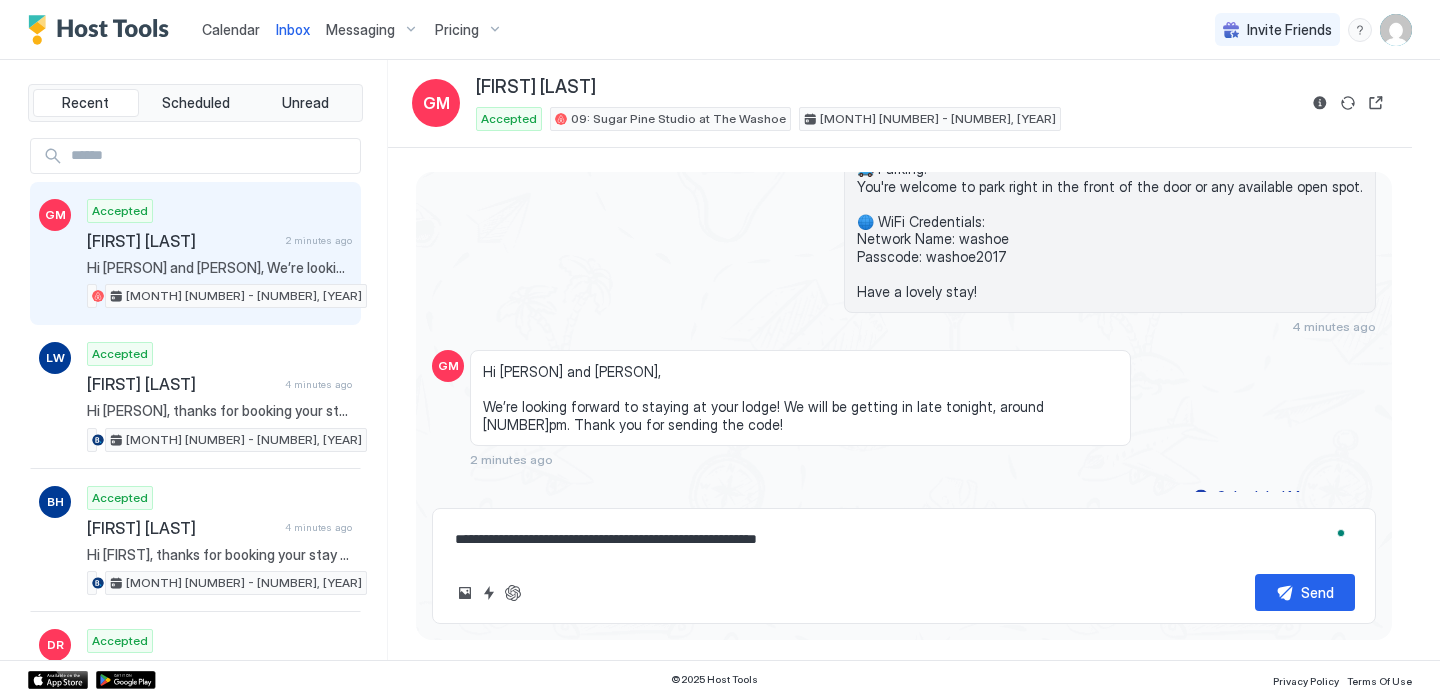 type on "*" 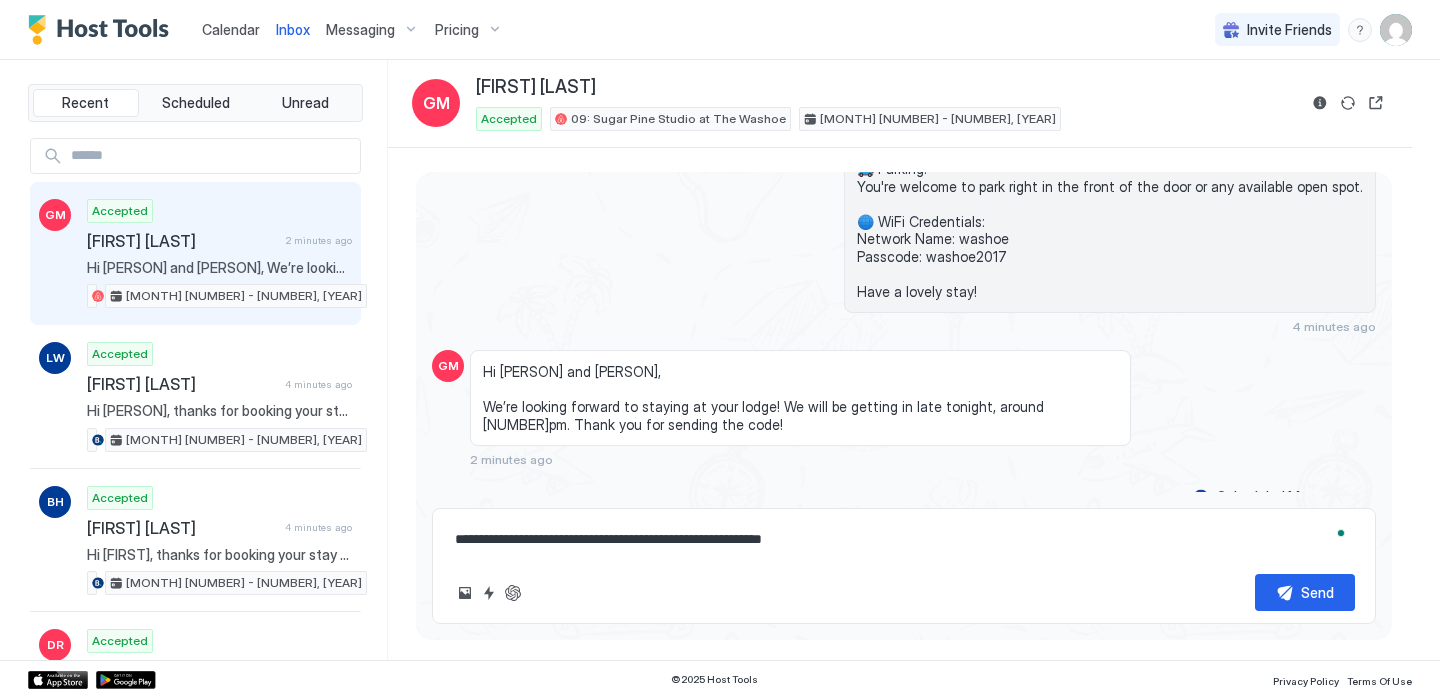 type on "*" 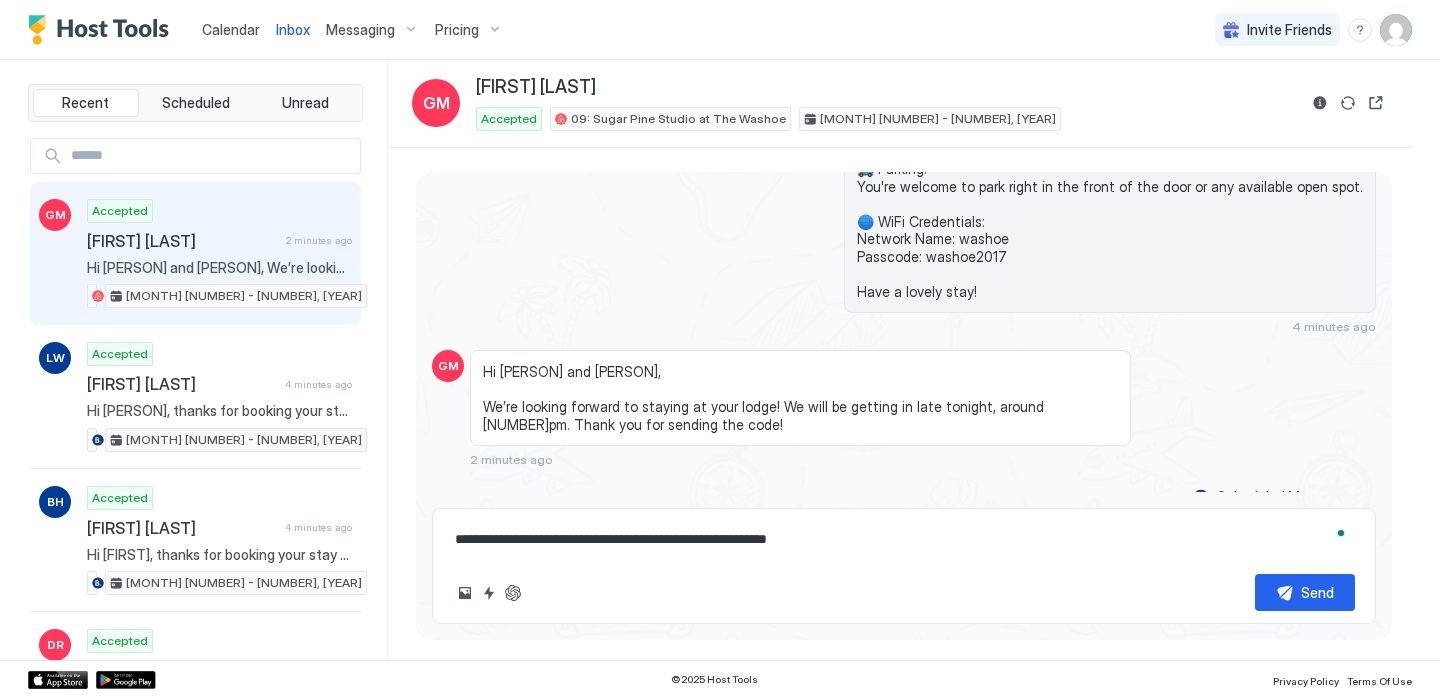type on "*" 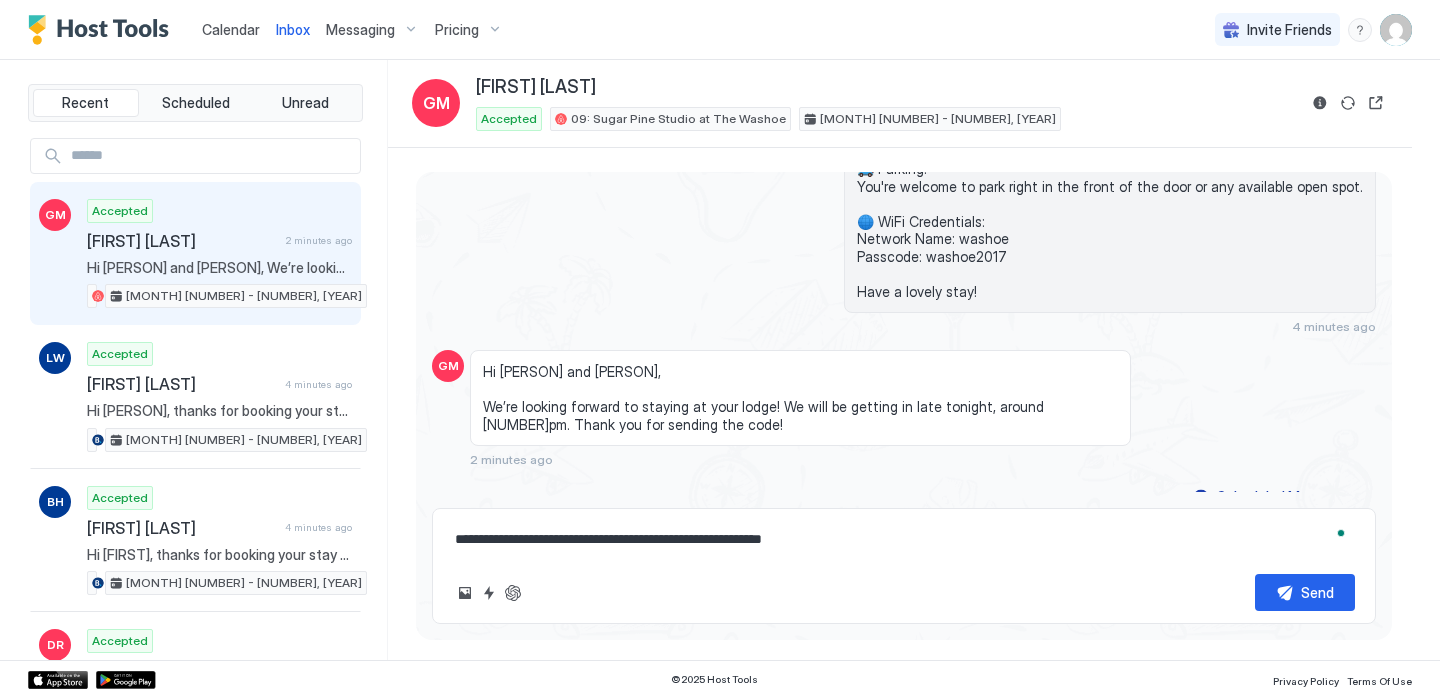 type on "*" 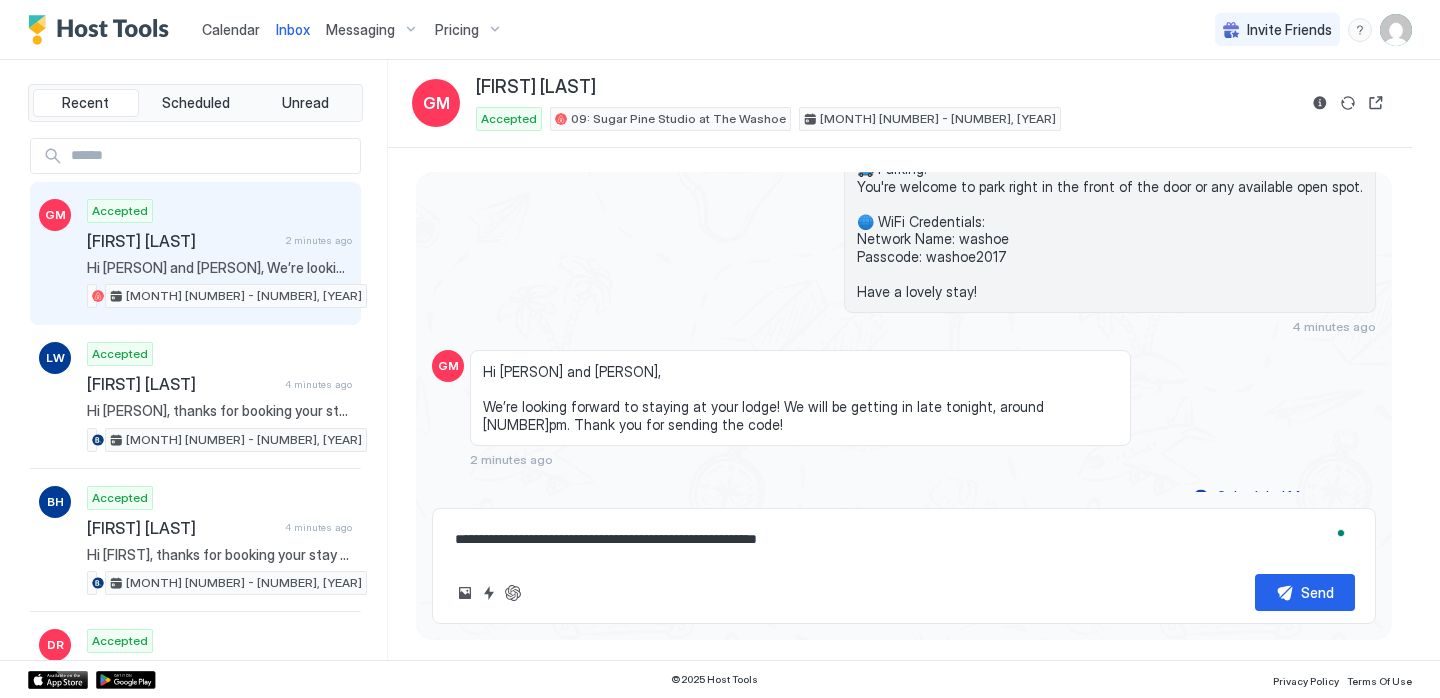 type on "*" 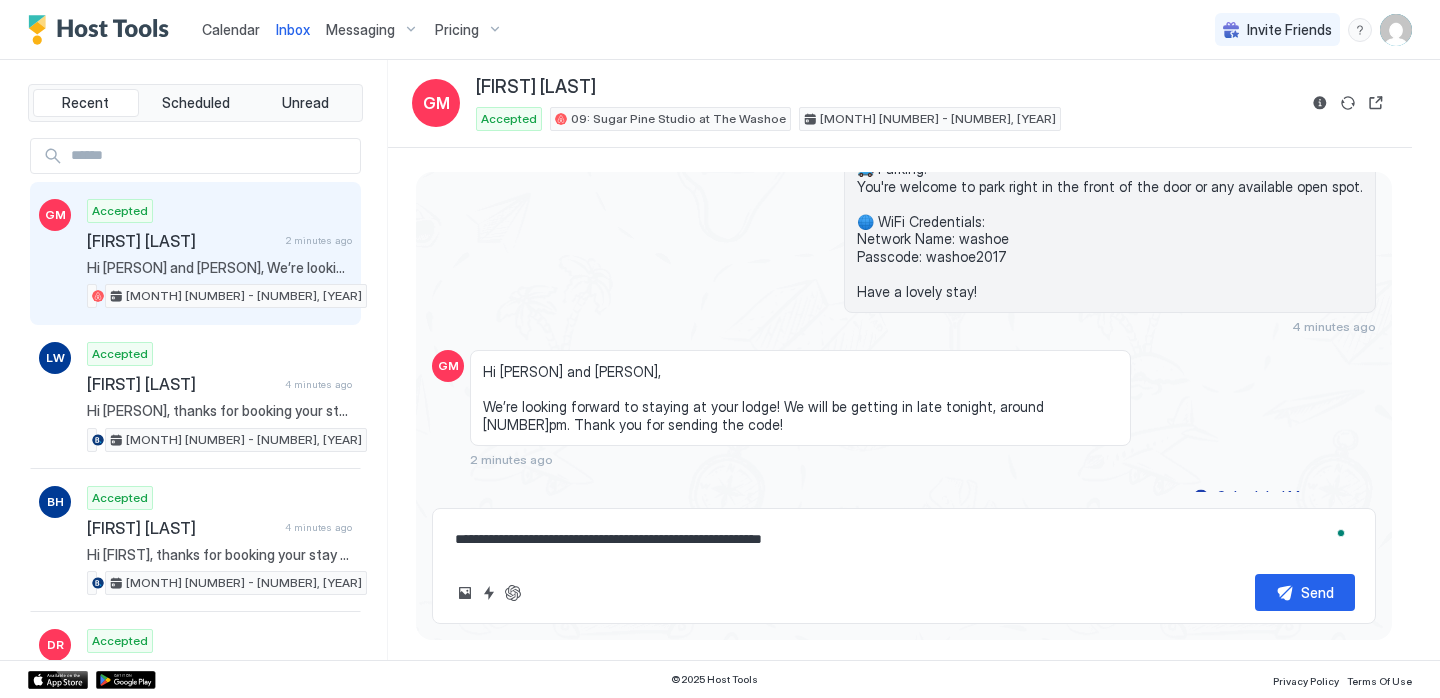 type on "*" 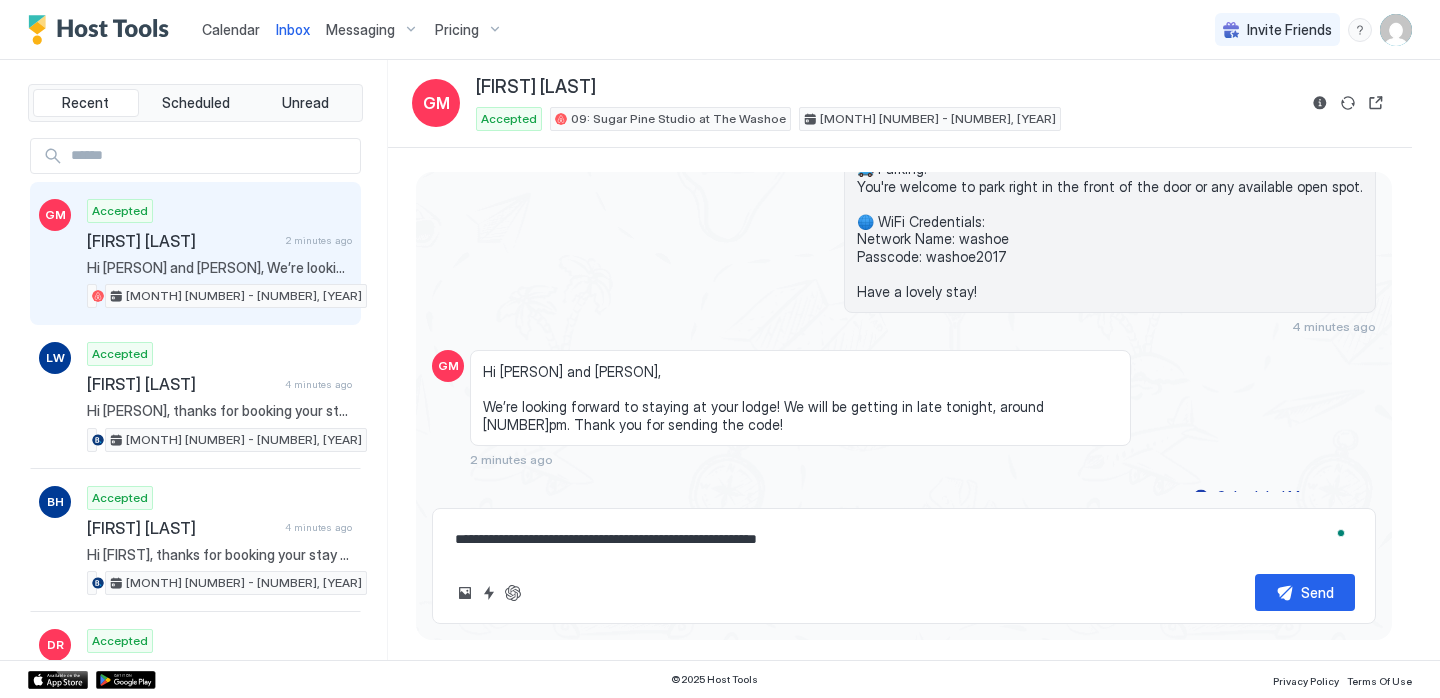 type on "*" 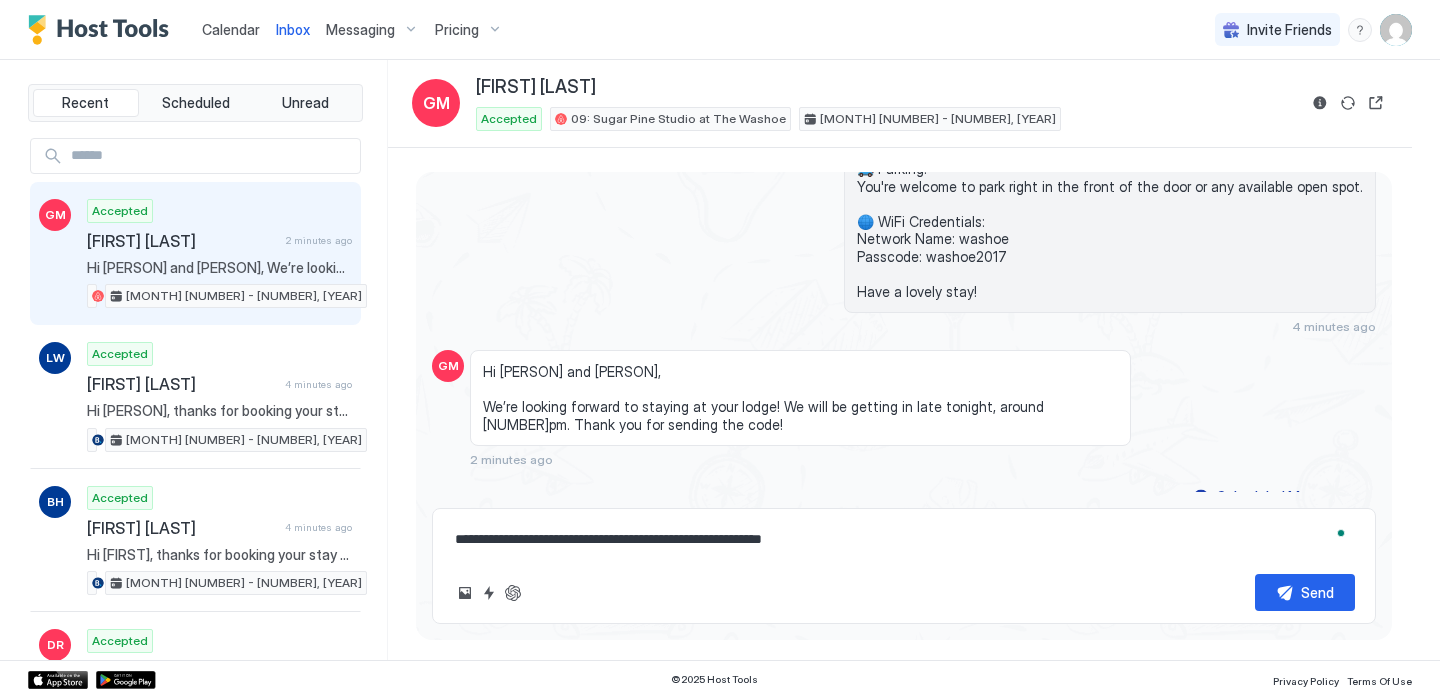 type on "*" 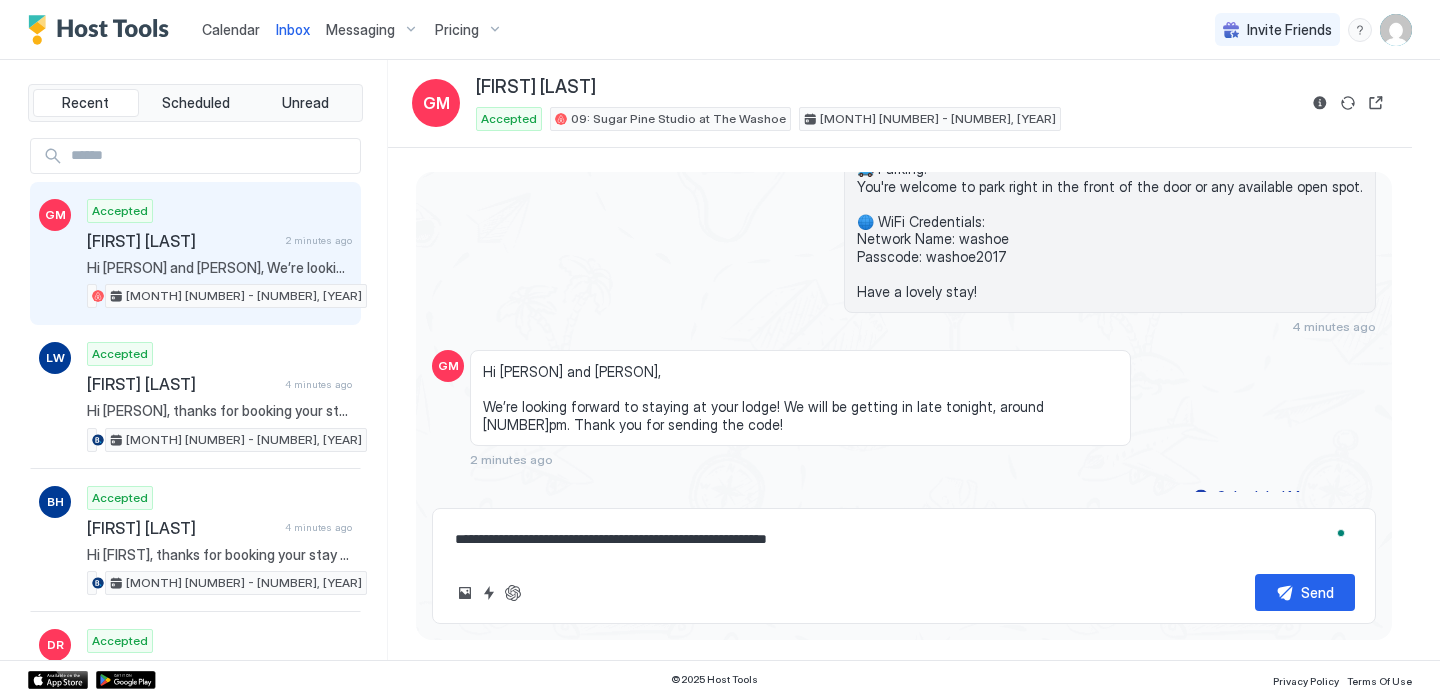 type 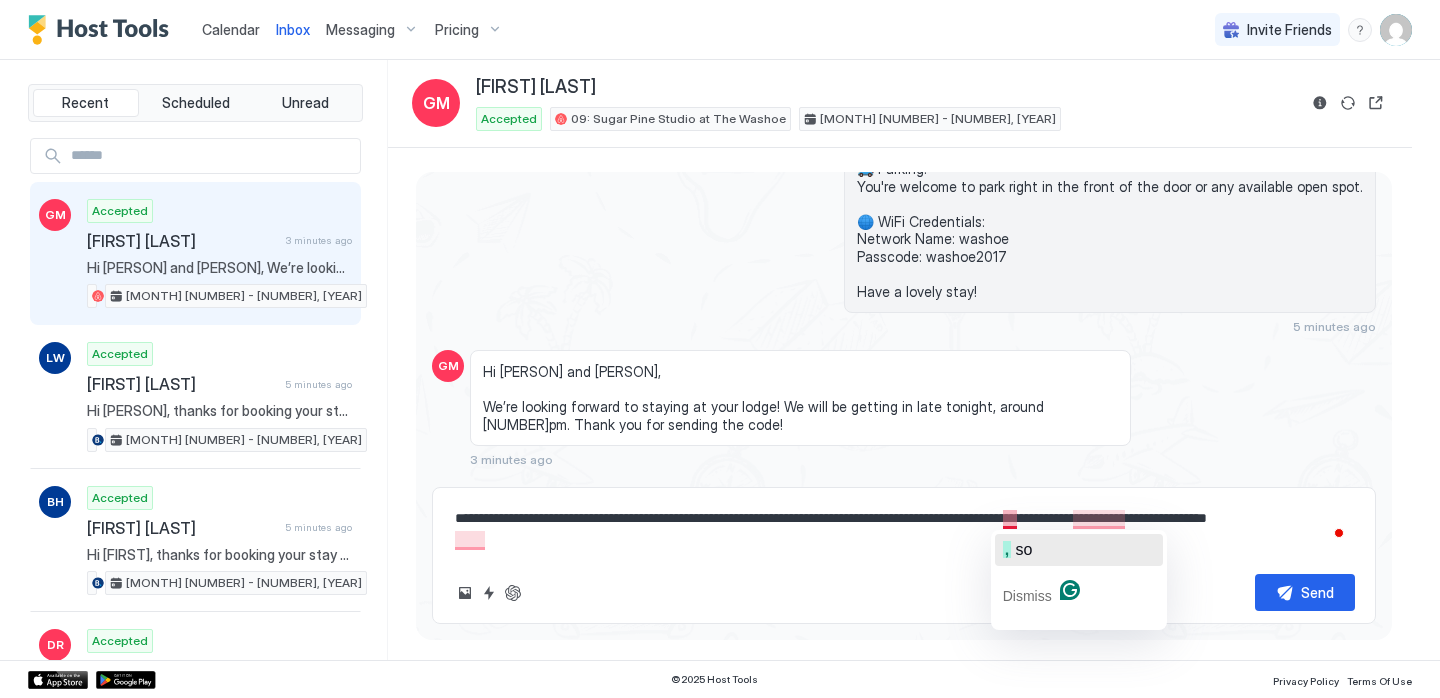click on "so" 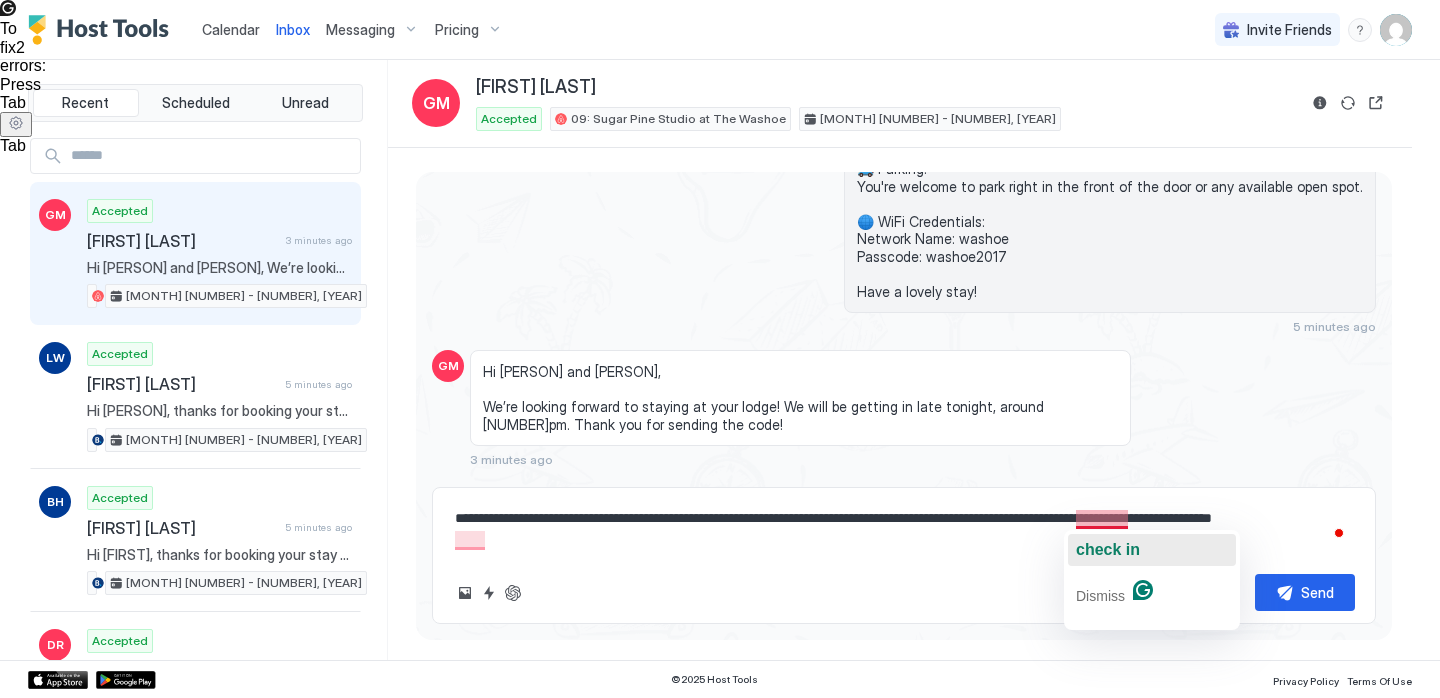 click on "check in" 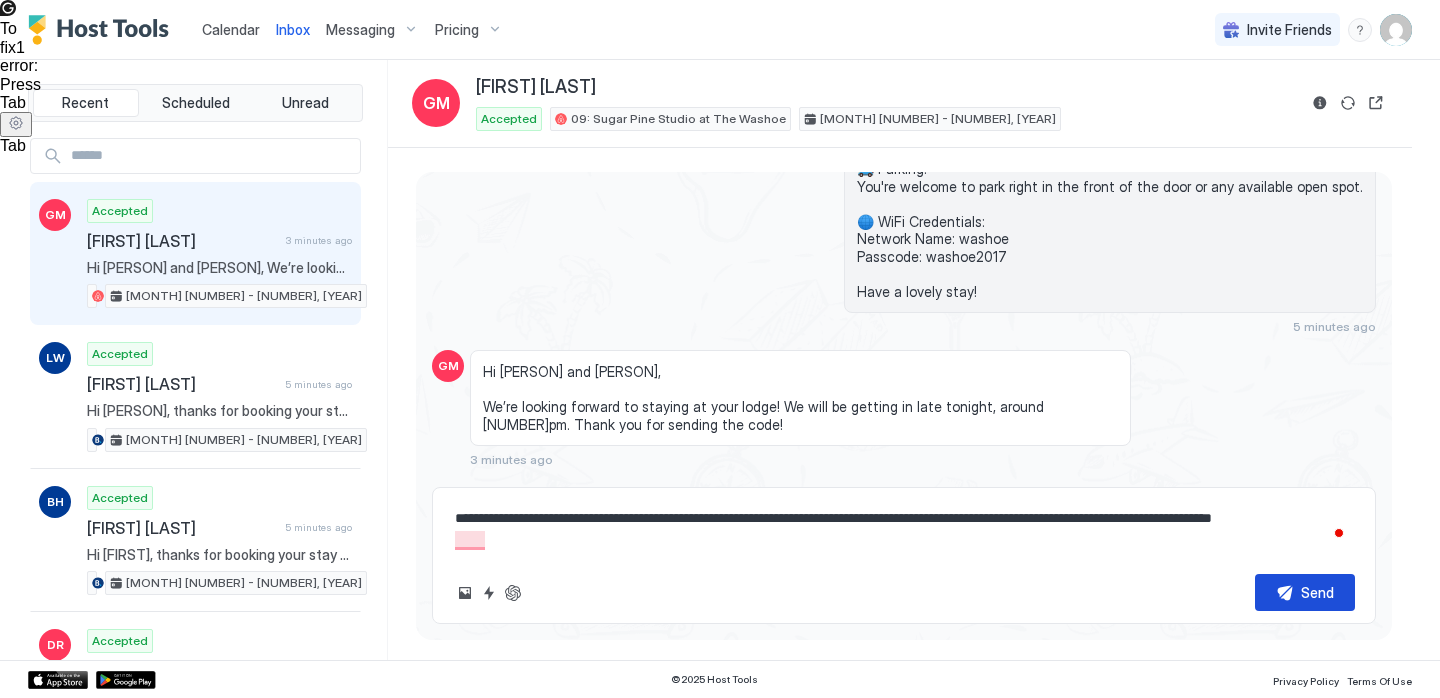 click on "Send" at bounding box center (1305, 592) 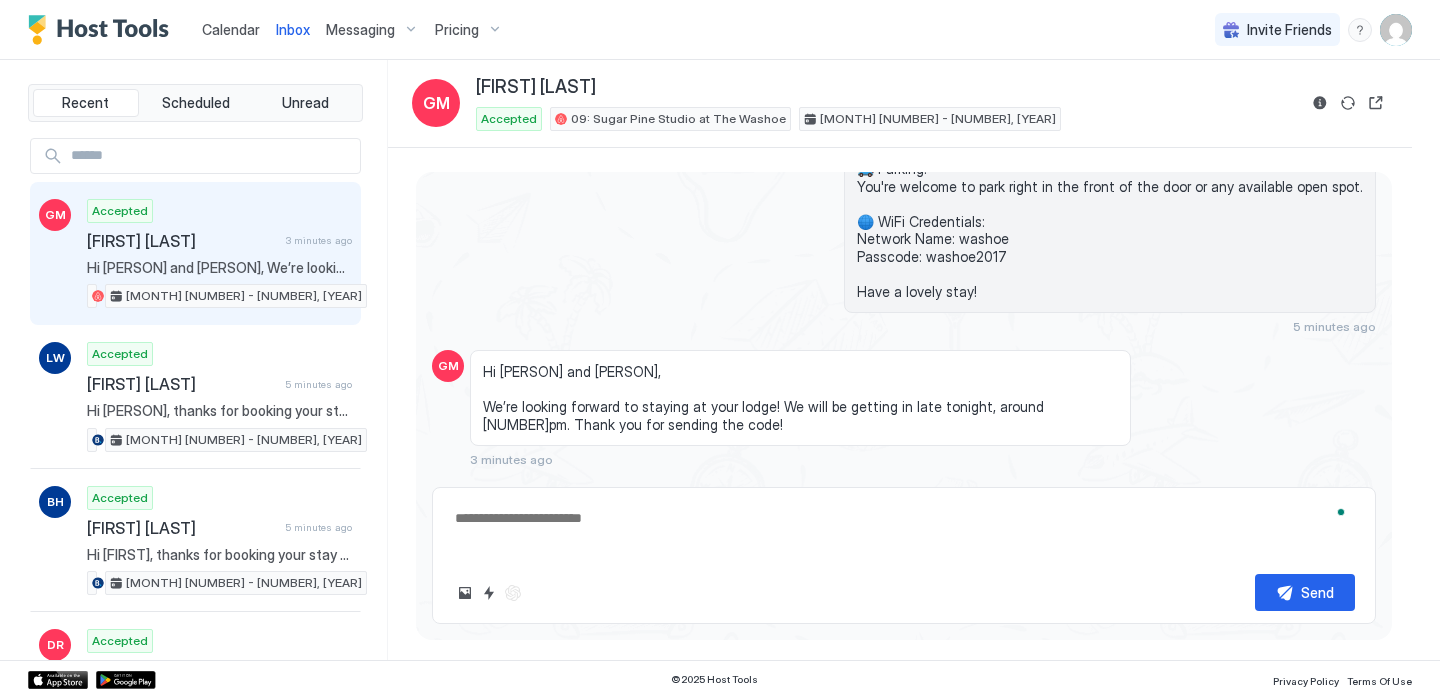 scroll, scrollTop: 648, scrollLeft: 0, axis: vertical 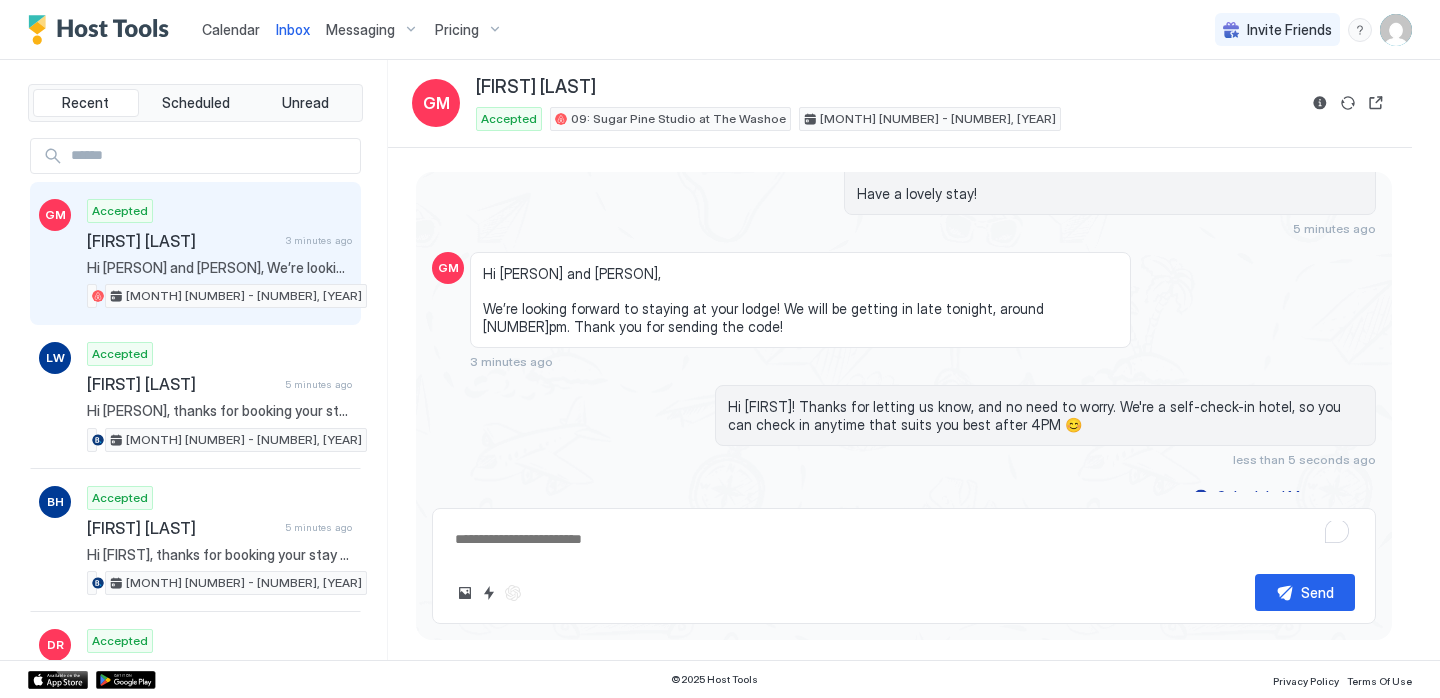 click on "Calendar" at bounding box center [231, 29] 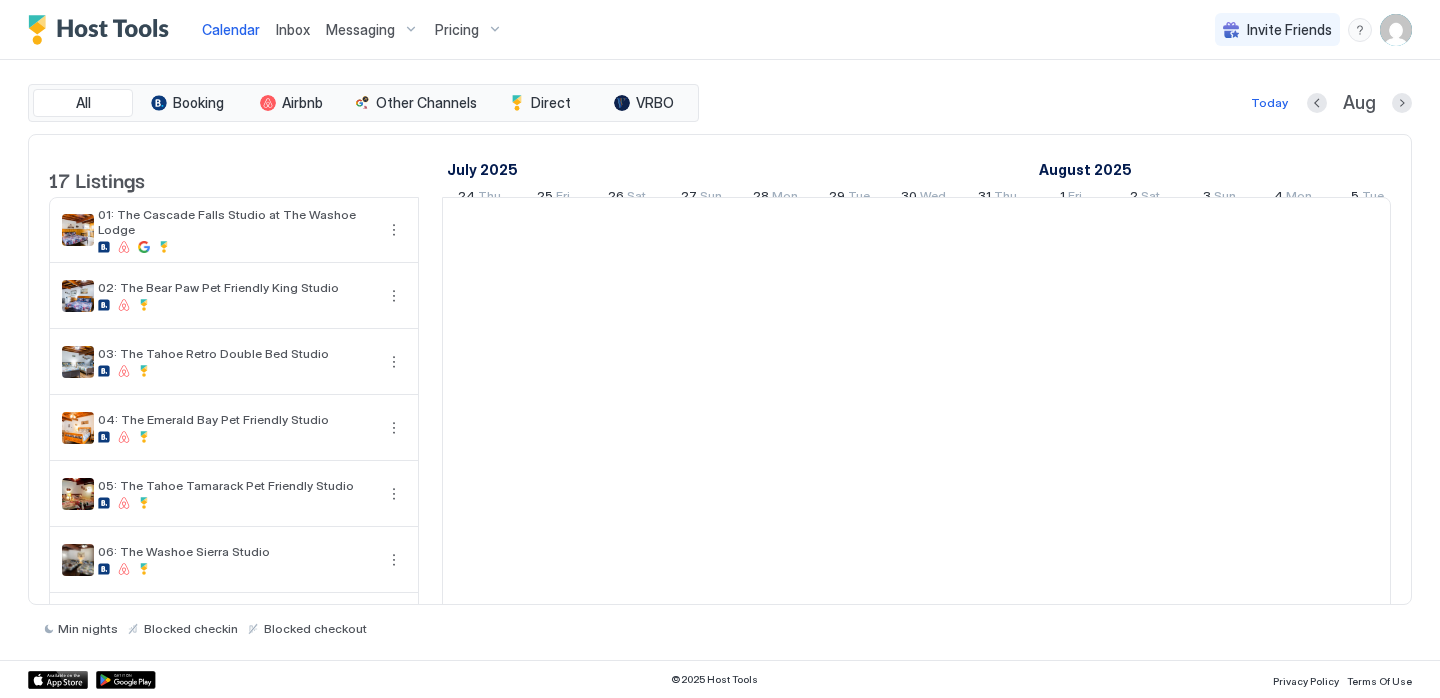 scroll, scrollTop: 0, scrollLeft: 1111, axis: horizontal 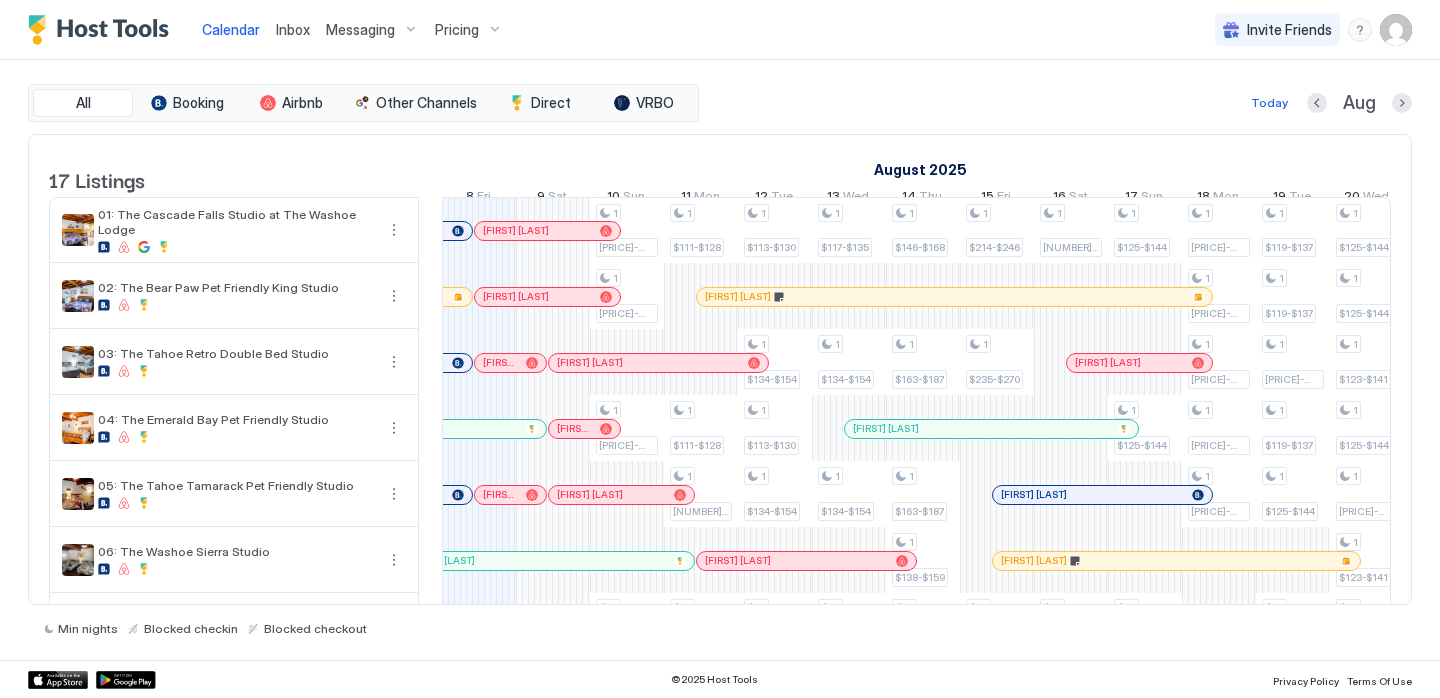 click on "Inbox" at bounding box center (293, 29) 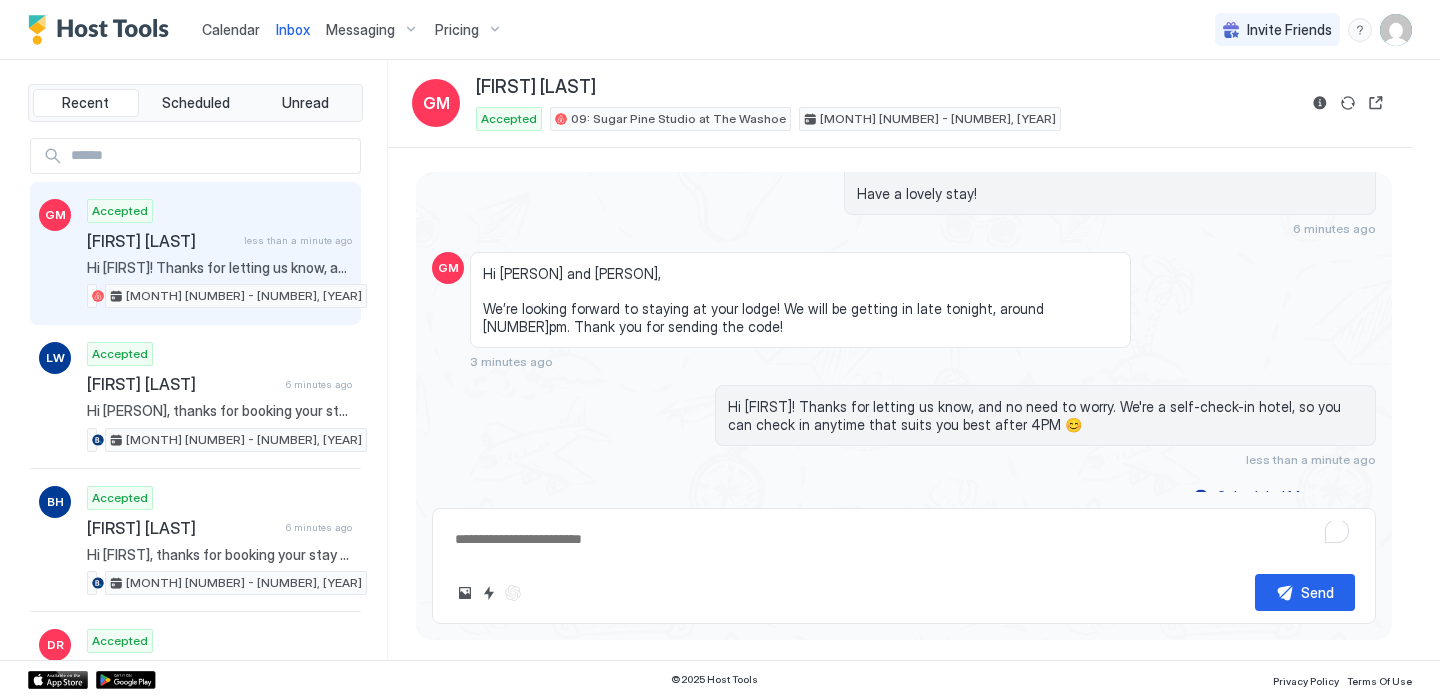 scroll, scrollTop: 648, scrollLeft: 0, axis: vertical 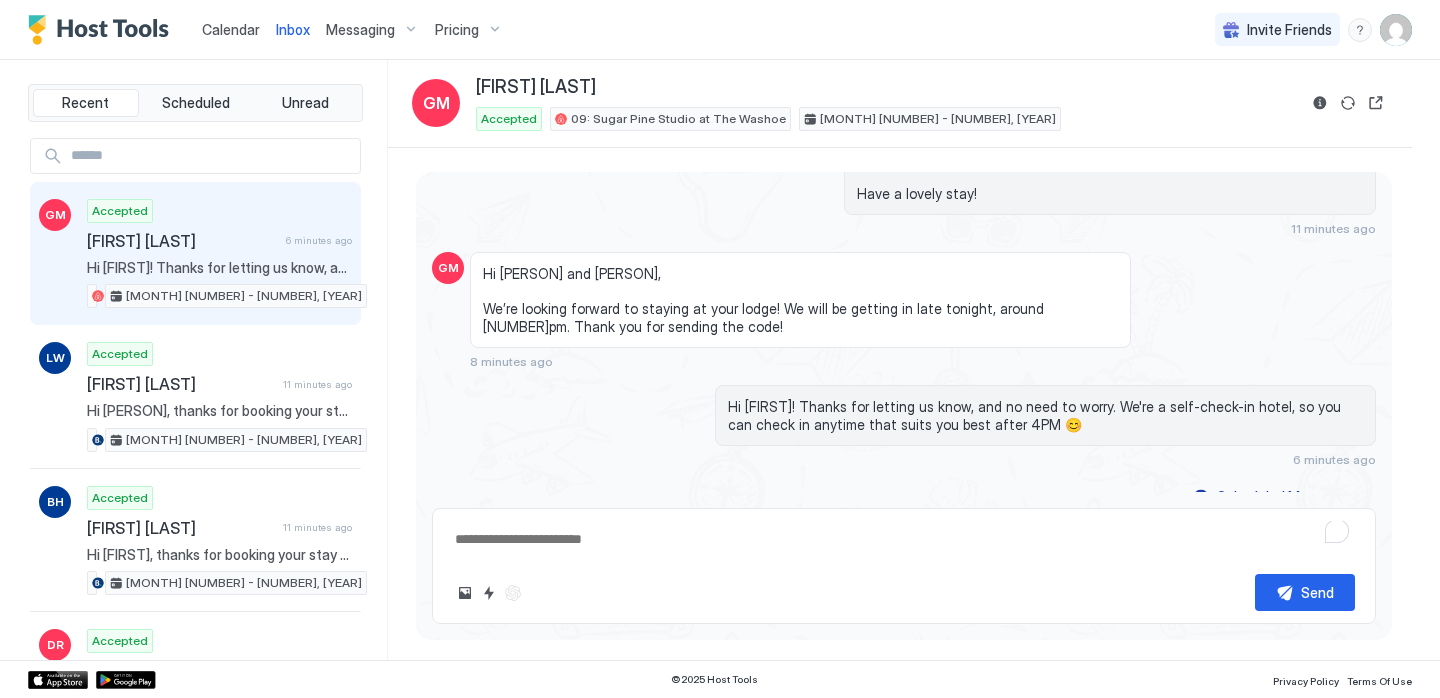 click on "Calendar" at bounding box center [231, 29] 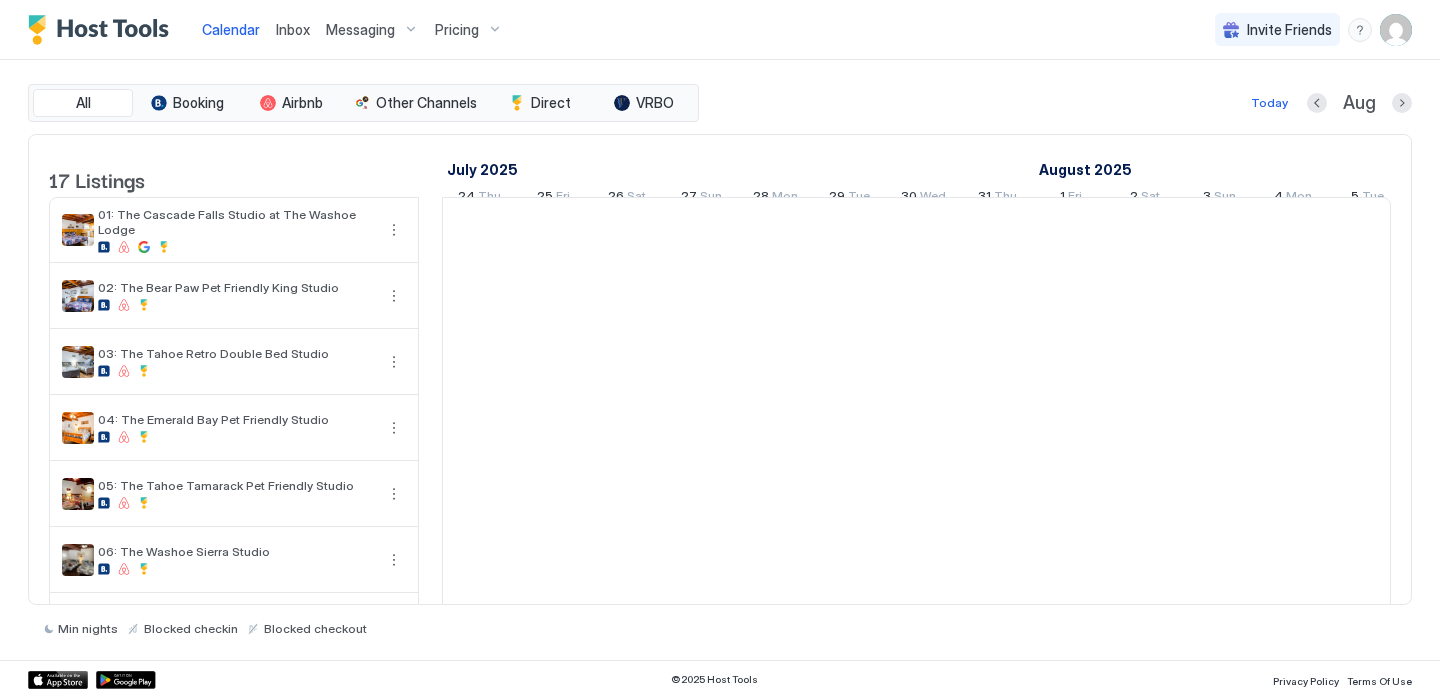 click on "Inbox" at bounding box center [293, 29] 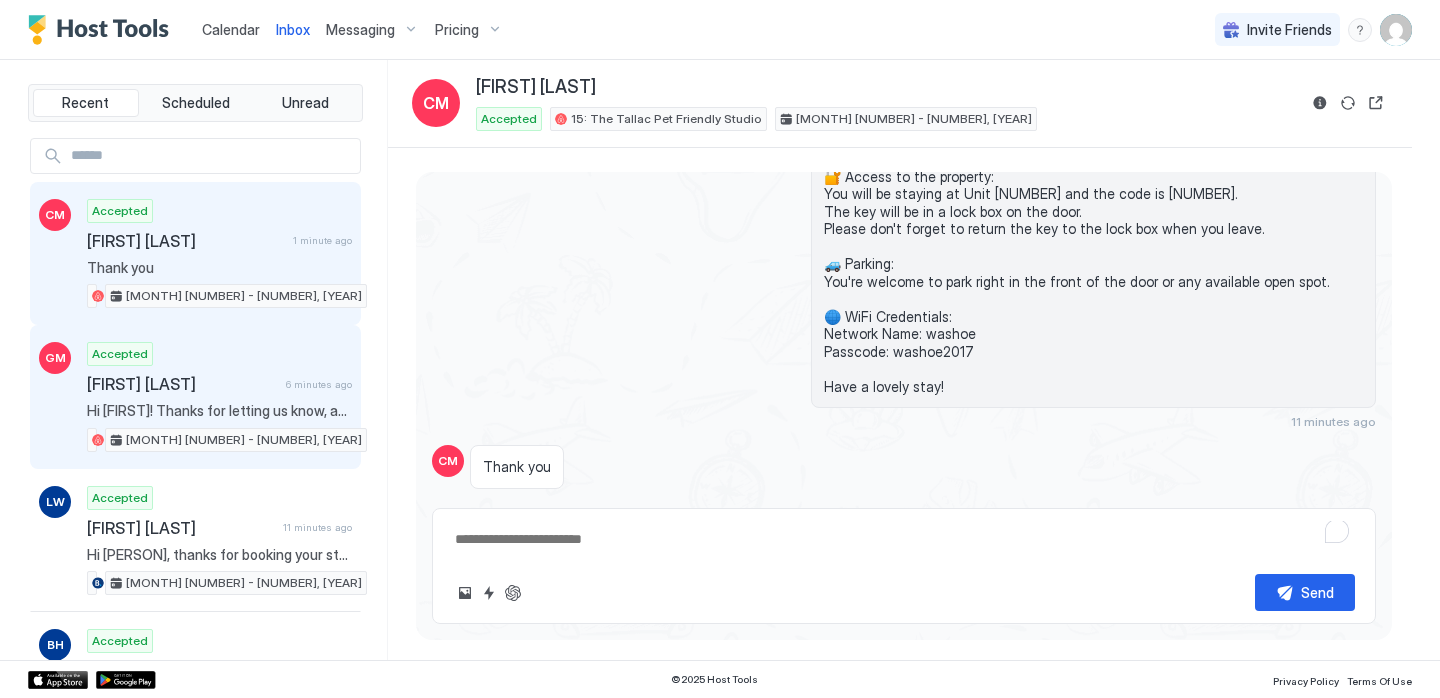 scroll, scrollTop: 814, scrollLeft: 0, axis: vertical 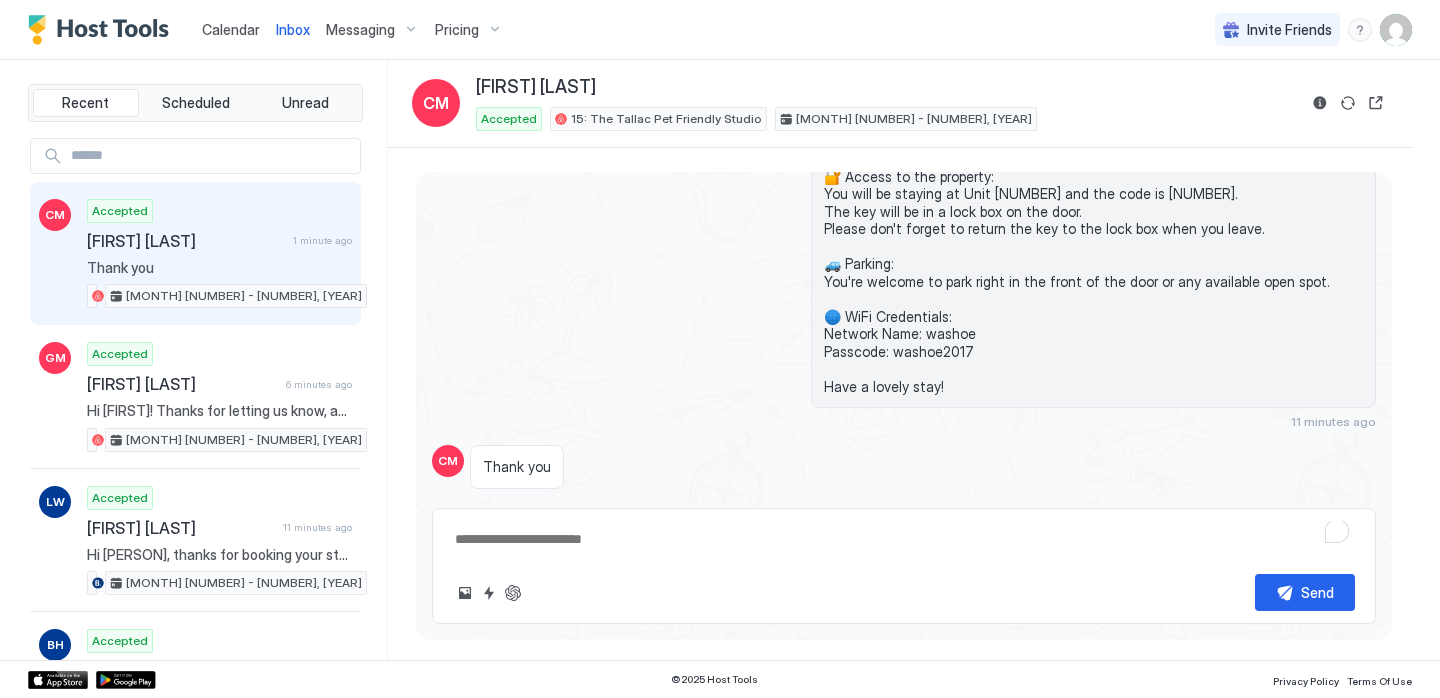 click at bounding box center (904, 539) 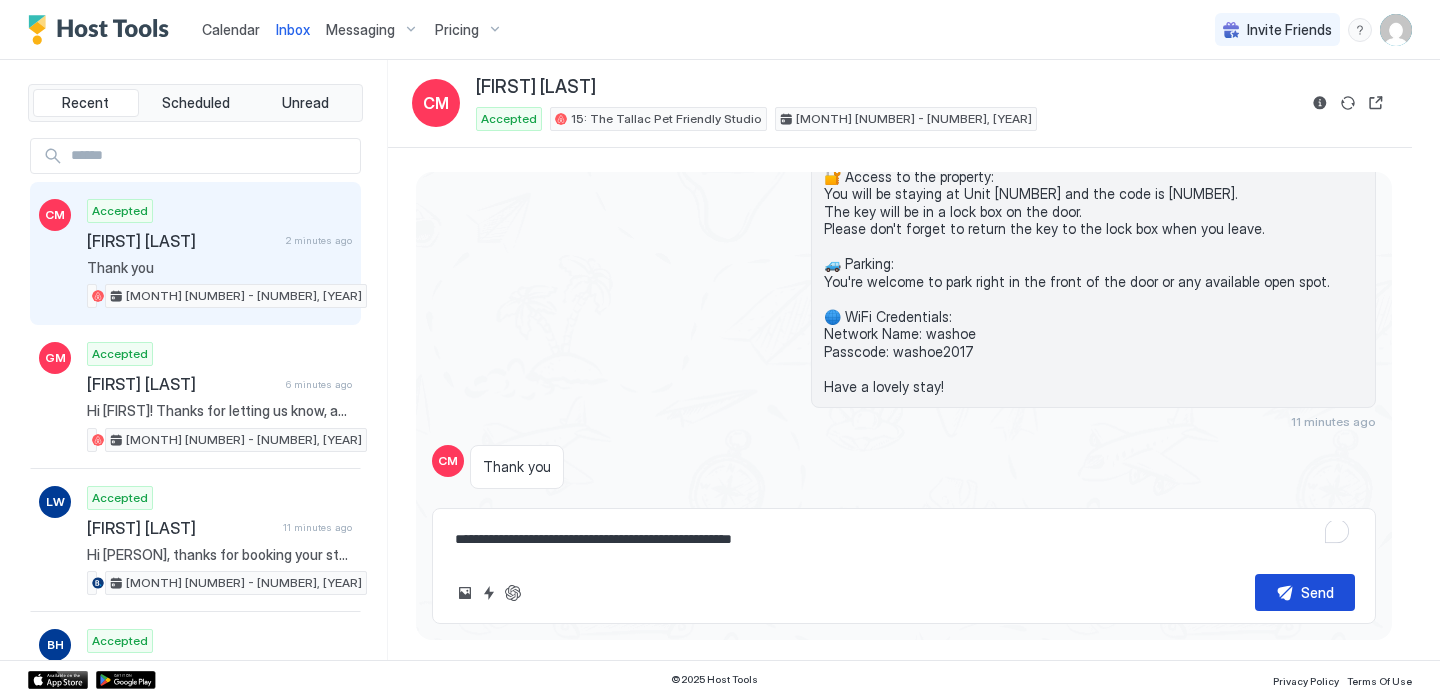 click on "Send" at bounding box center [1305, 592] 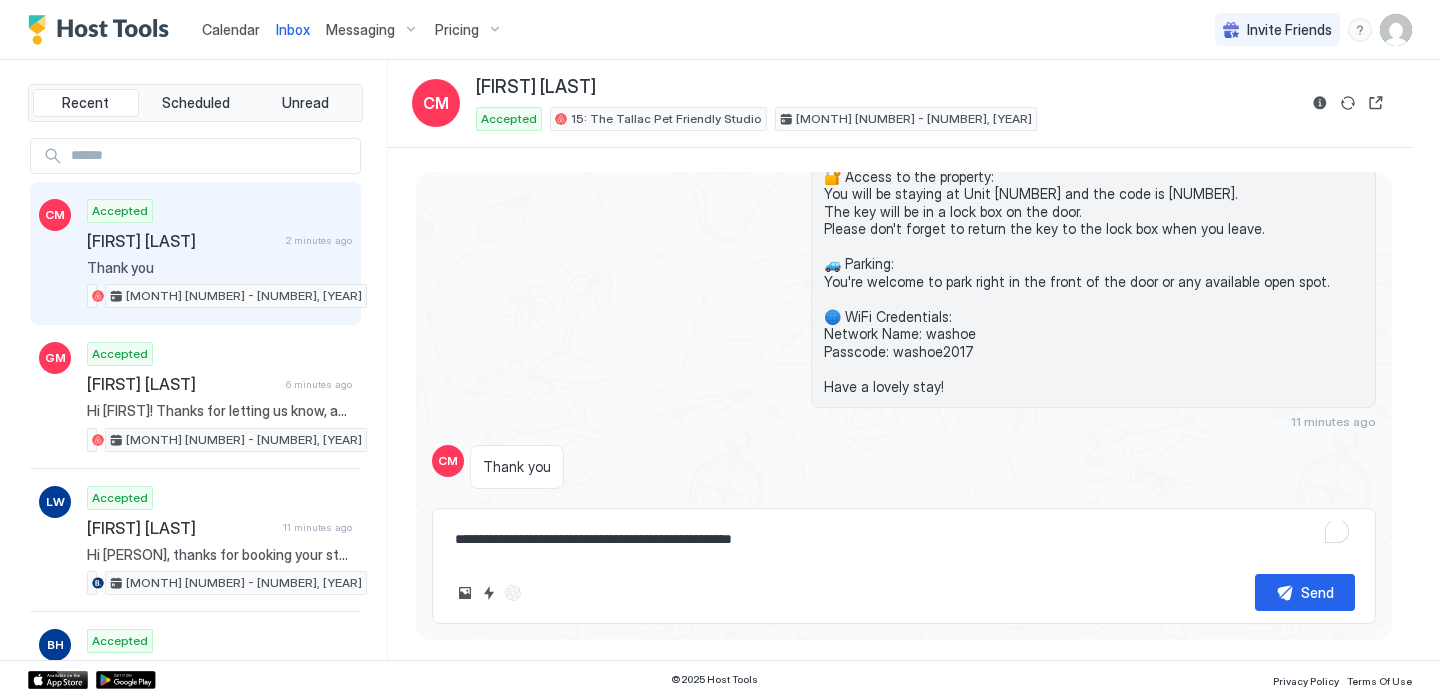 scroll, scrollTop: 894, scrollLeft: 0, axis: vertical 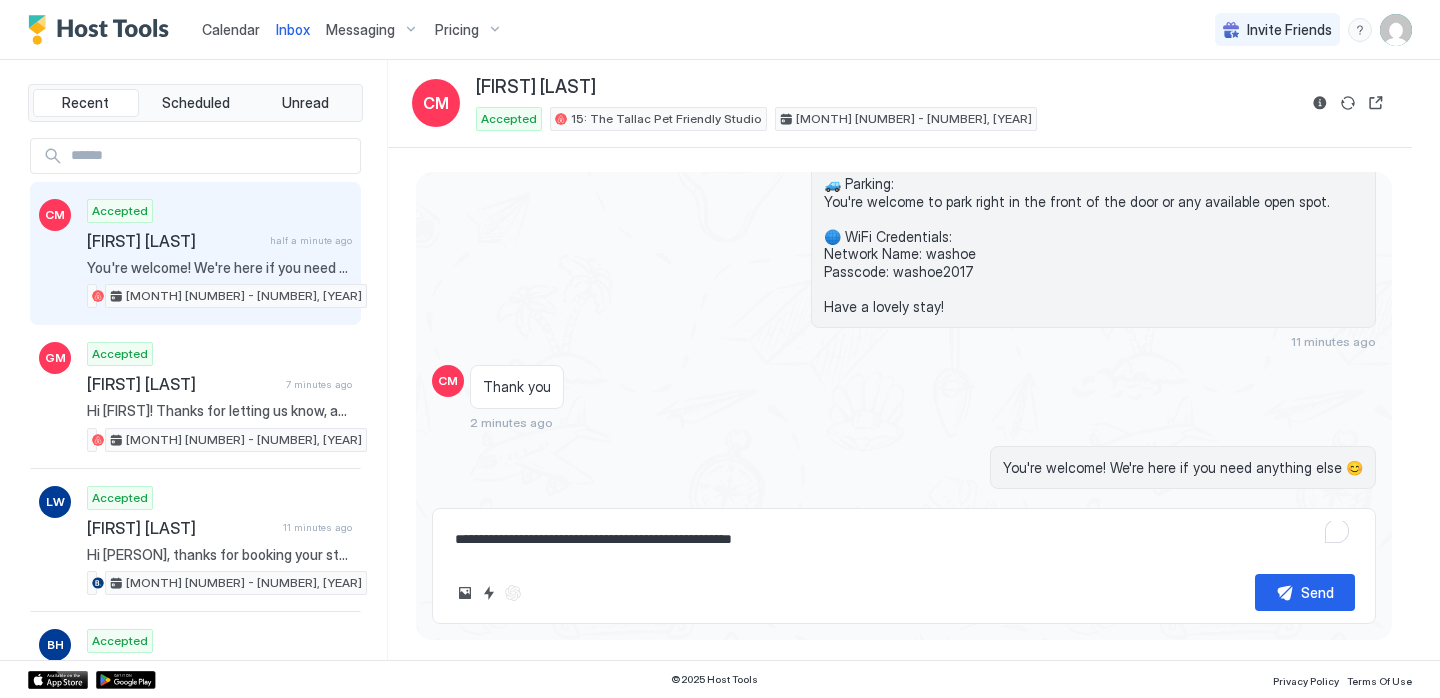 click on "Inbox" at bounding box center [293, 29] 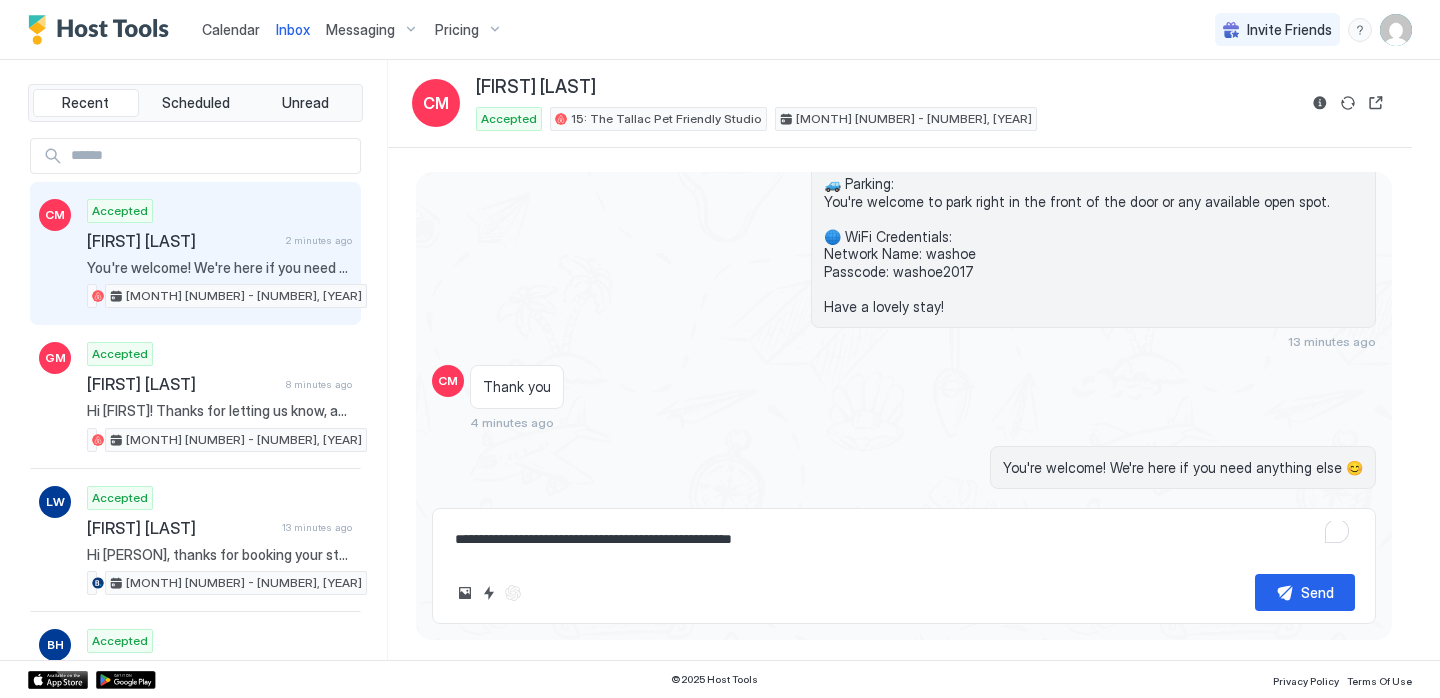 click on "Calendar" at bounding box center [231, 29] 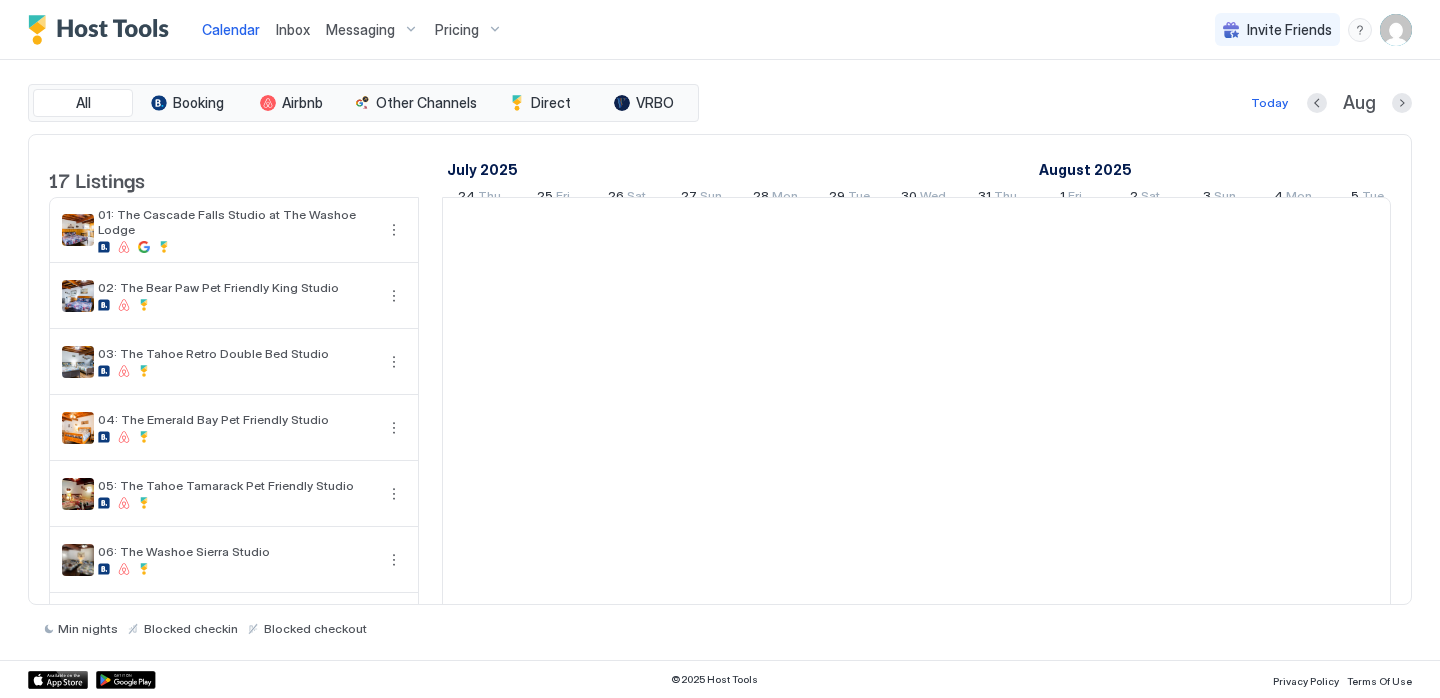 scroll, scrollTop: 0, scrollLeft: 1111, axis: horizontal 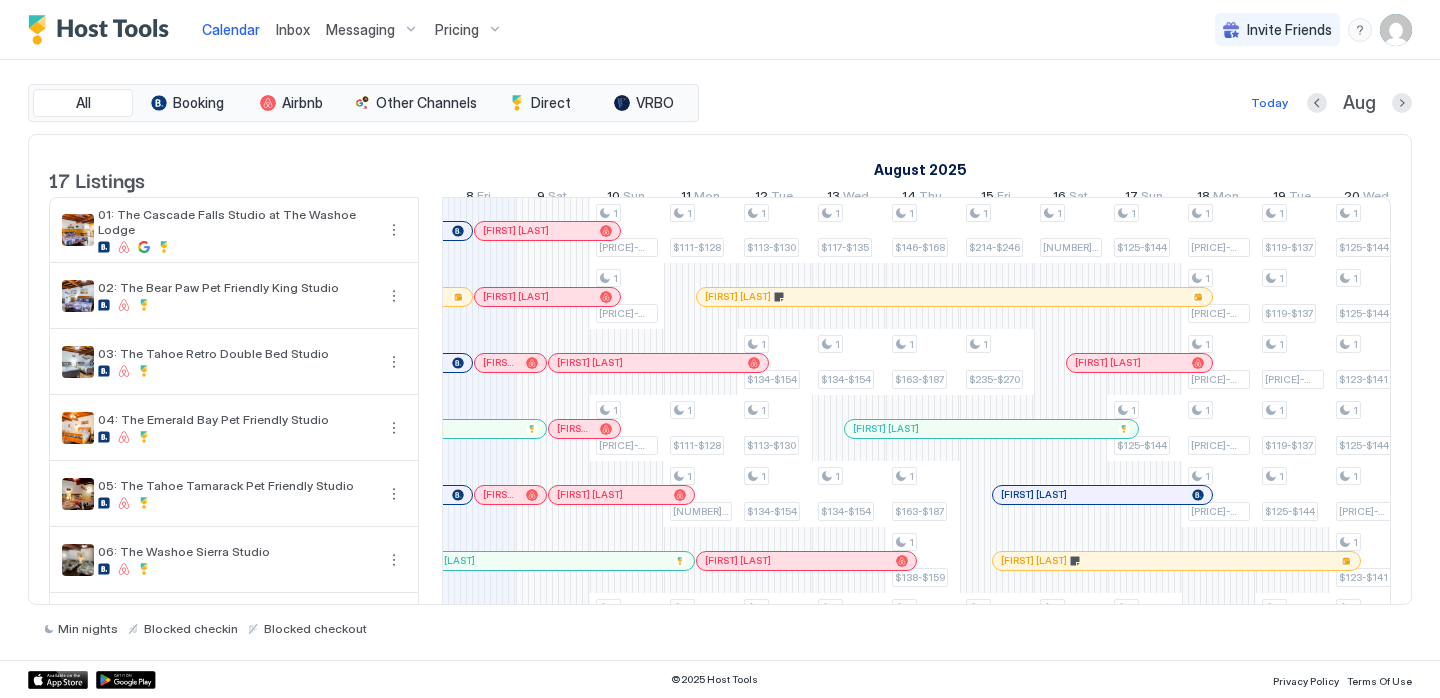 click on "Inbox" at bounding box center (293, 29) 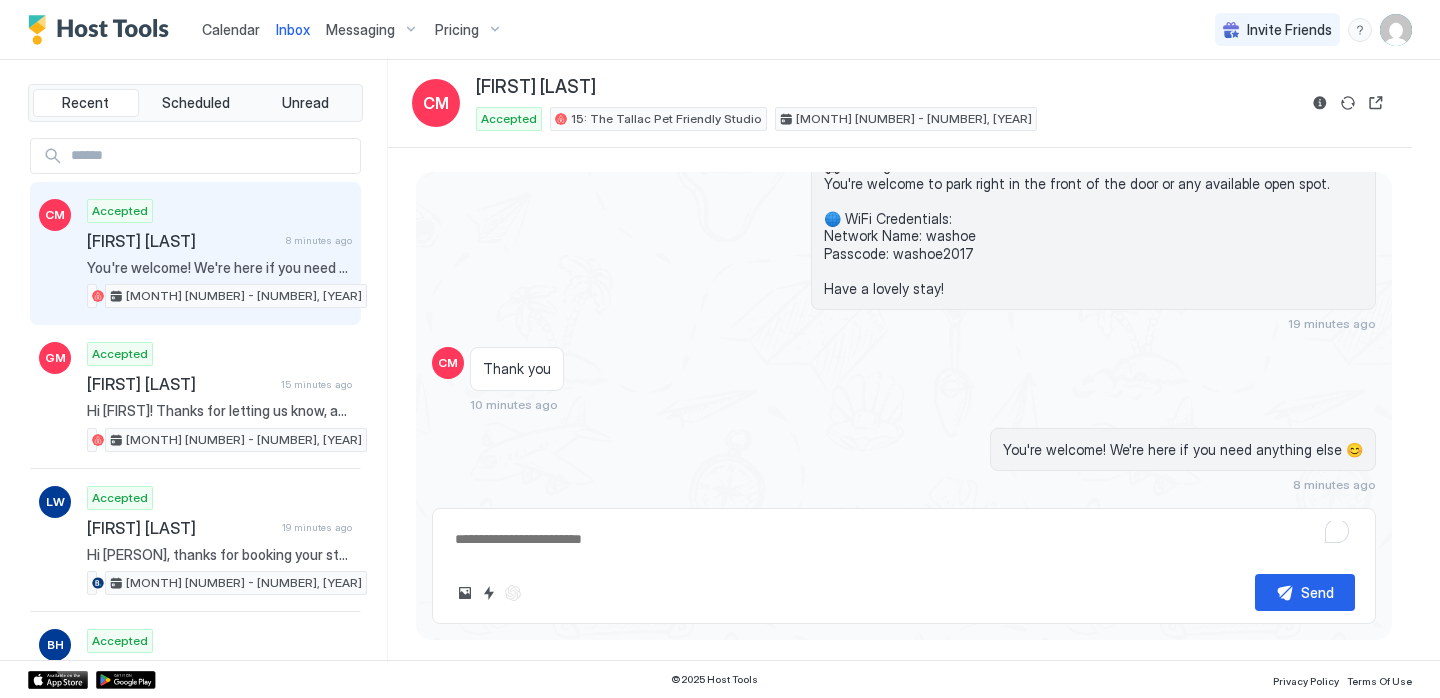 scroll, scrollTop: 894, scrollLeft: 0, axis: vertical 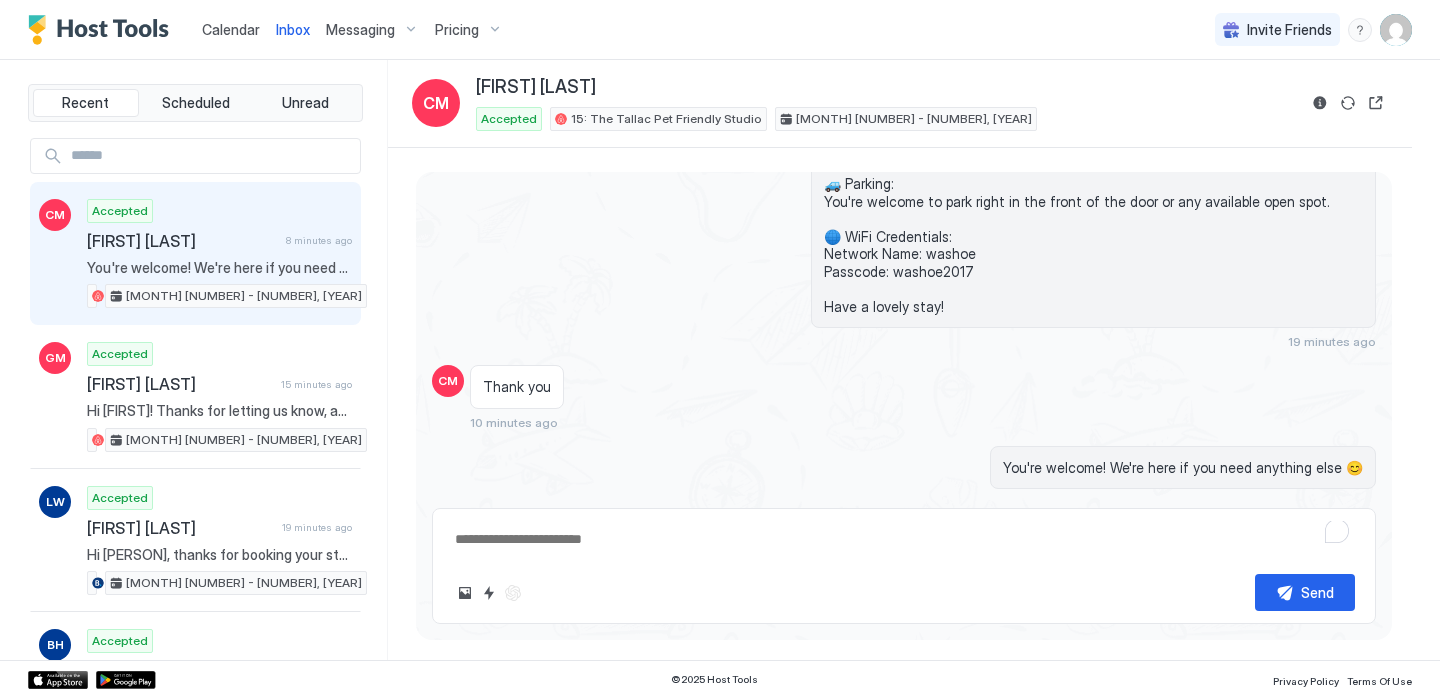 click on "Calendar" at bounding box center [231, 29] 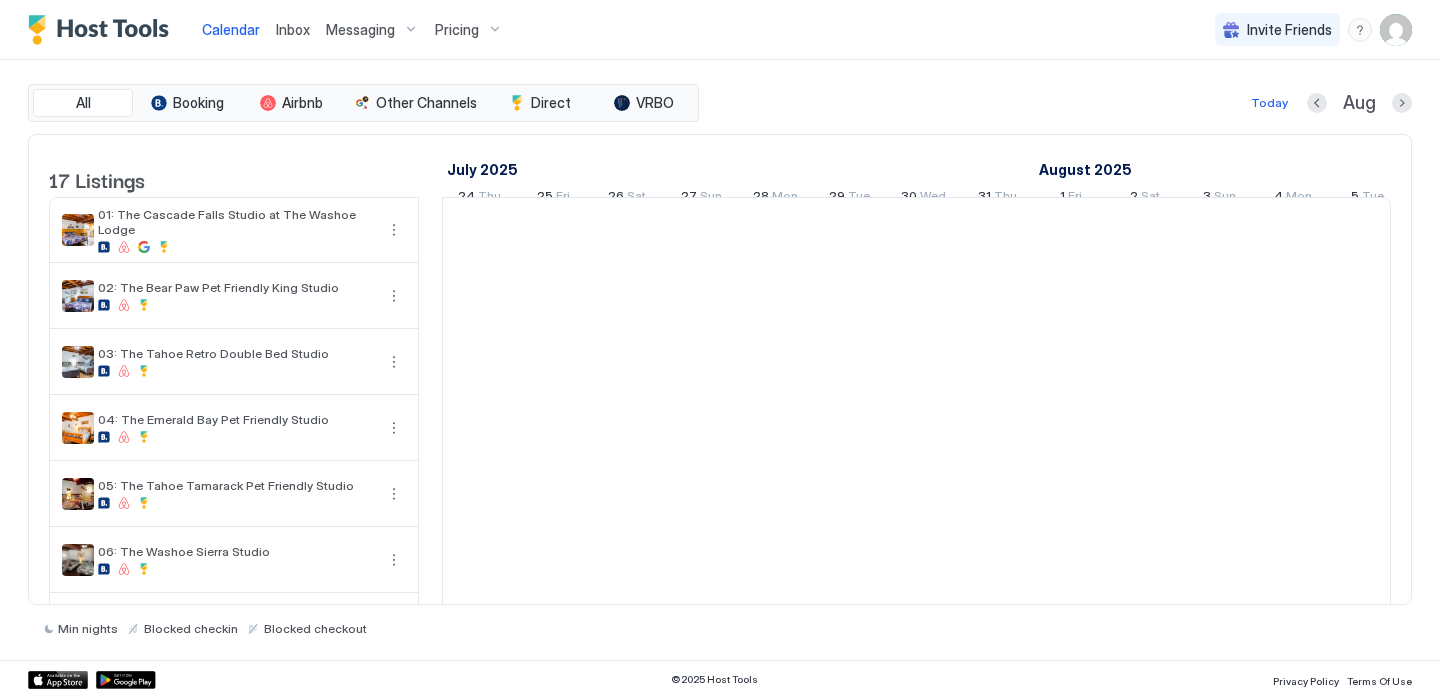 scroll, scrollTop: 0, scrollLeft: 1111, axis: horizontal 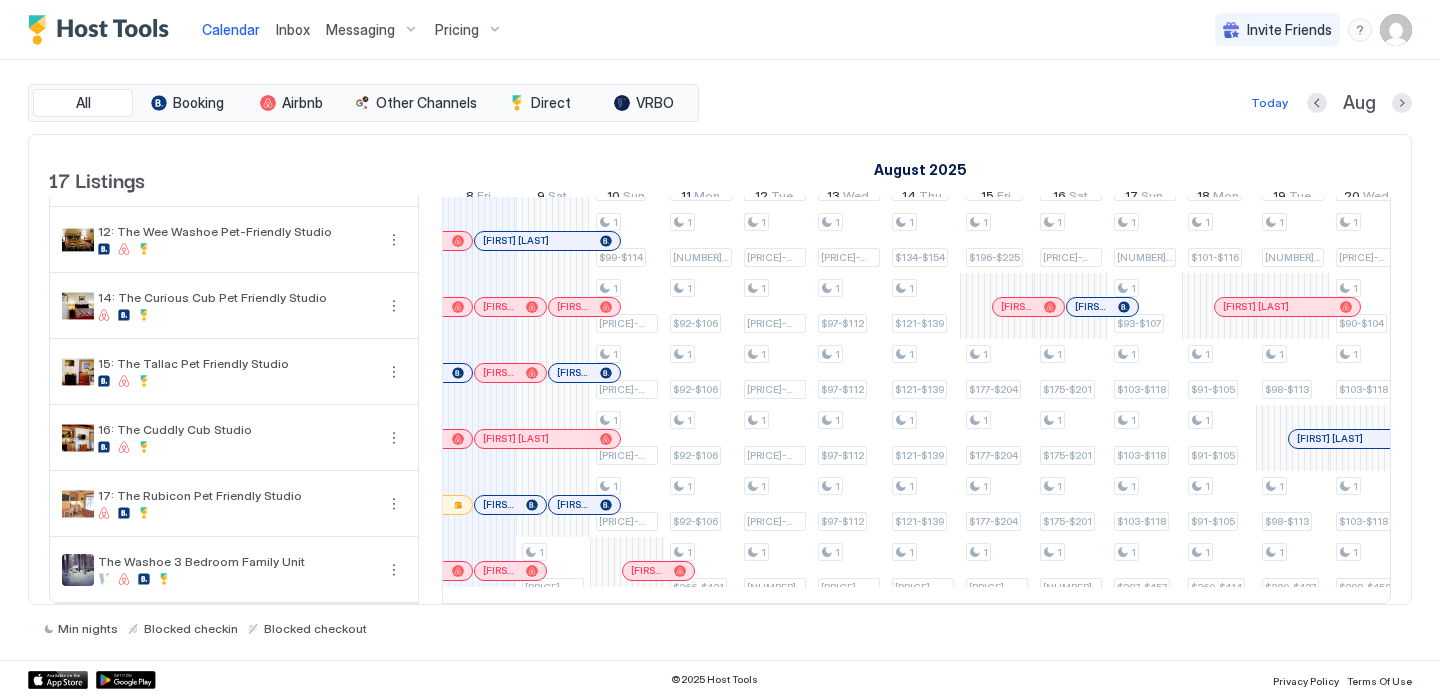 click on "Inbox" at bounding box center (293, 29) 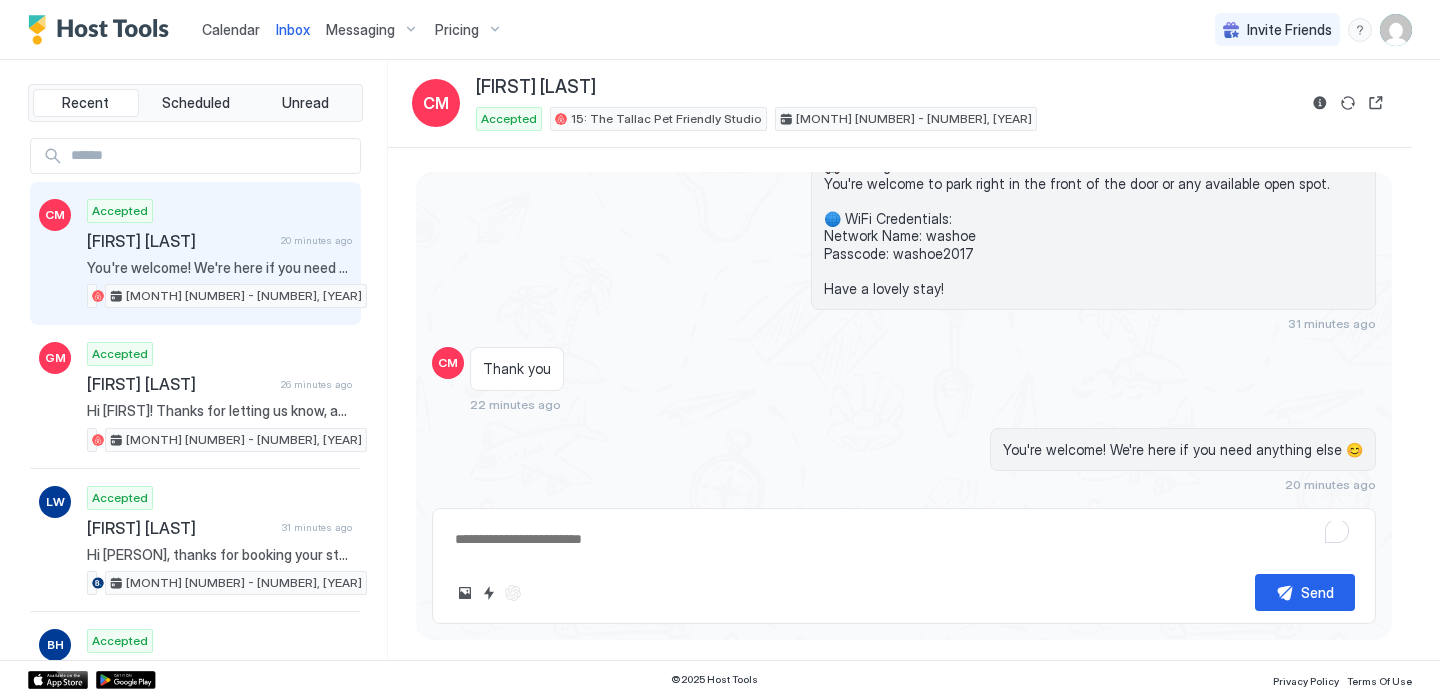 scroll, scrollTop: 894, scrollLeft: 0, axis: vertical 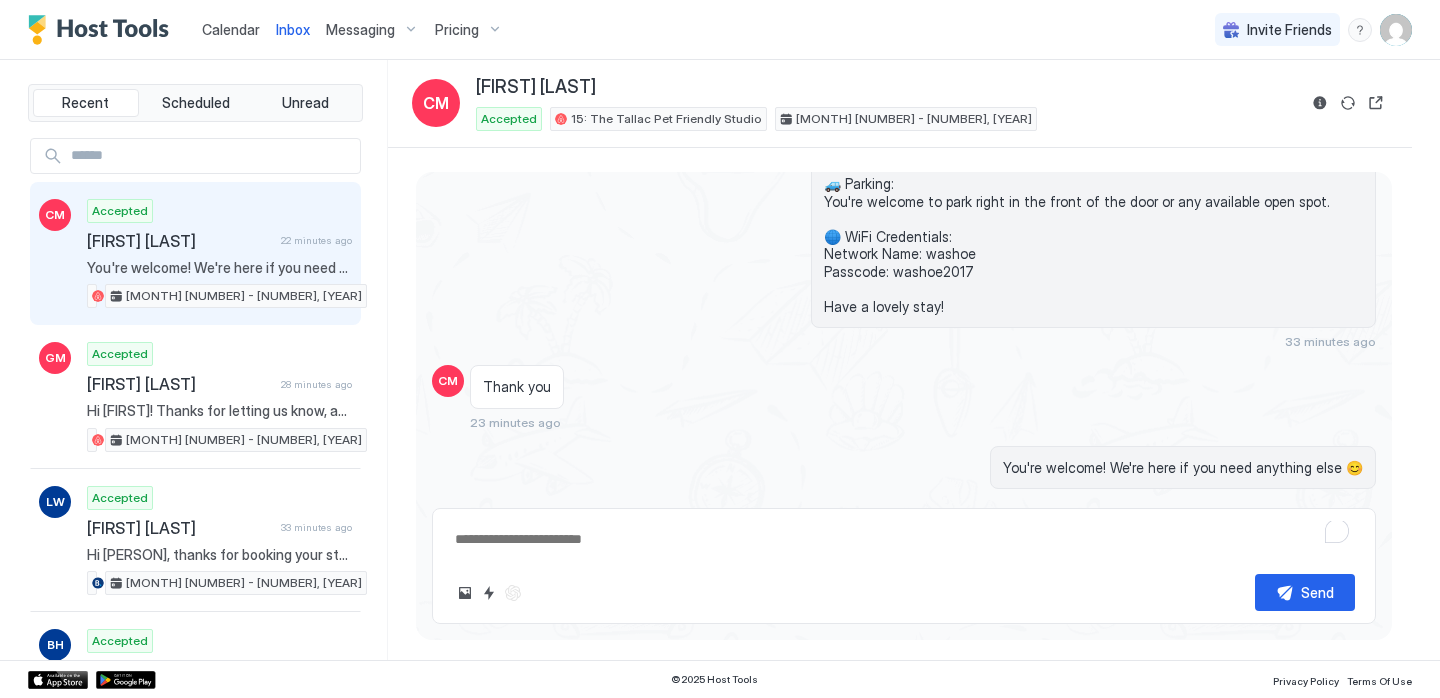 click on "Calendar" at bounding box center (231, 29) 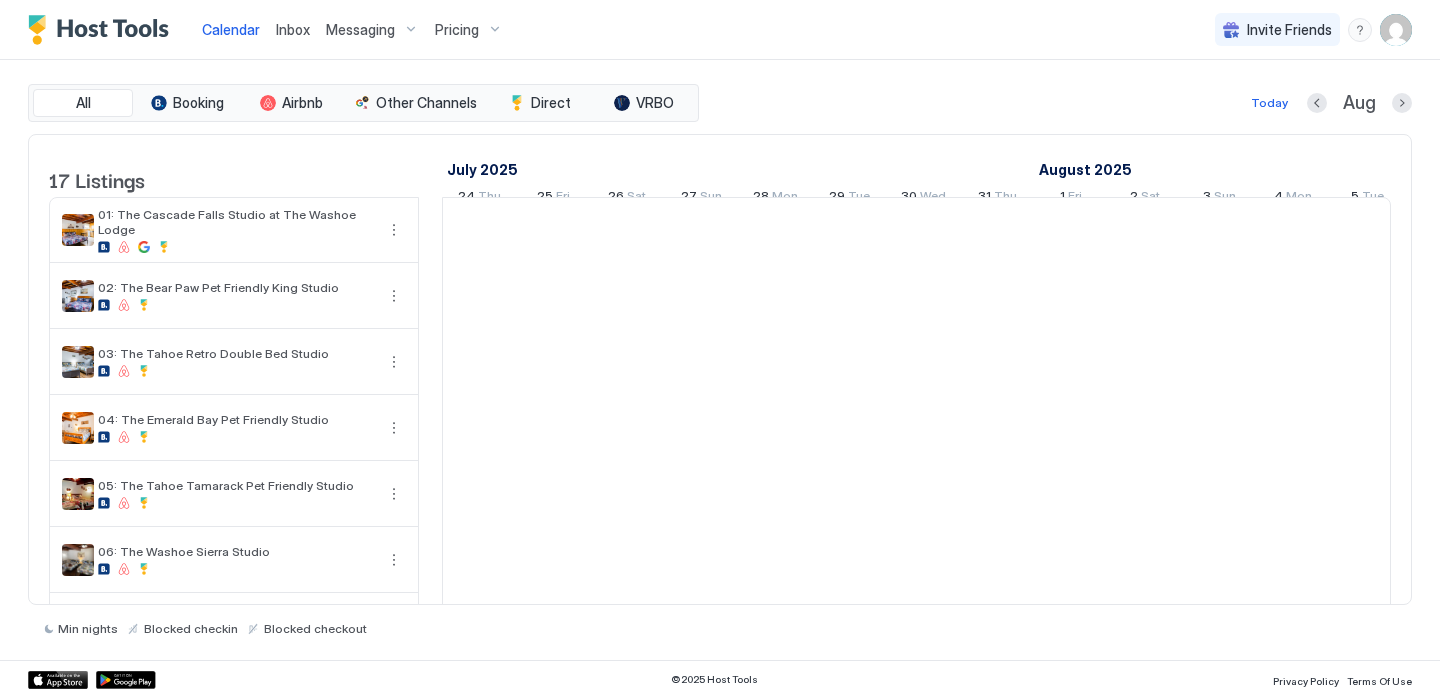 scroll, scrollTop: 0, scrollLeft: 1111, axis: horizontal 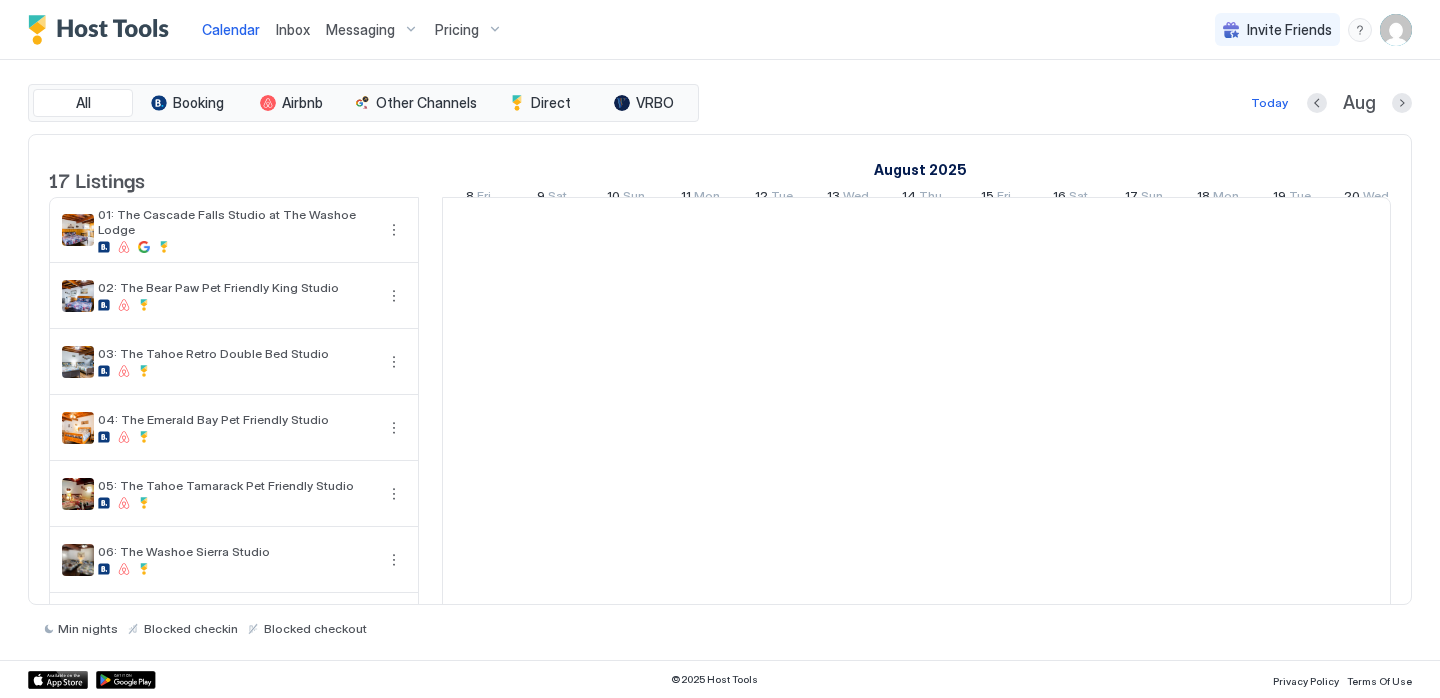 click on "Inbox" at bounding box center [293, 29] 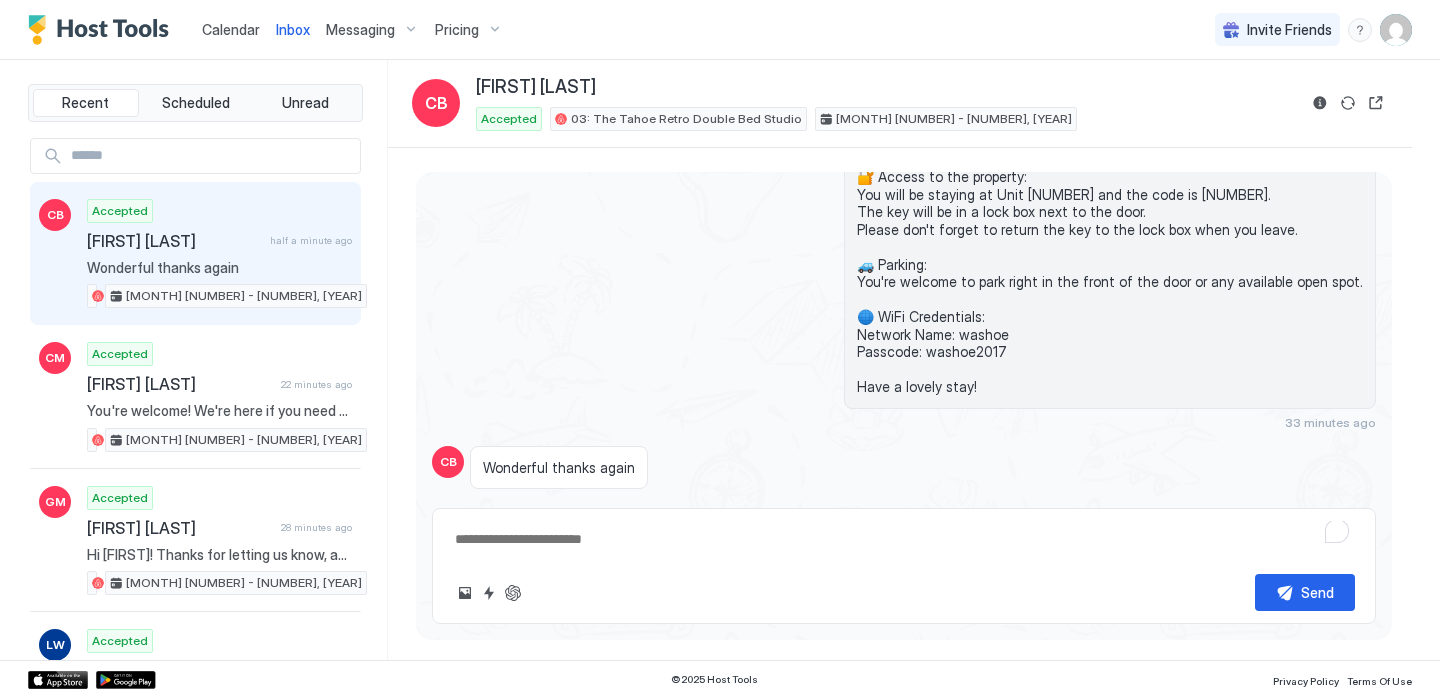 scroll, scrollTop: 535, scrollLeft: 0, axis: vertical 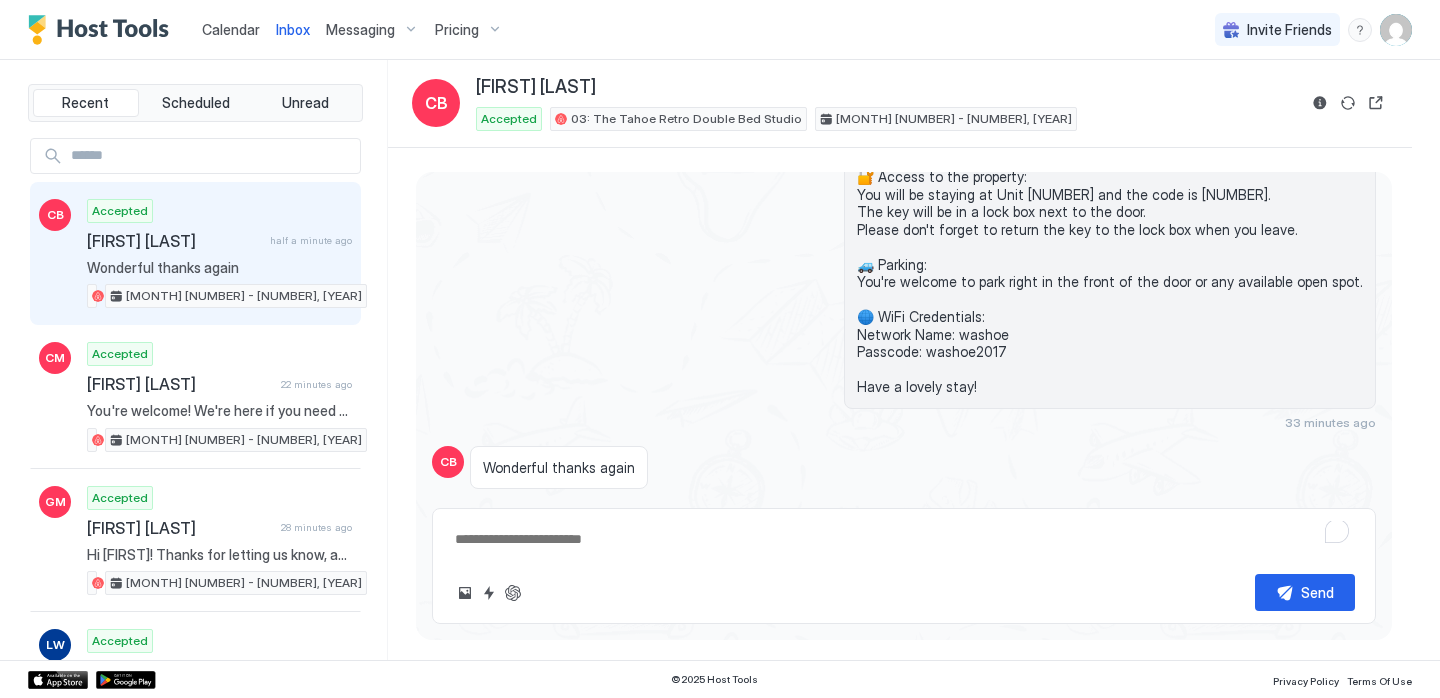 click at bounding box center (904, 539) 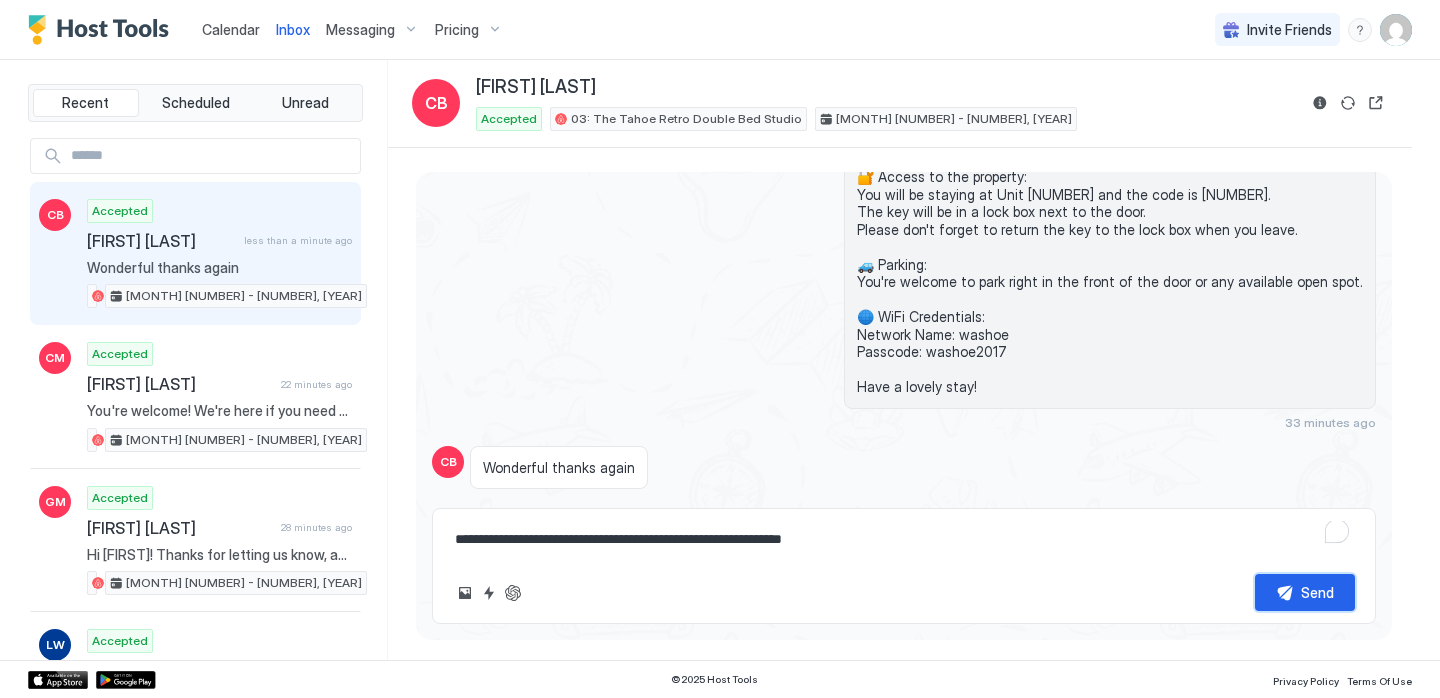 click on "Send" at bounding box center [1305, 592] 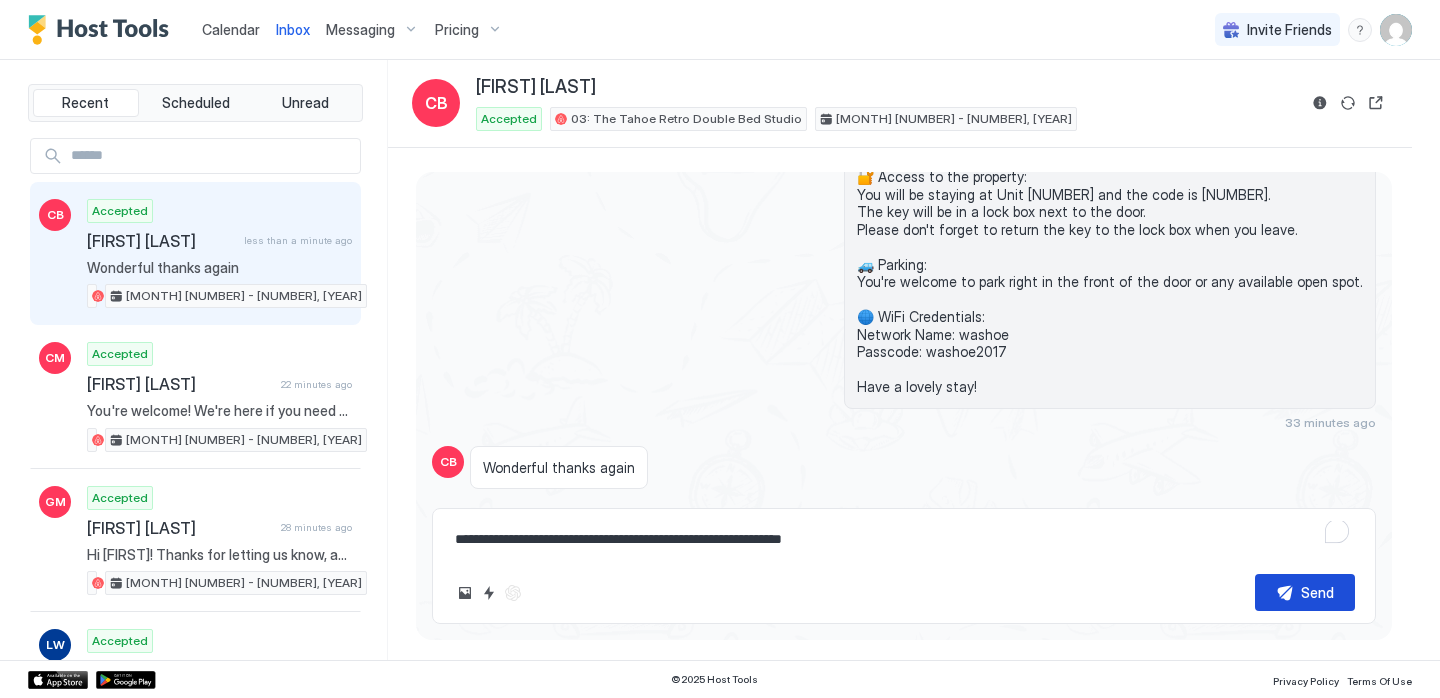 scroll, scrollTop: 616, scrollLeft: 0, axis: vertical 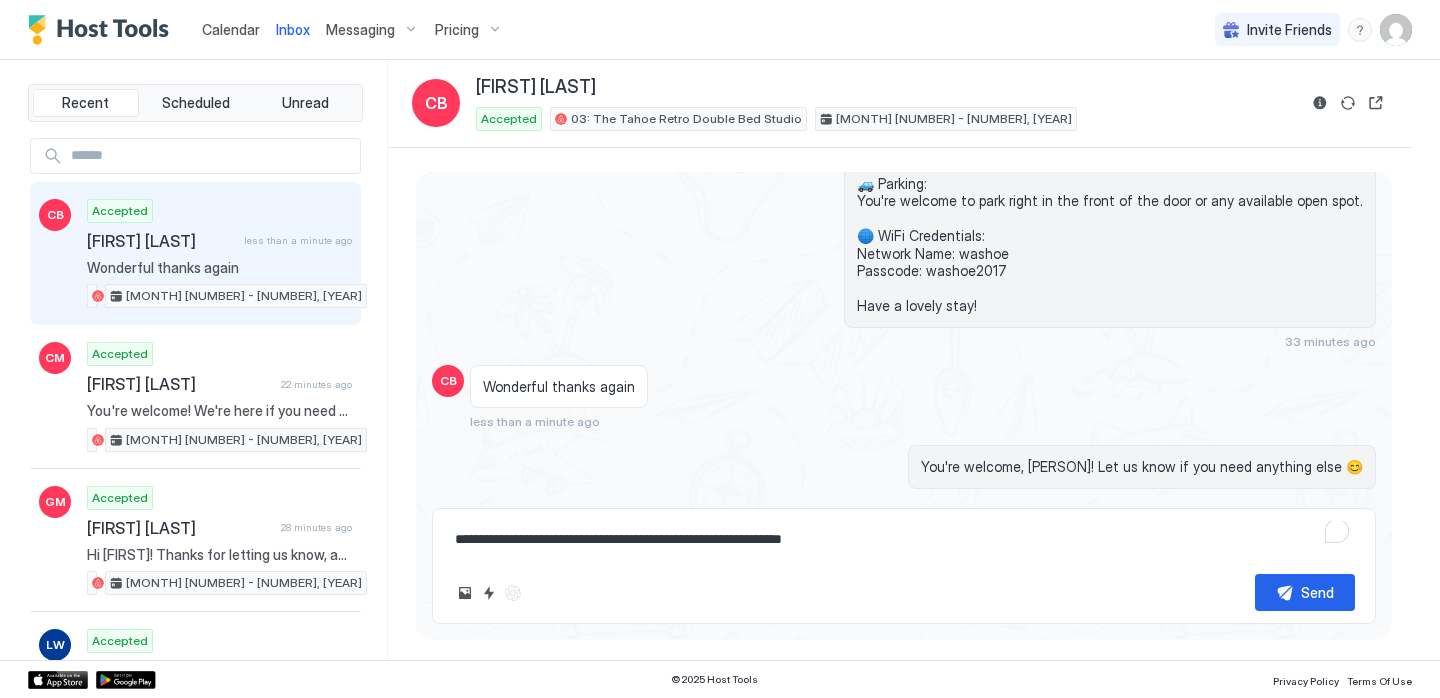 click on "Calendar" at bounding box center (231, 29) 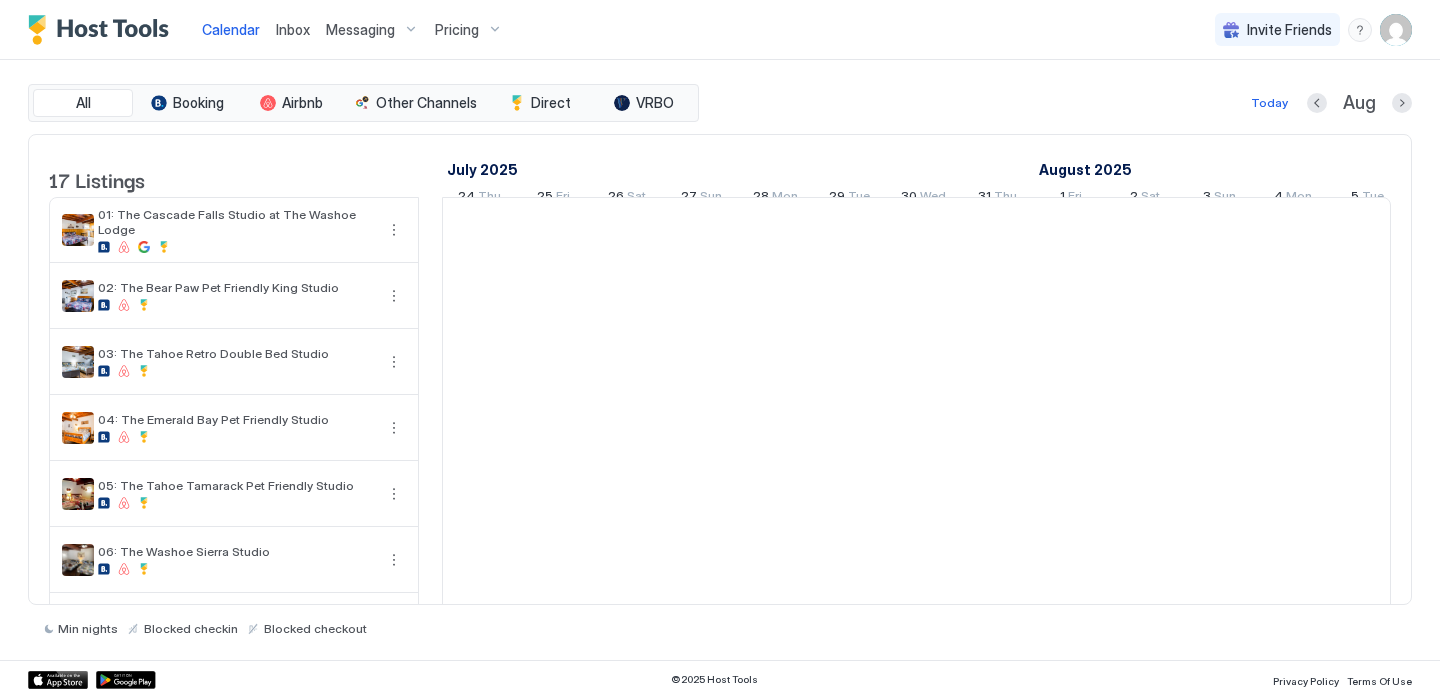 scroll, scrollTop: 0, scrollLeft: 1111, axis: horizontal 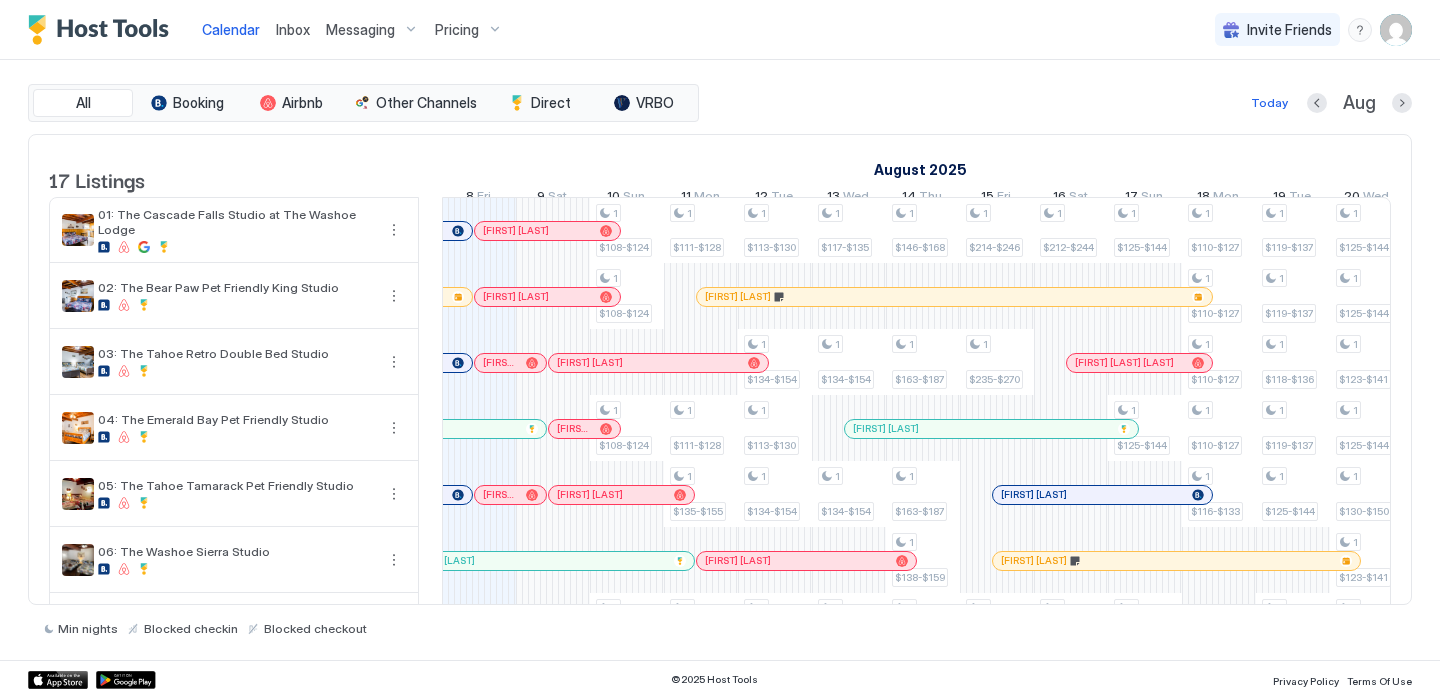 click at bounding box center [535, 297] 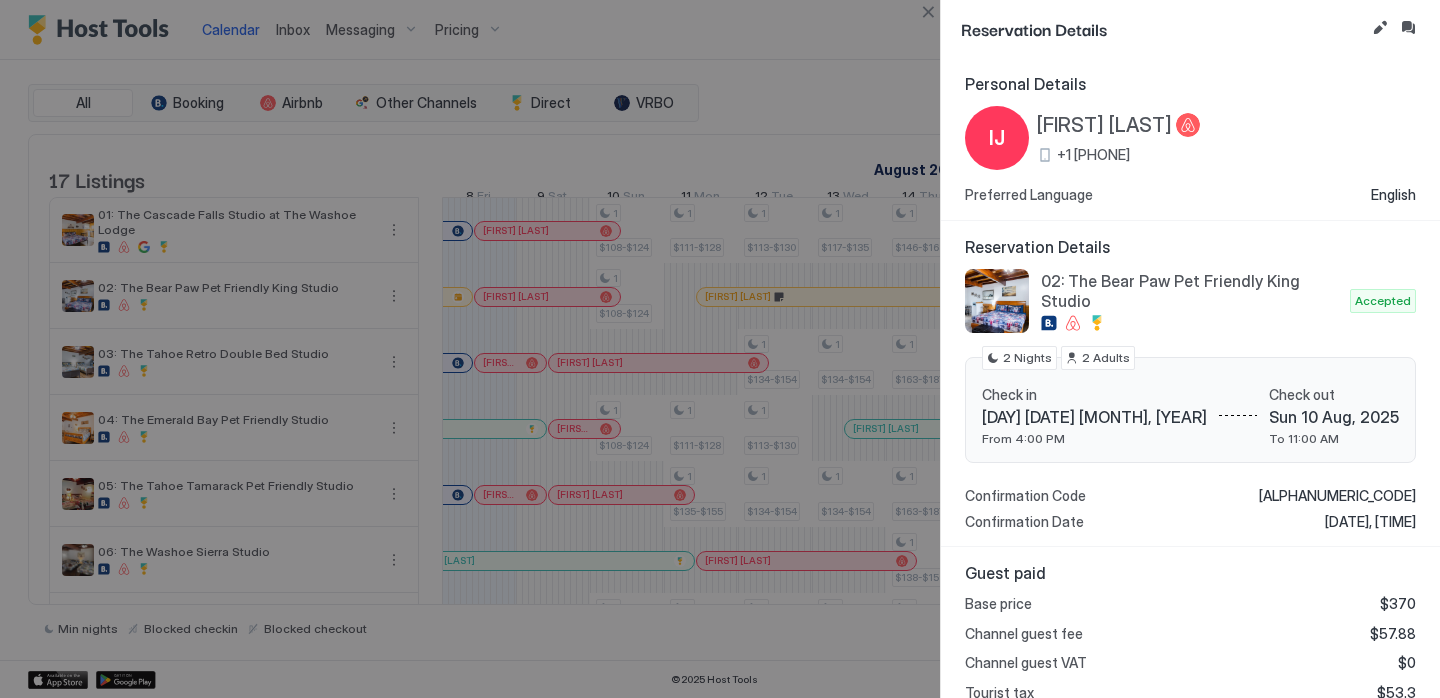 click at bounding box center (1408, 28) 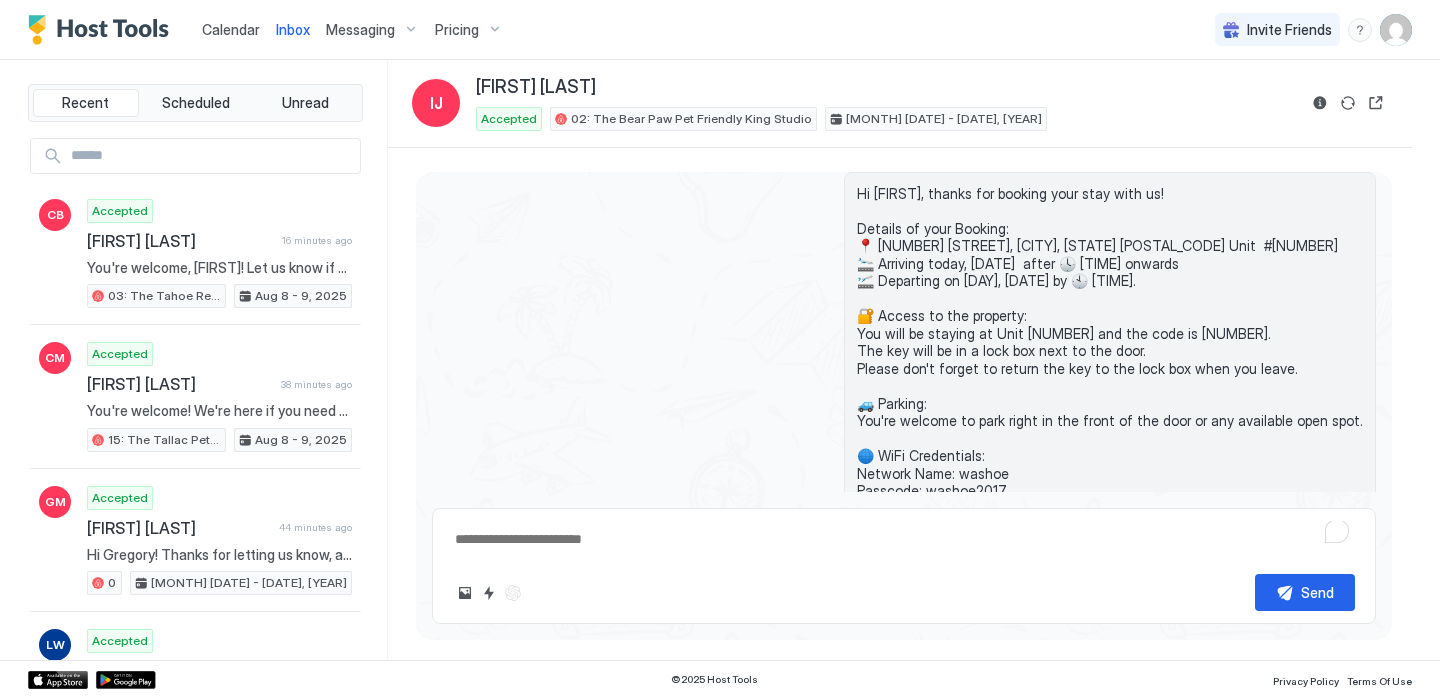 scroll, scrollTop: 290, scrollLeft: 0, axis: vertical 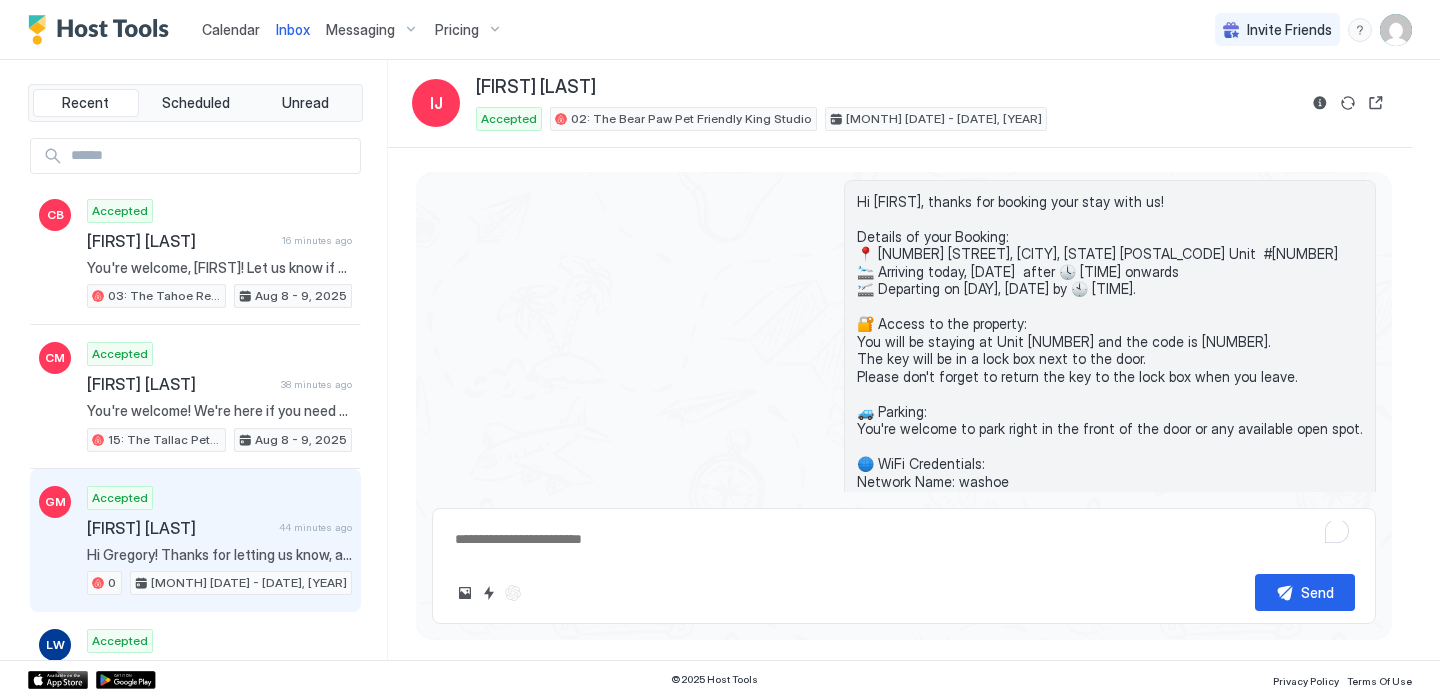 click on "Accepted Gregory Marus 44 minutes ago Hi Gregory! Thanks for letting us know, and no need to worry. We're a self-check-in hotel, so you can check in anytime that suits you best after 4PM 😊 09: Sugar Pine Studio at The Washoe  Aug 8 - 10, 2025" at bounding box center [219, 541] 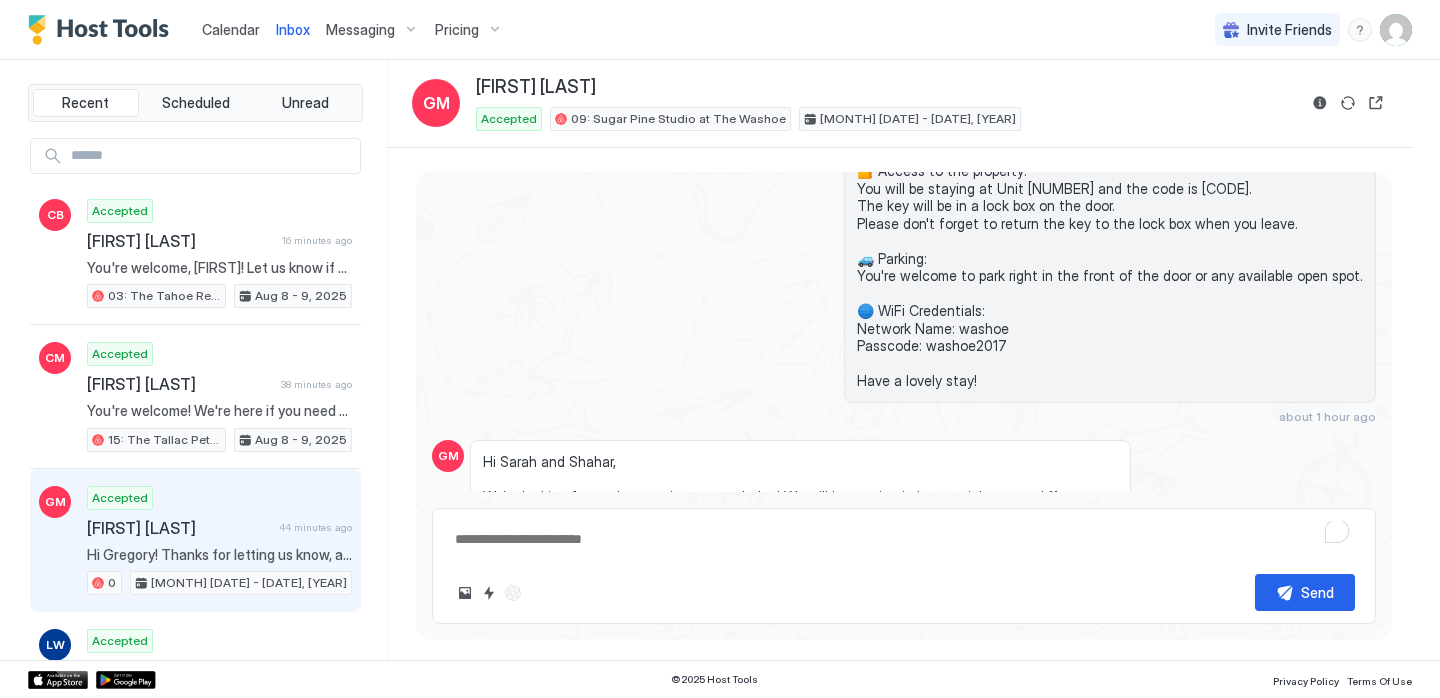 scroll, scrollTop: 558, scrollLeft: 0, axis: vertical 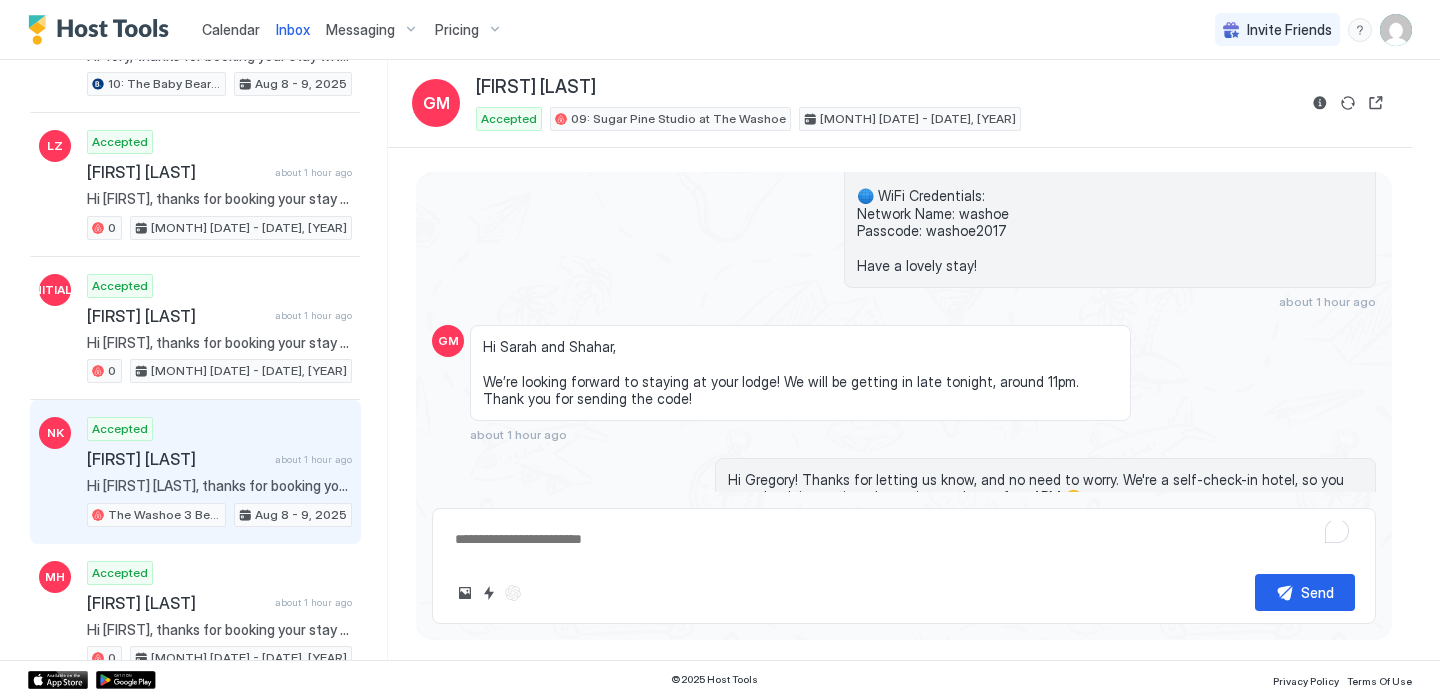 click on "Hi Nicole, thanks for booking your stay with us!
Details of your Booking:
📍 751 Emerald Bay Rd, South Lake Tahoe, CA 96150 , first house when you drive to the property
🛬 Arriving today, August 8th  after 🕓 4:00 PM onwards
🛫 Departing on tomorrow, August 9th by 🕙 11:00am.
🔐 Access to the property:
You will be staying at The Washoe Family House and the code is 1734
🚙 Parking:
You're welcome to park right in the front of the door or any available open spot.
🌐 WiFi Credentials:
Network Name: washoe
Passcode: washoe2017
Have a lovely stay!" at bounding box center (219, 486) 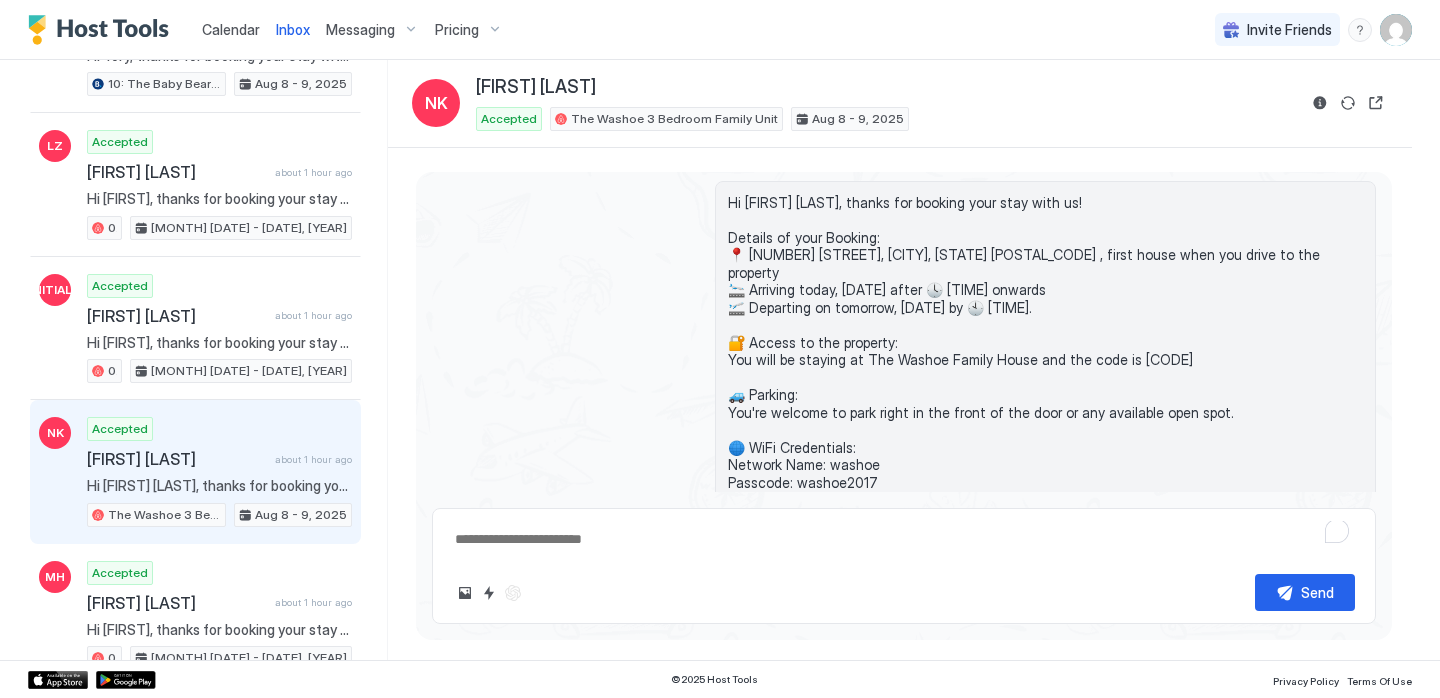 scroll, scrollTop: 908, scrollLeft: 0, axis: vertical 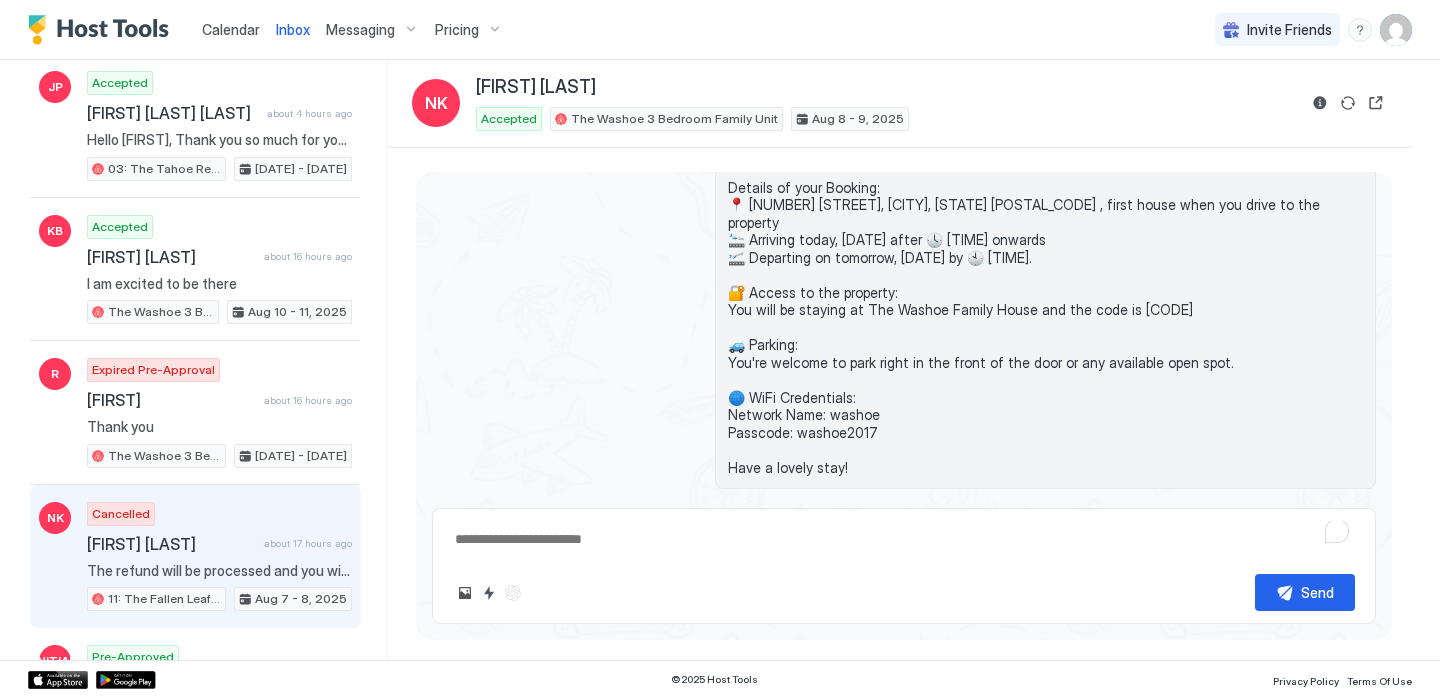 click on "Cancelled Nurken Kamerdenov about 17 hours ago The refund will be processed and you will get notification. It will take a few days to process  11: The Fallen Leaf Pet Friendly Studio Aug 7 - 8, 2025" at bounding box center (219, 557) 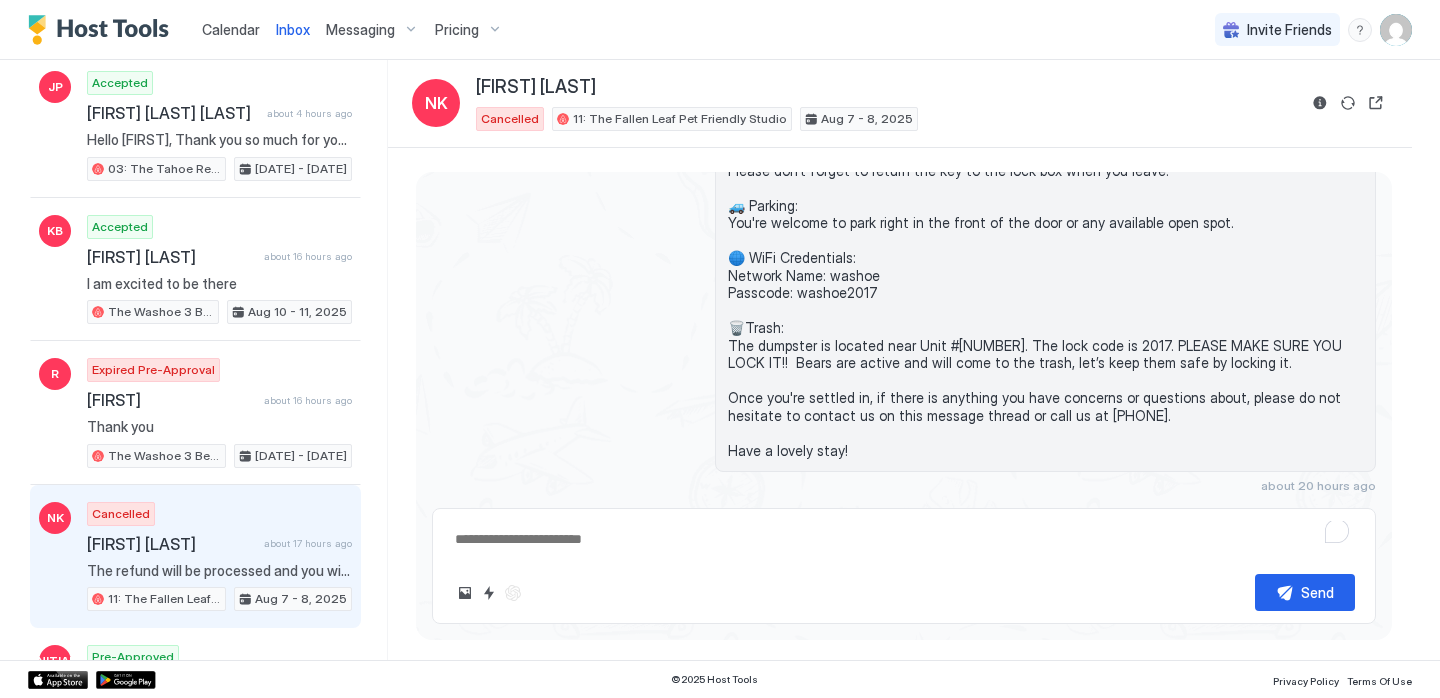 scroll, scrollTop: 264, scrollLeft: 0, axis: vertical 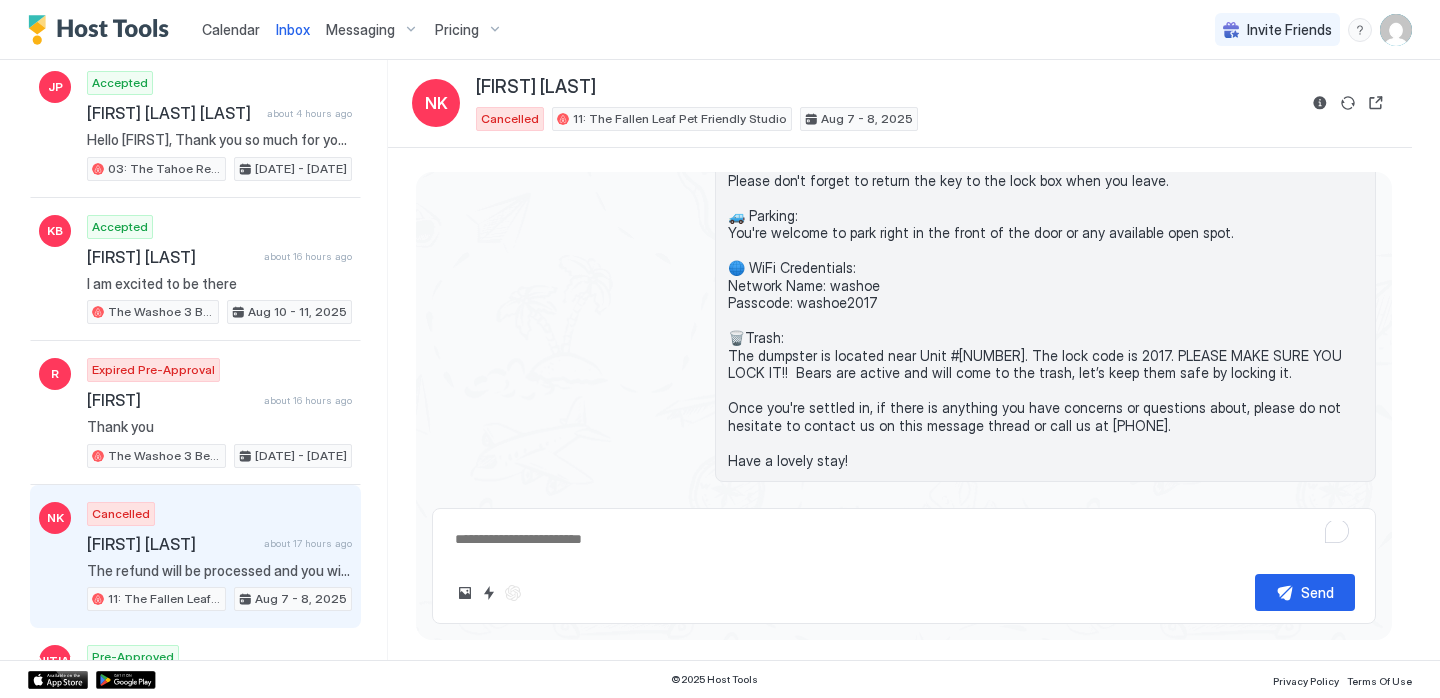 click on "Calendar" at bounding box center (231, 29) 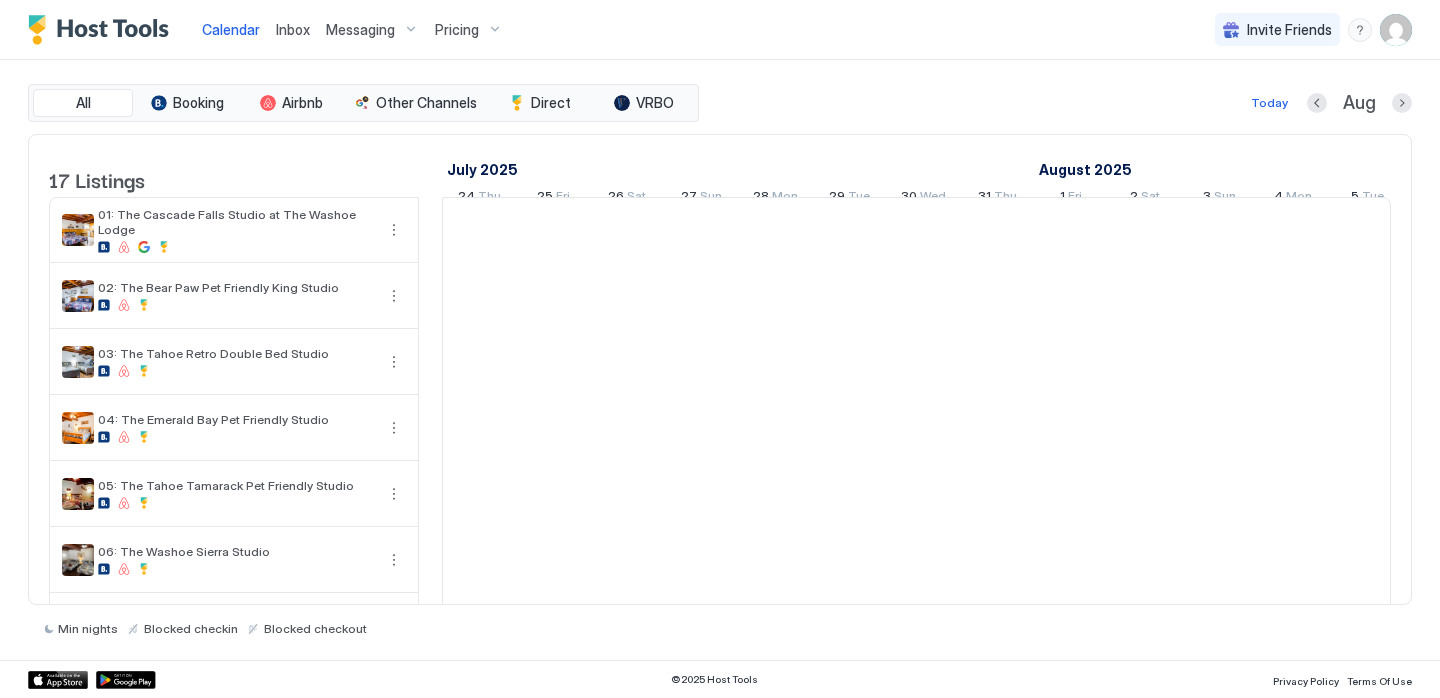 scroll, scrollTop: 0, scrollLeft: 1111, axis: horizontal 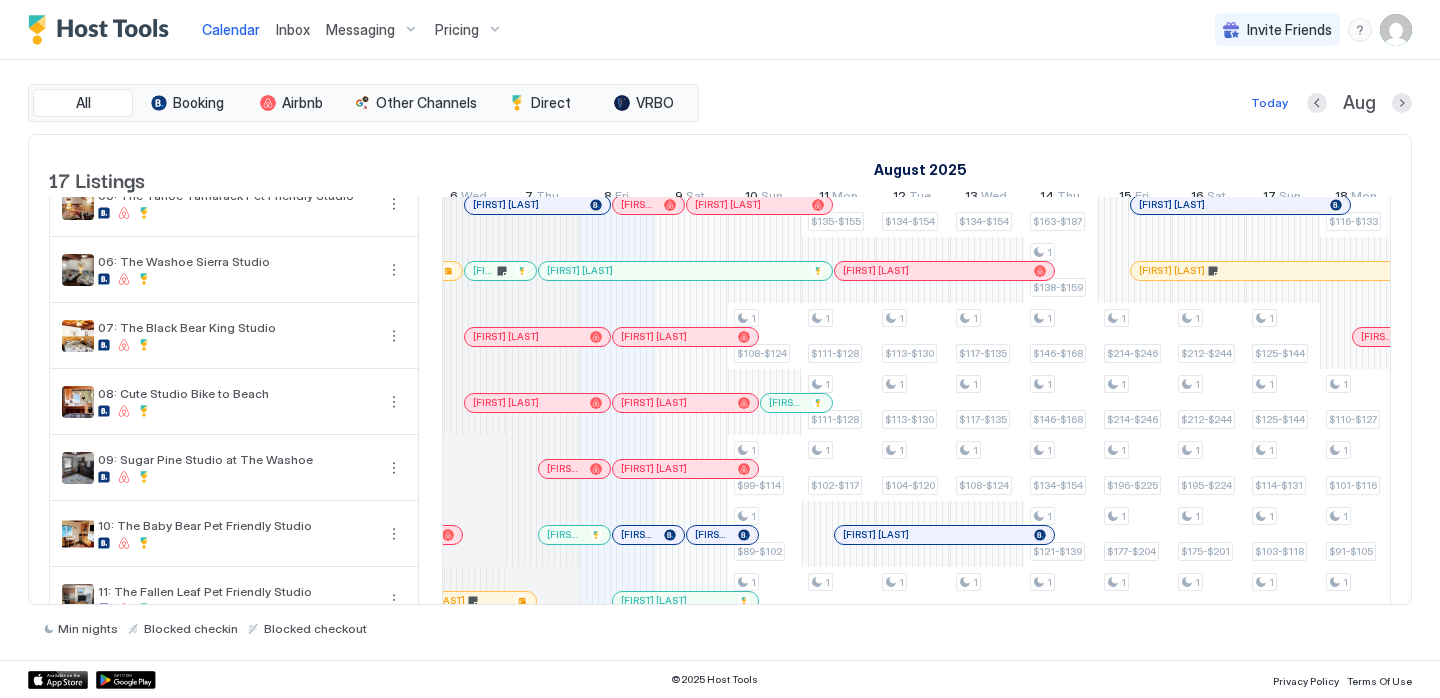 click at bounding box center [561, 271] 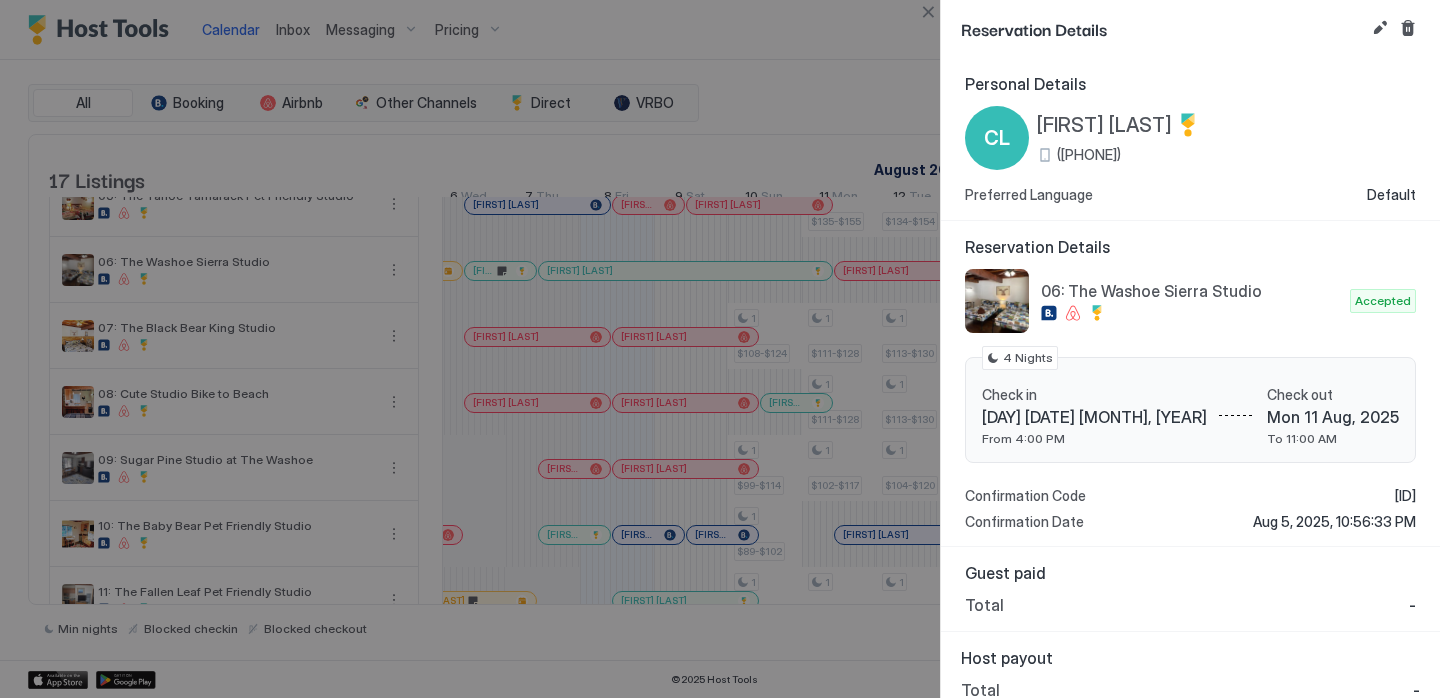 click on "[FIRST] [LAST]" at bounding box center (1104, 125) 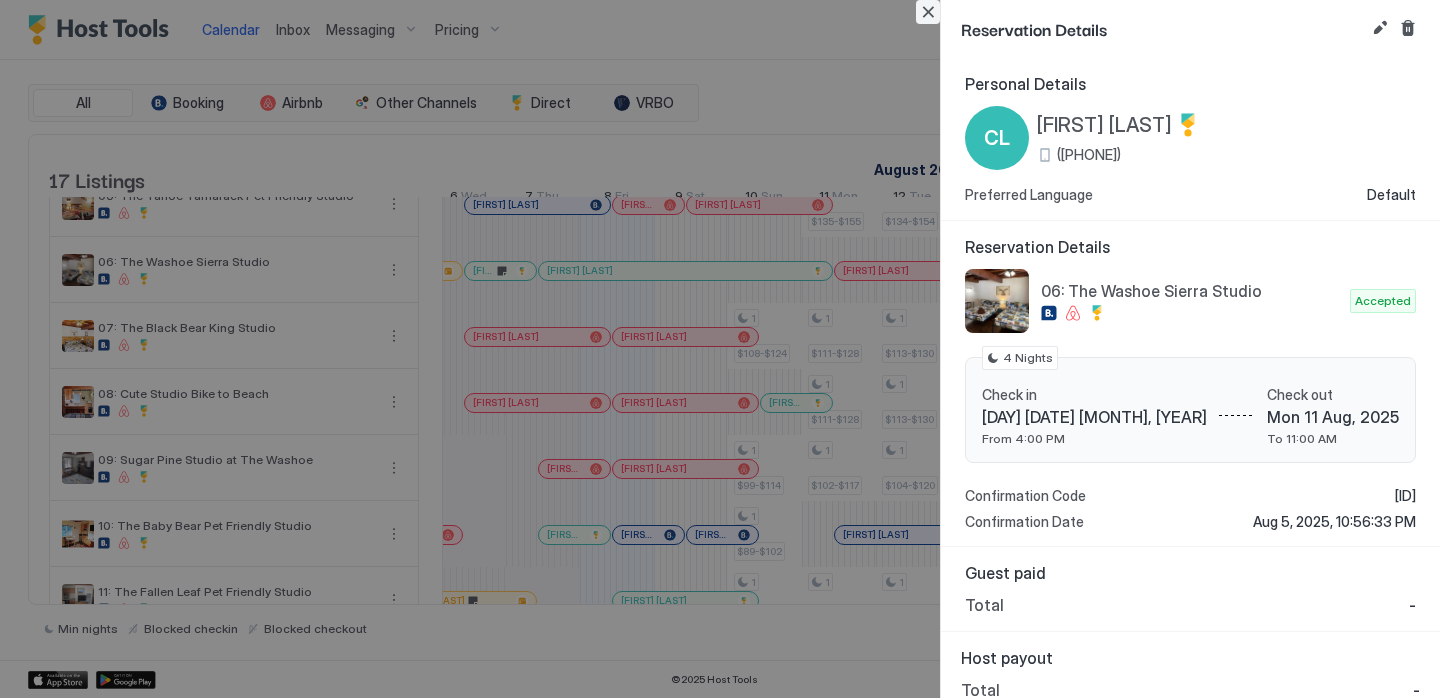 click at bounding box center (928, 12) 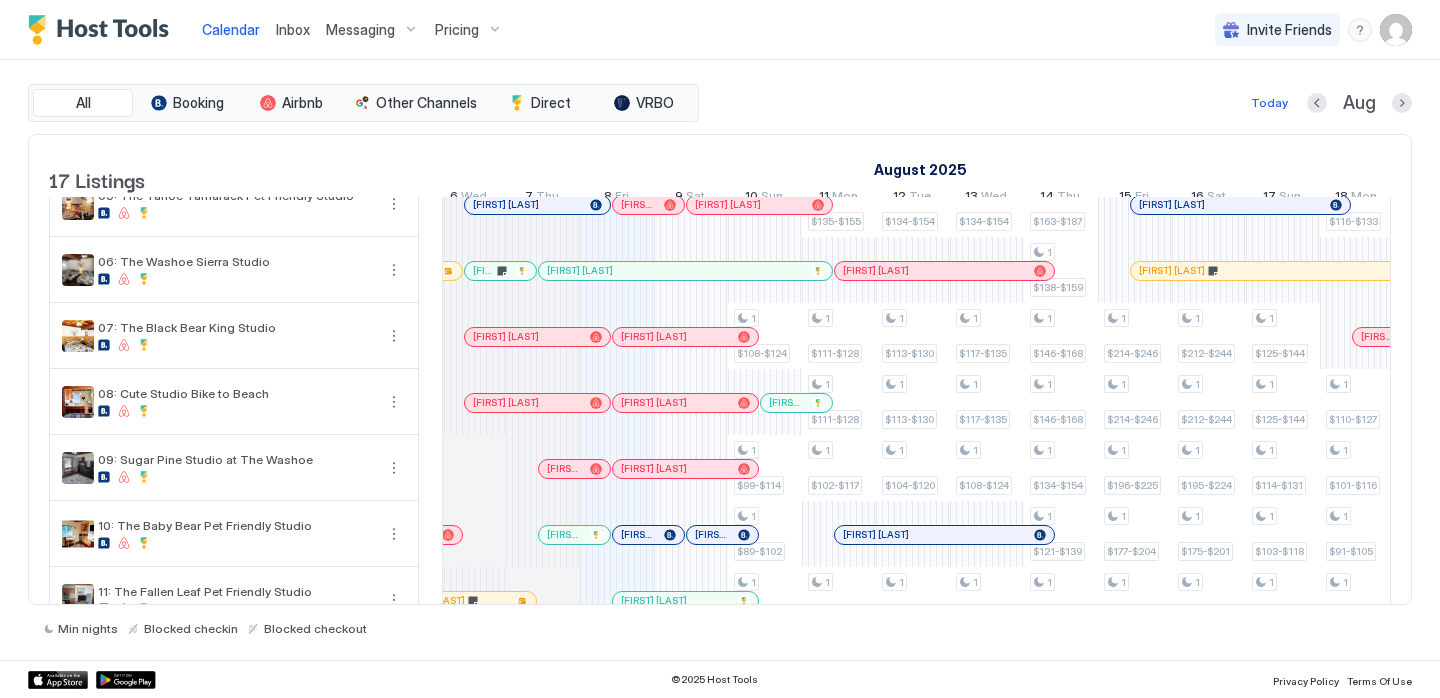 click on "Inbox" at bounding box center (293, 29) 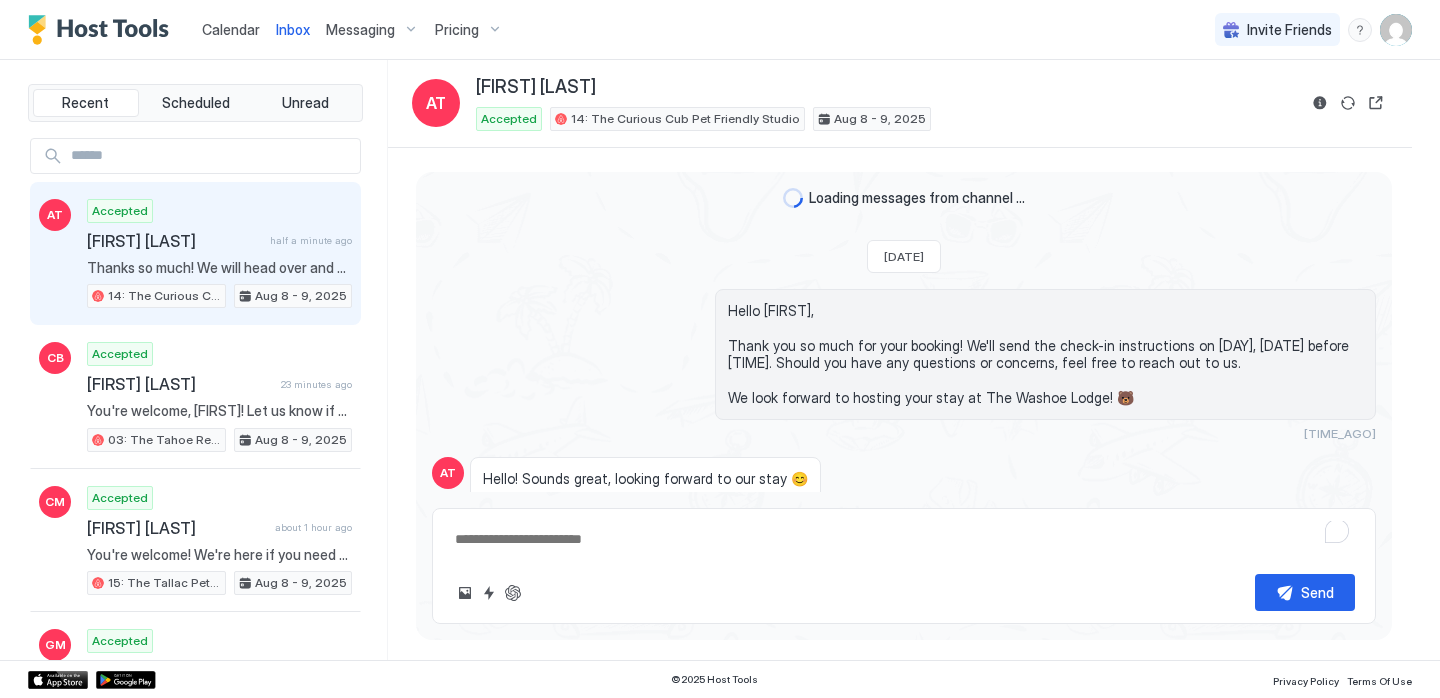 scroll, scrollTop: 857, scrollLeft: 0, axis: vertical 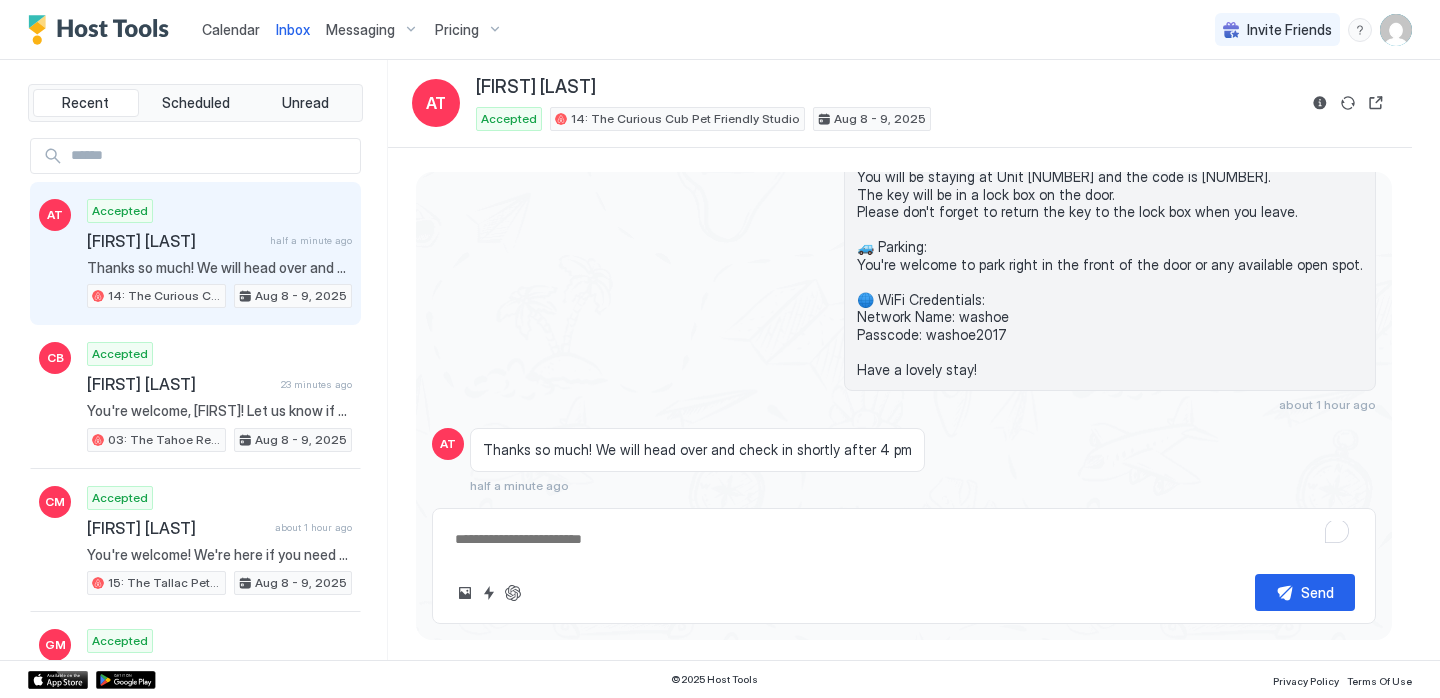 click at bounding box center [904, 539] 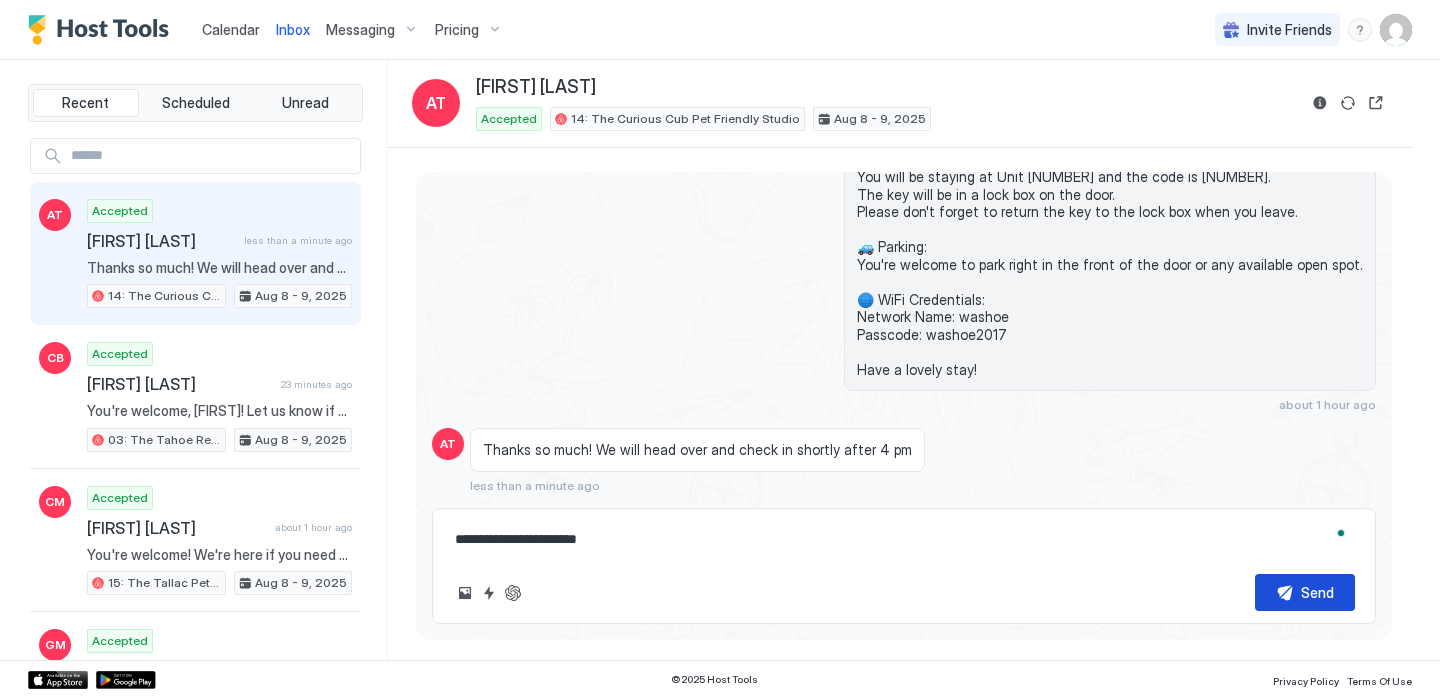 type on "**********" 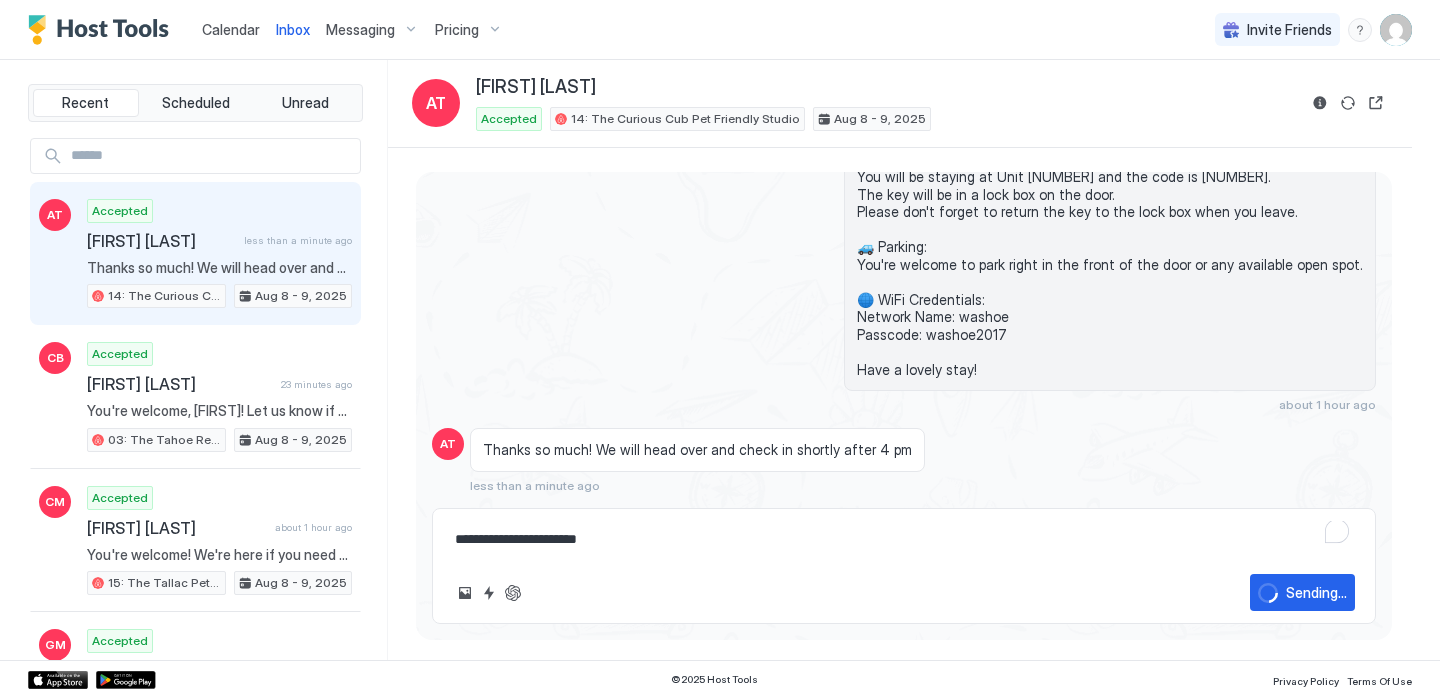 scroll, scrollTop: 938, scrollLeft: 0, axis: vertical 